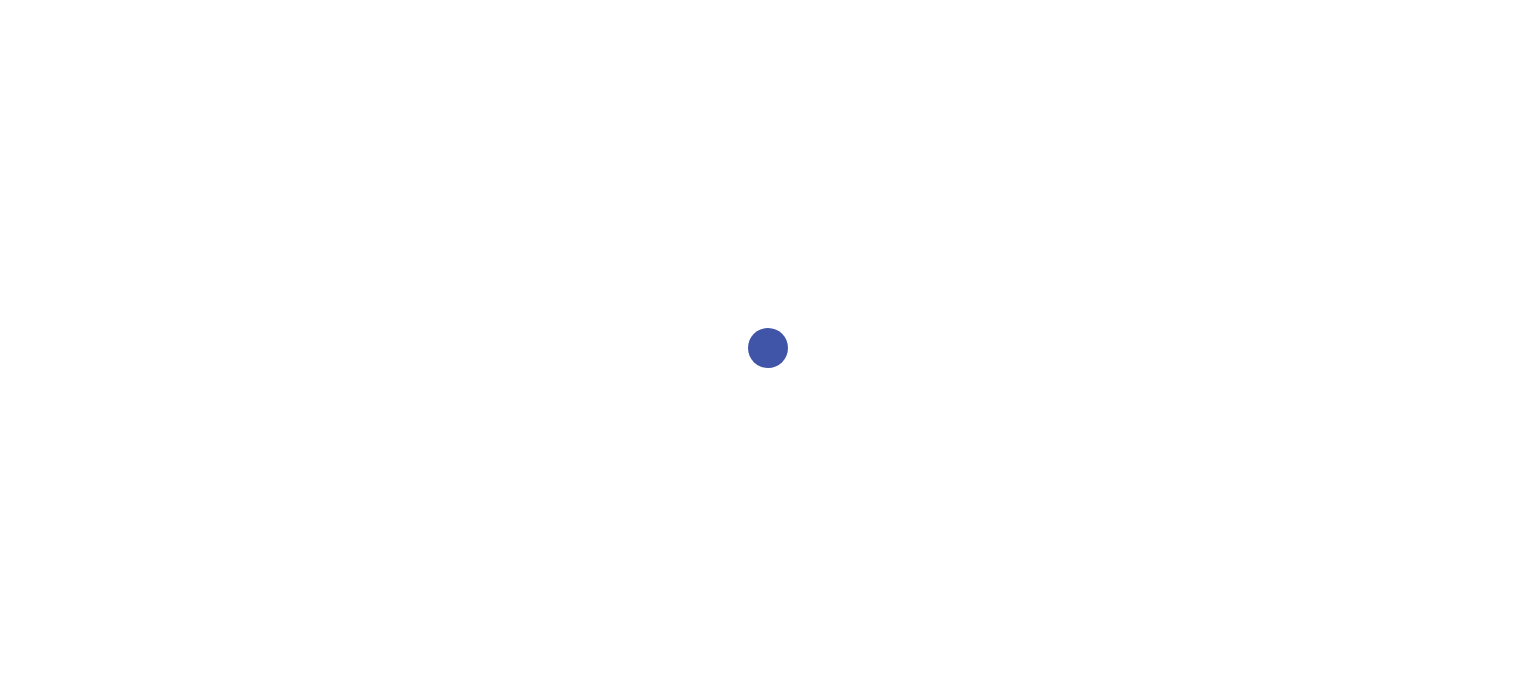 scroll, scrollTop: 0, scrollLeft: 0, axis: both 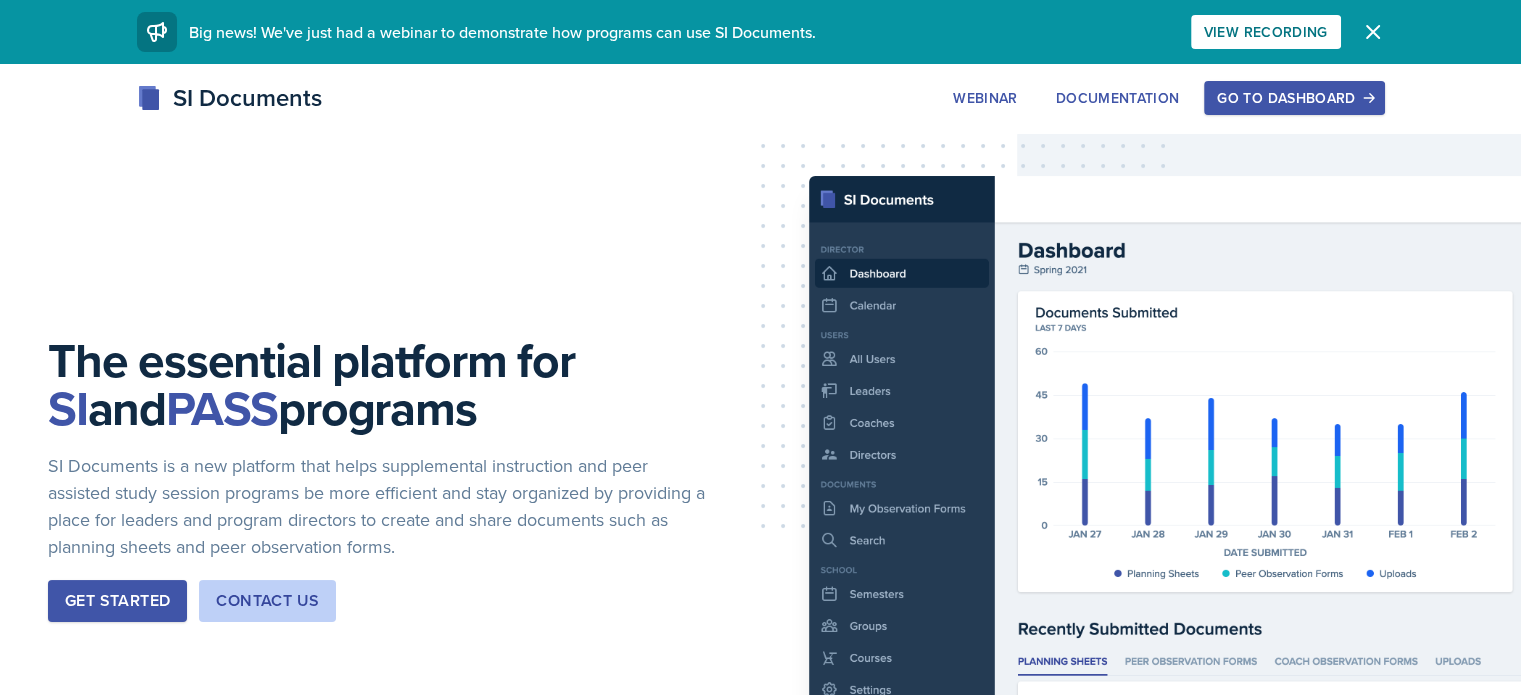 click on "Go to Dashboard" at bounding box center (1294, 98) 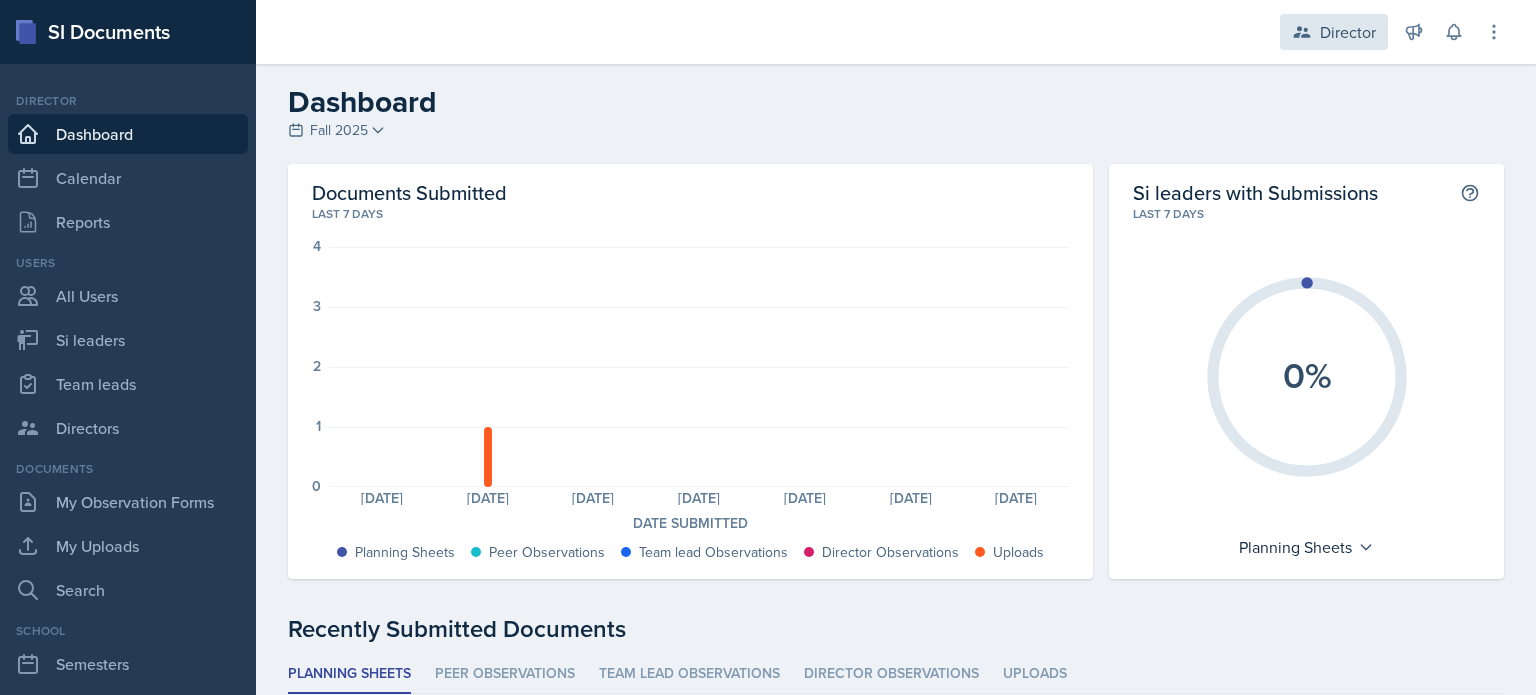 click on "Director" at bounding box center [1348, 32] 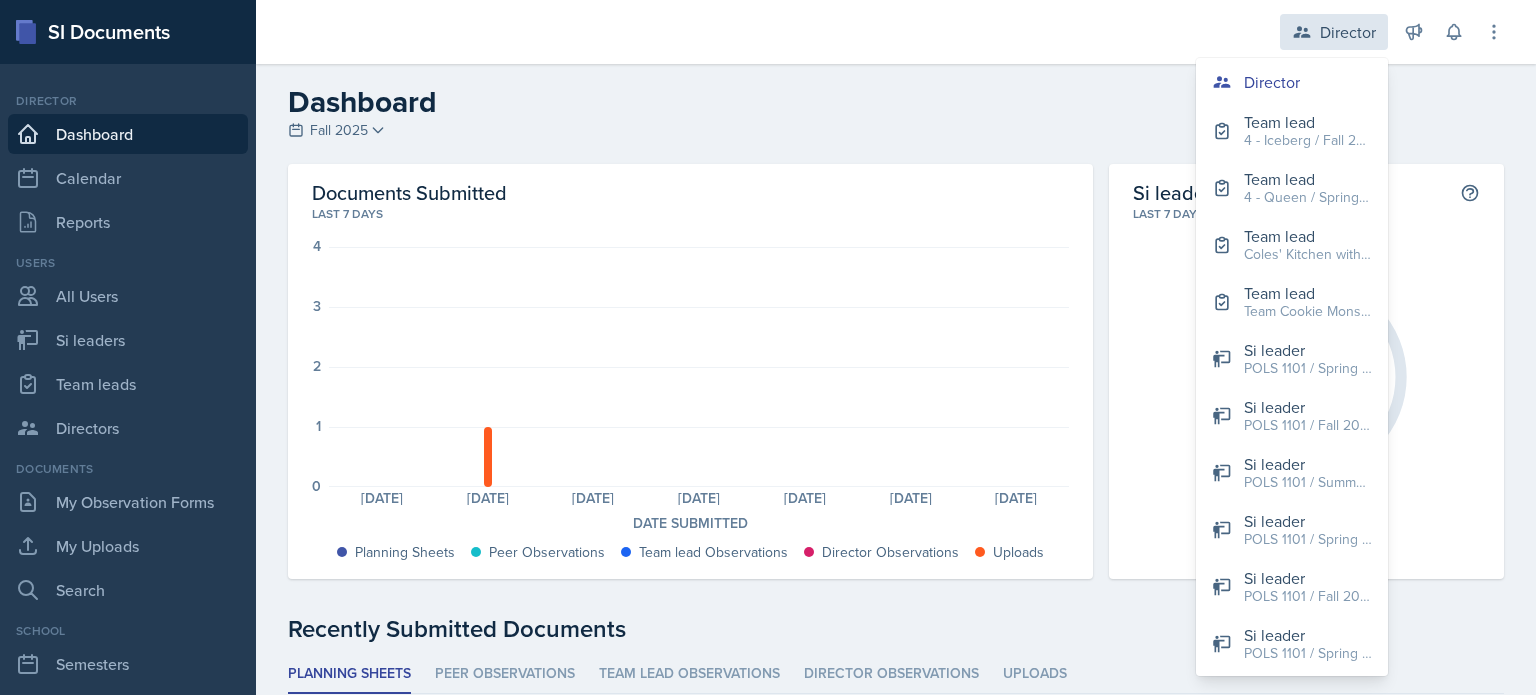 click on "Director" at bounding box center (1348, 32) 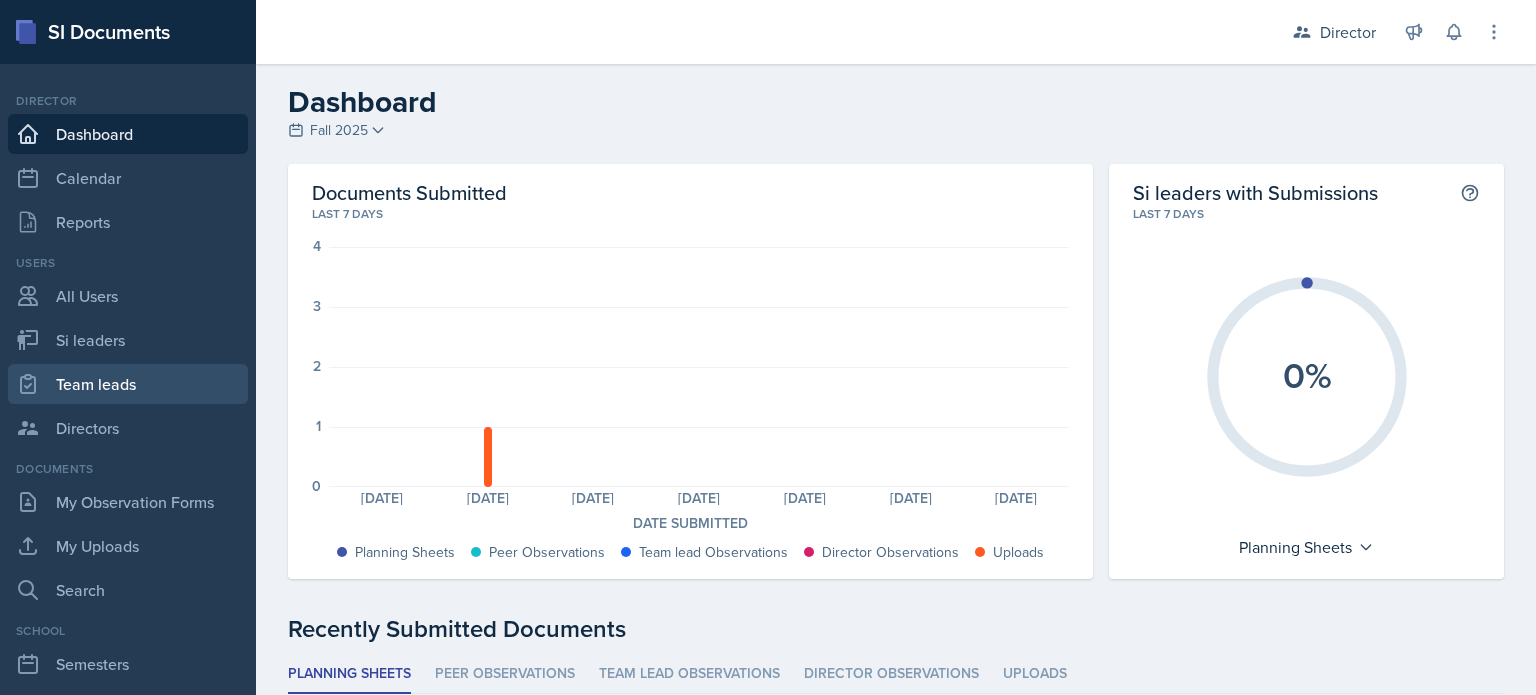 scroll, scrollTop: 272, scrollLeft: 0, axis: vertical 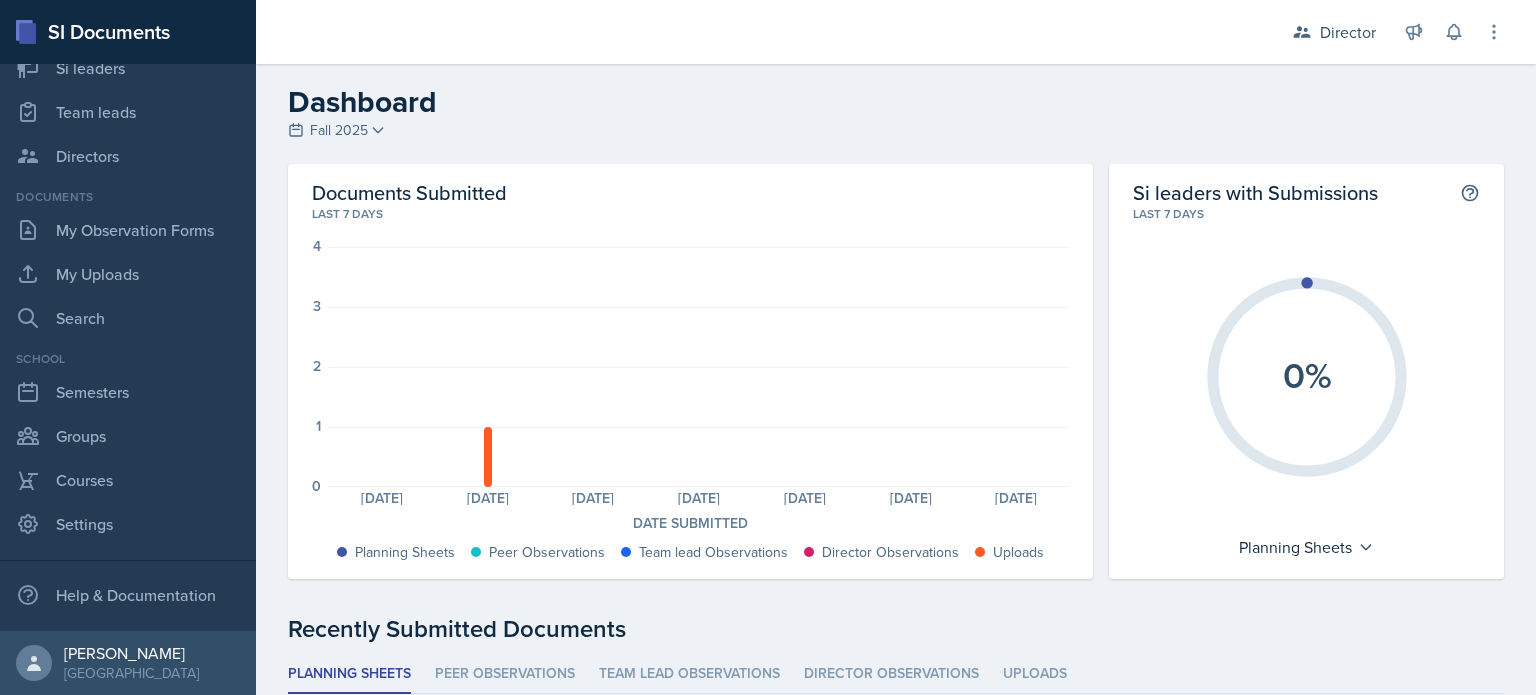 click on "Peer Observations" at bounding box center (547, 552) 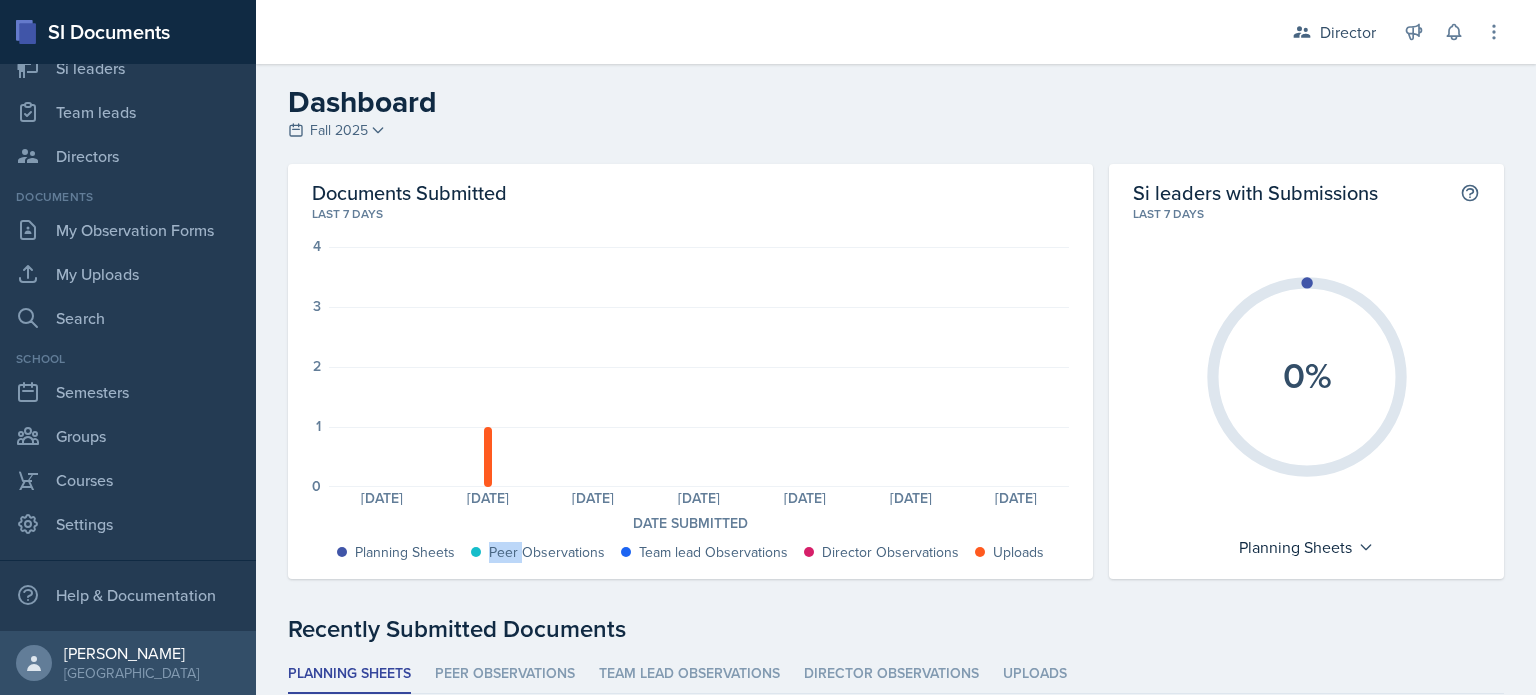 click on "Peer Observations" at bounding box center (547, 552) 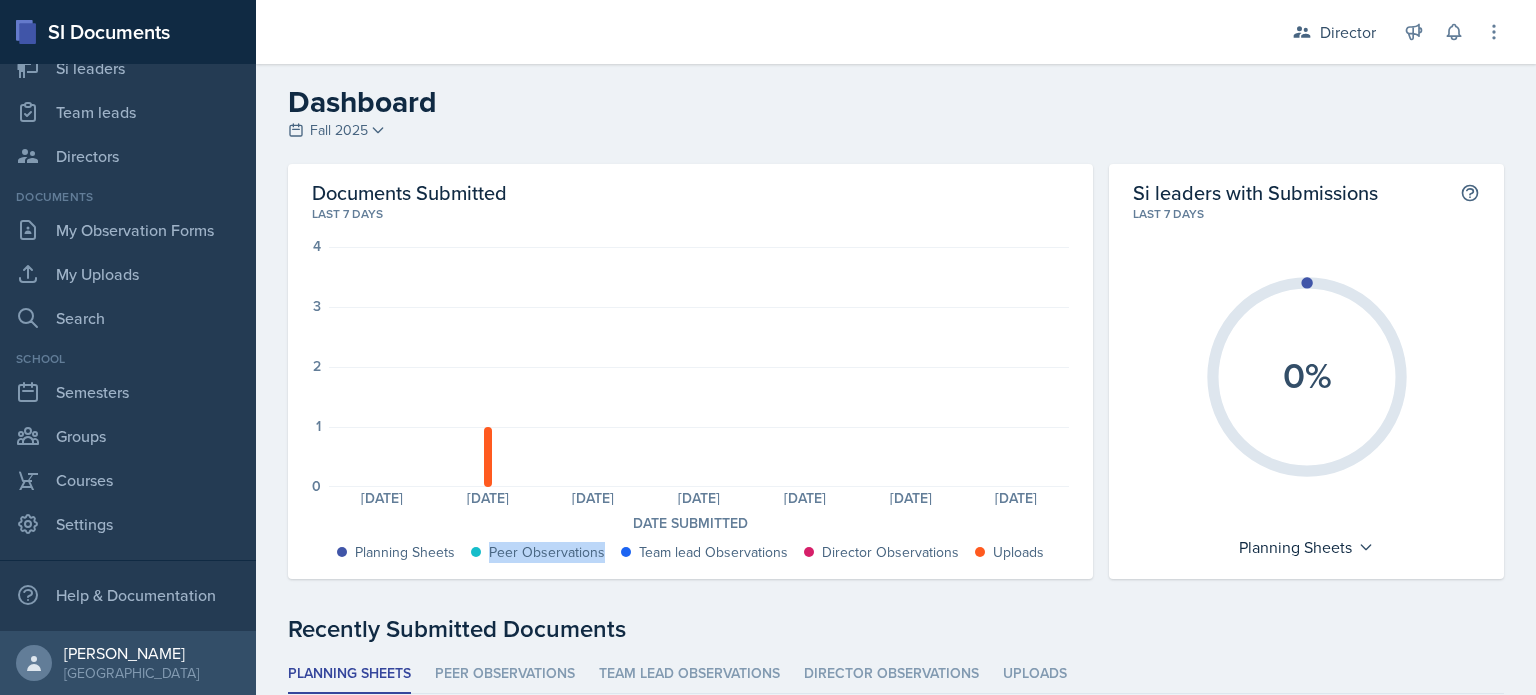 click on "Peer Observations" at bounding box center (547, 552) 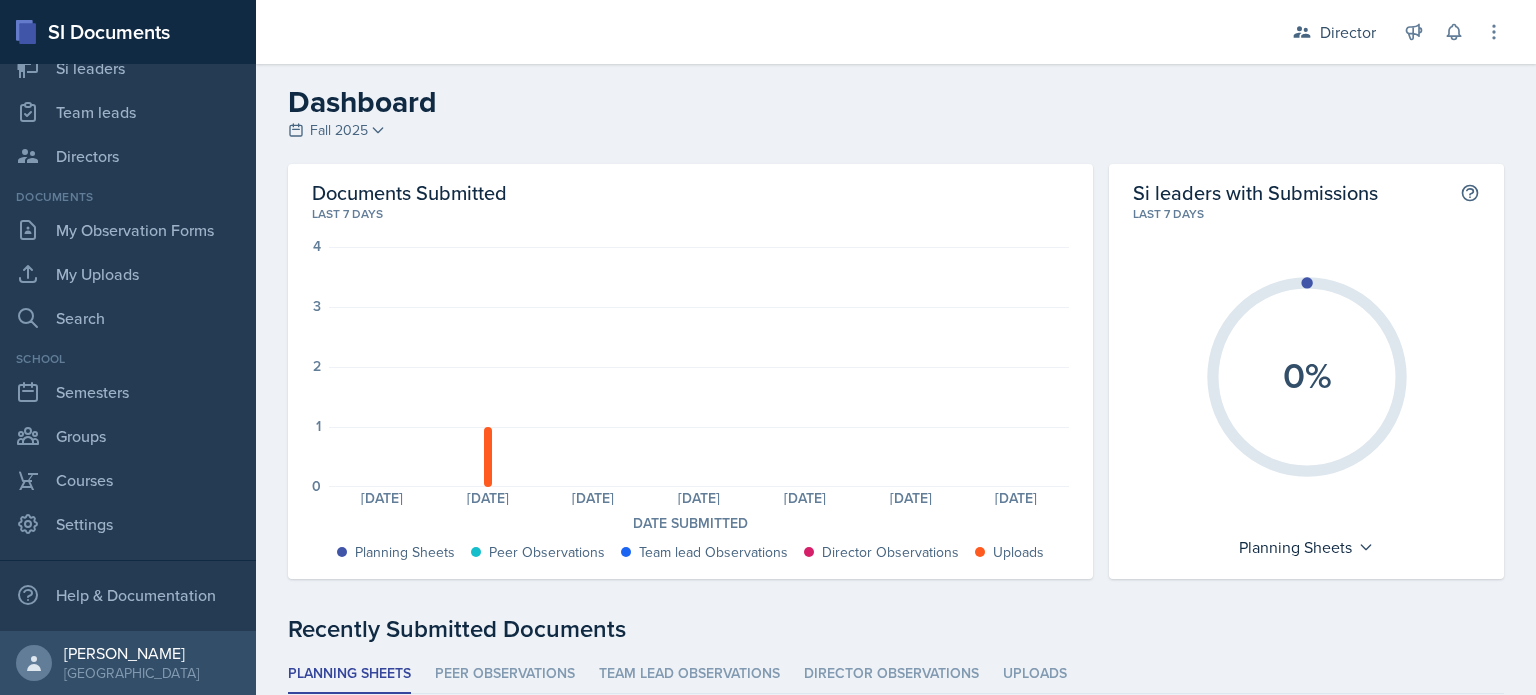 click on "Recently Submitted Documents" at bounding box center (896, 629) 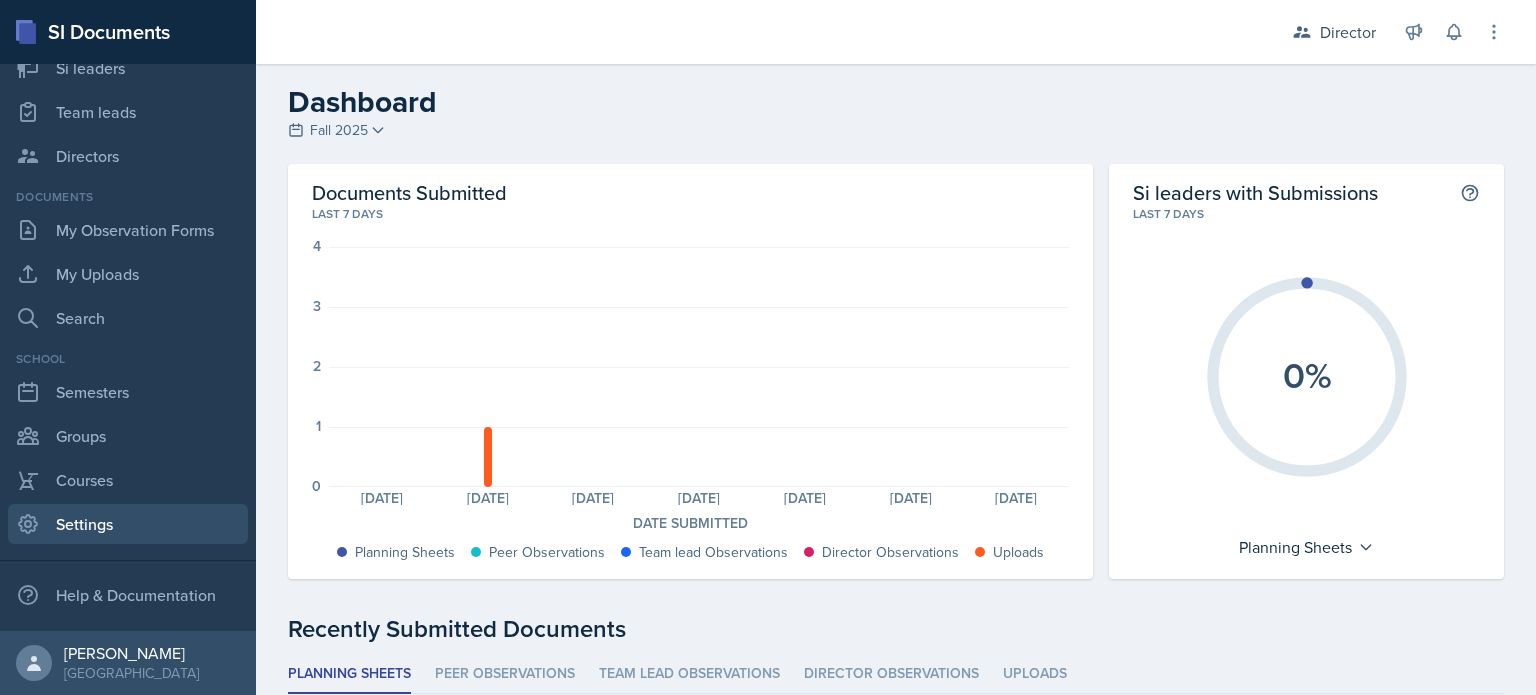 click on "Settings" at bounding box center [128, 524] 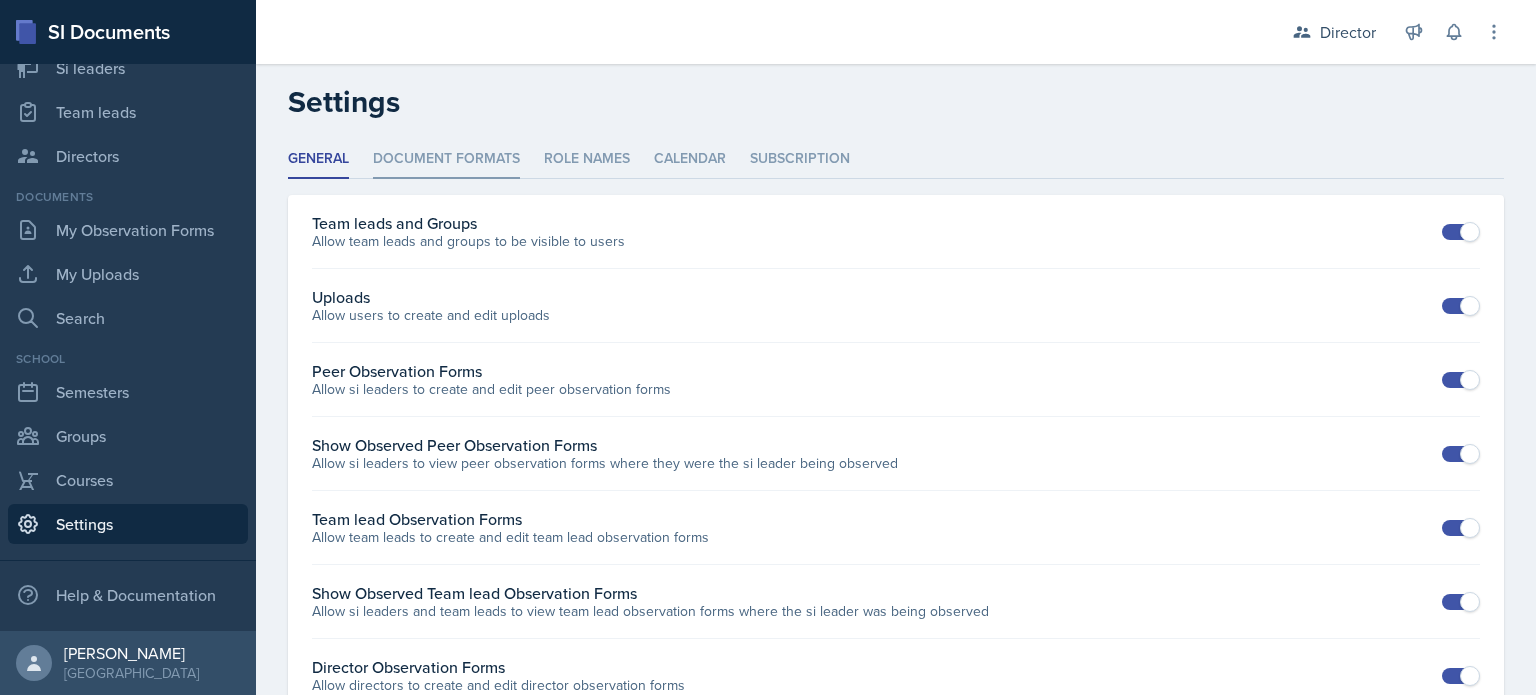 click on "Document Formats" at bounding box center (446, 159) 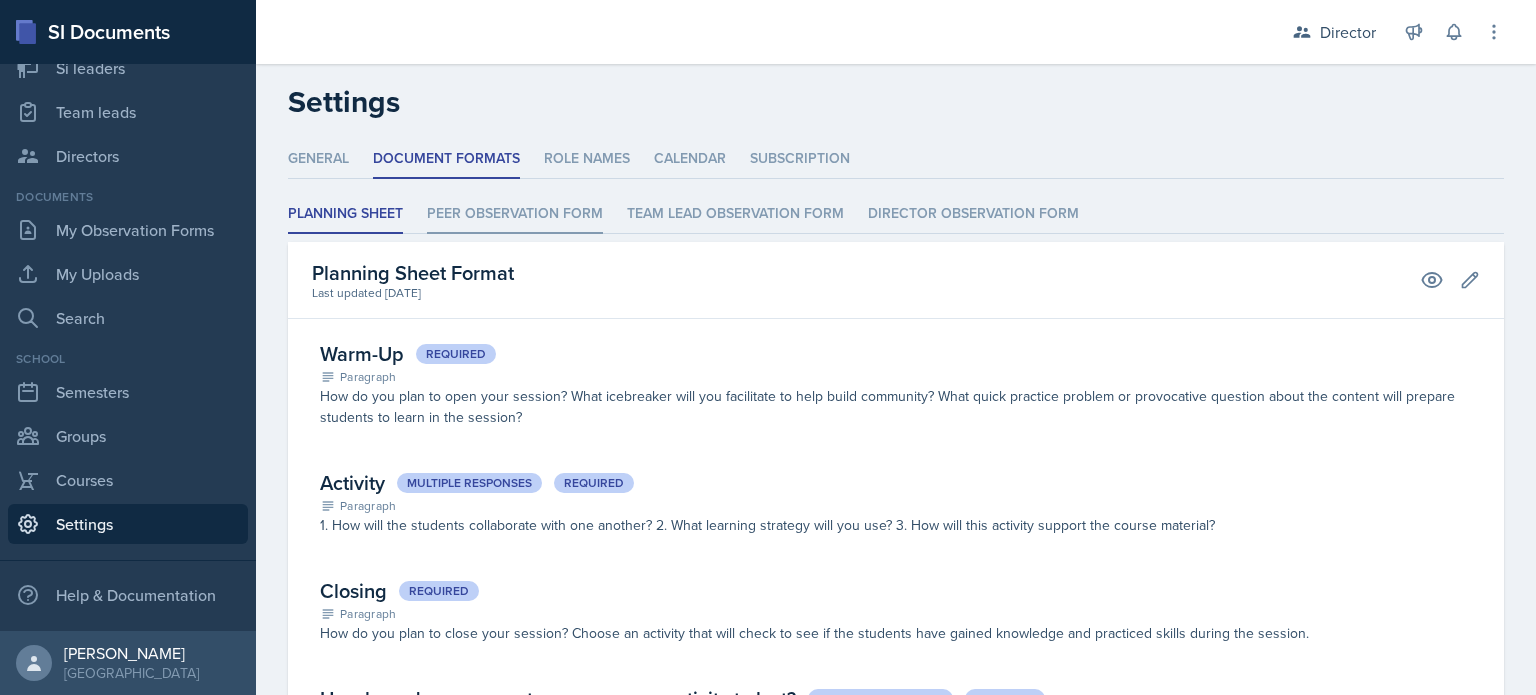 click on "Peer Observation Form" at bounding box center (515, 214) 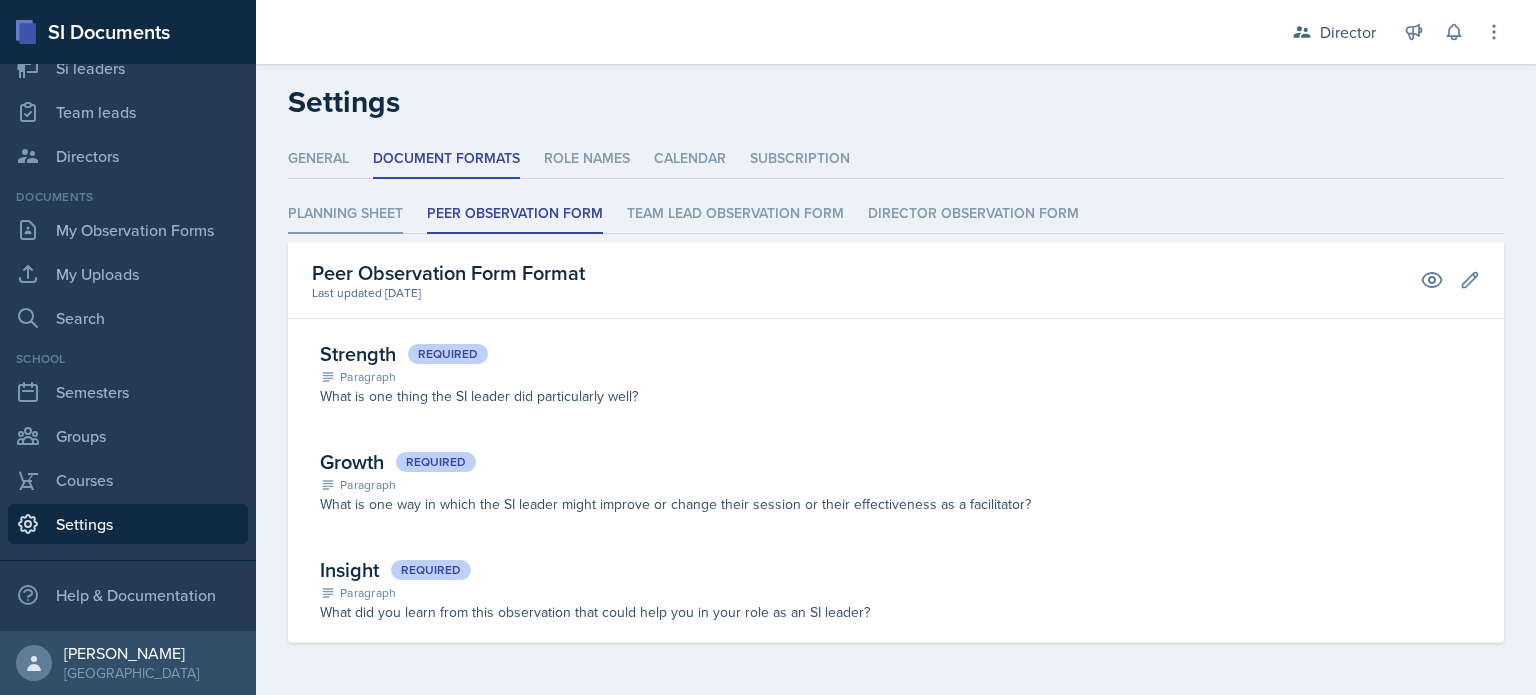 click on "Planning Sheet" at bounding box center [345, 214] 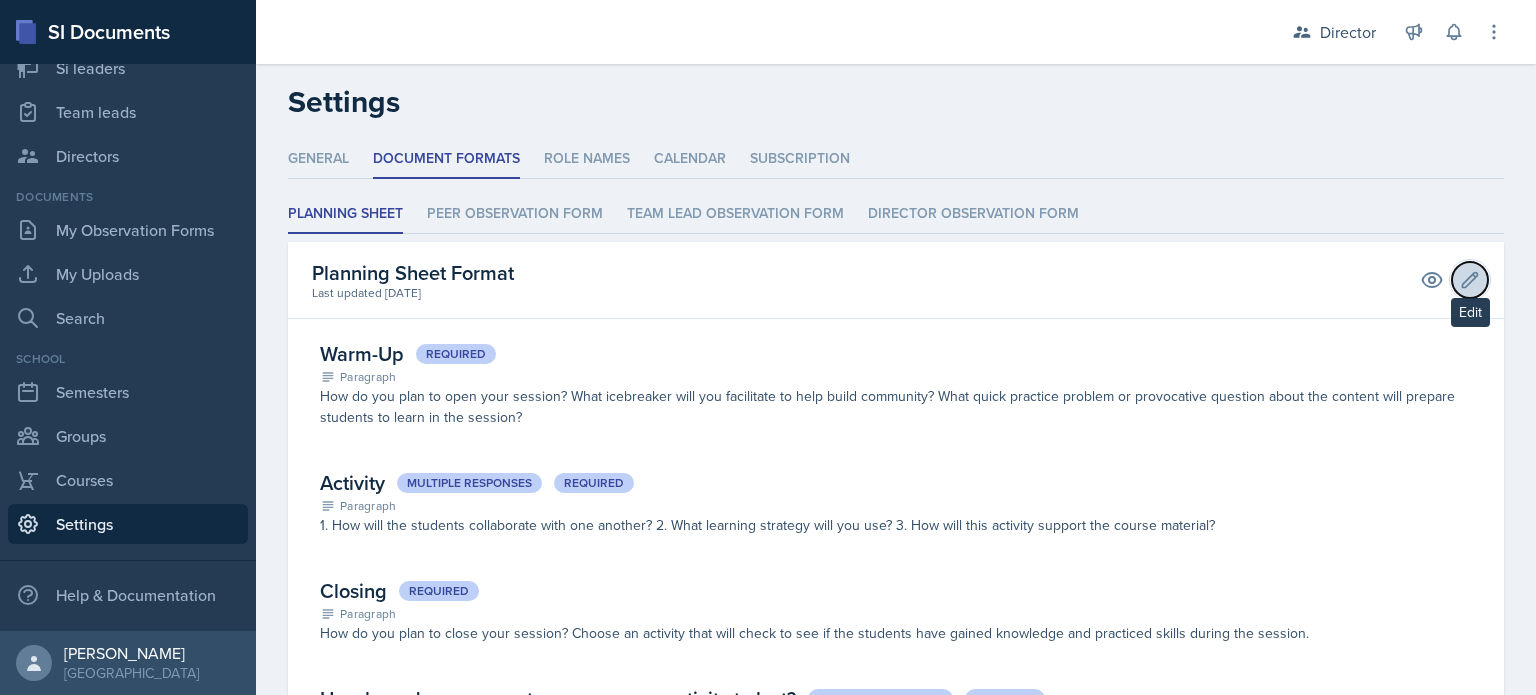 click on "Edit" at bounding box center [1470, 280] 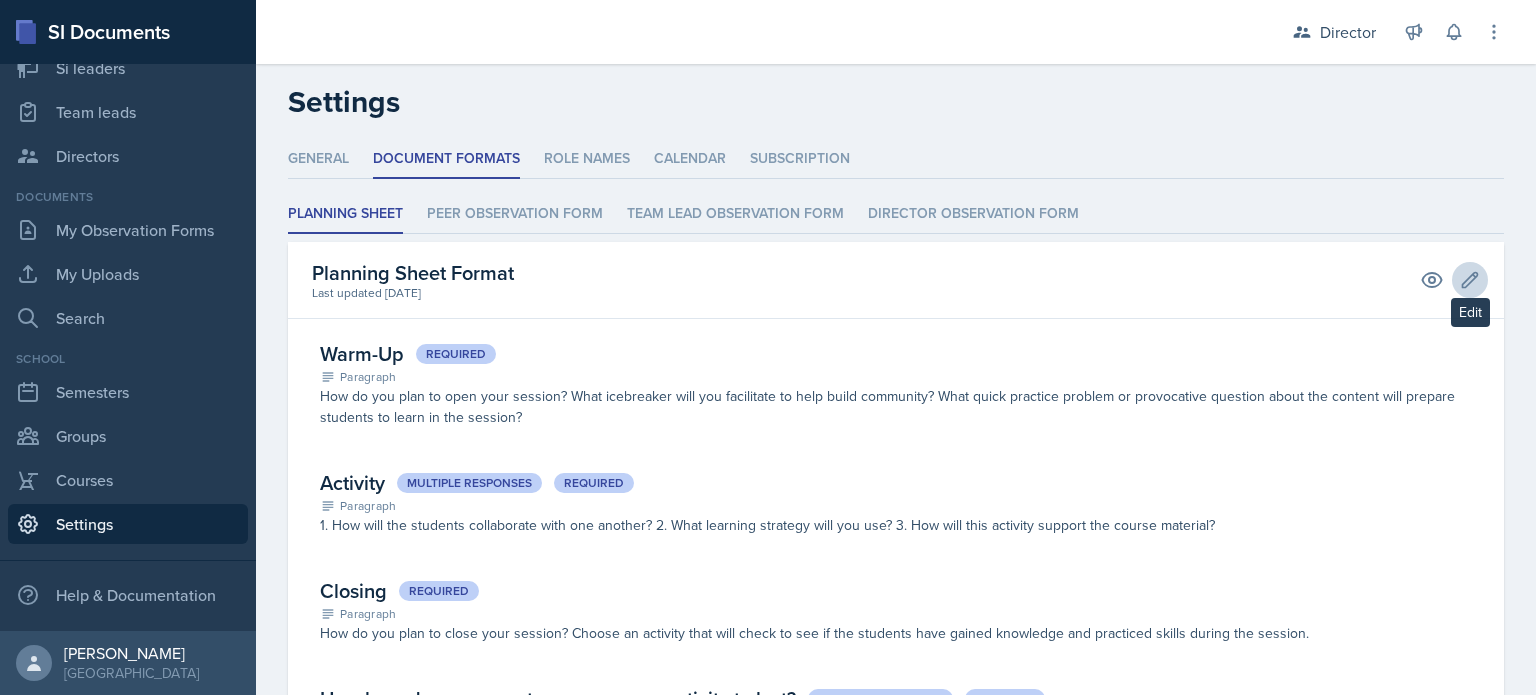 select on "1" 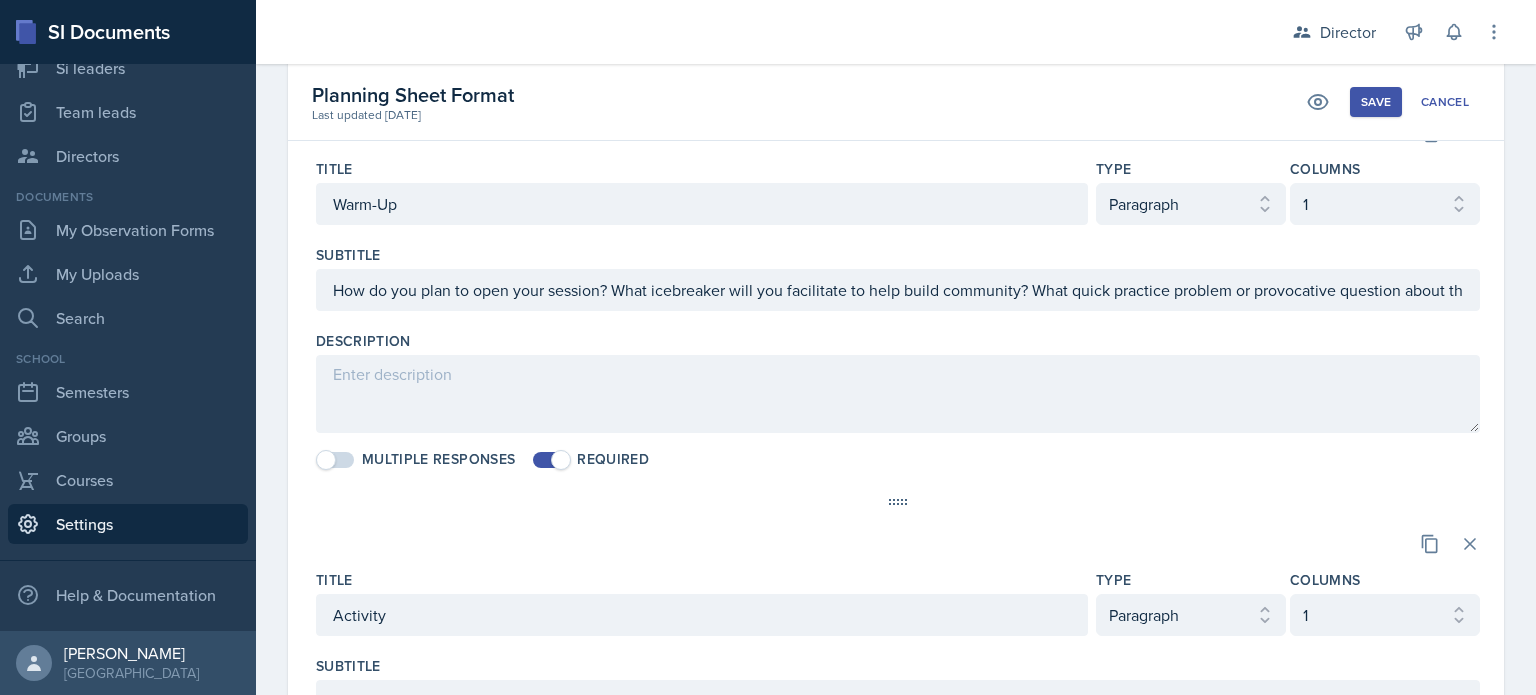 scroll, scrollTop: 227, scrollLeft: 0, axis: vertical 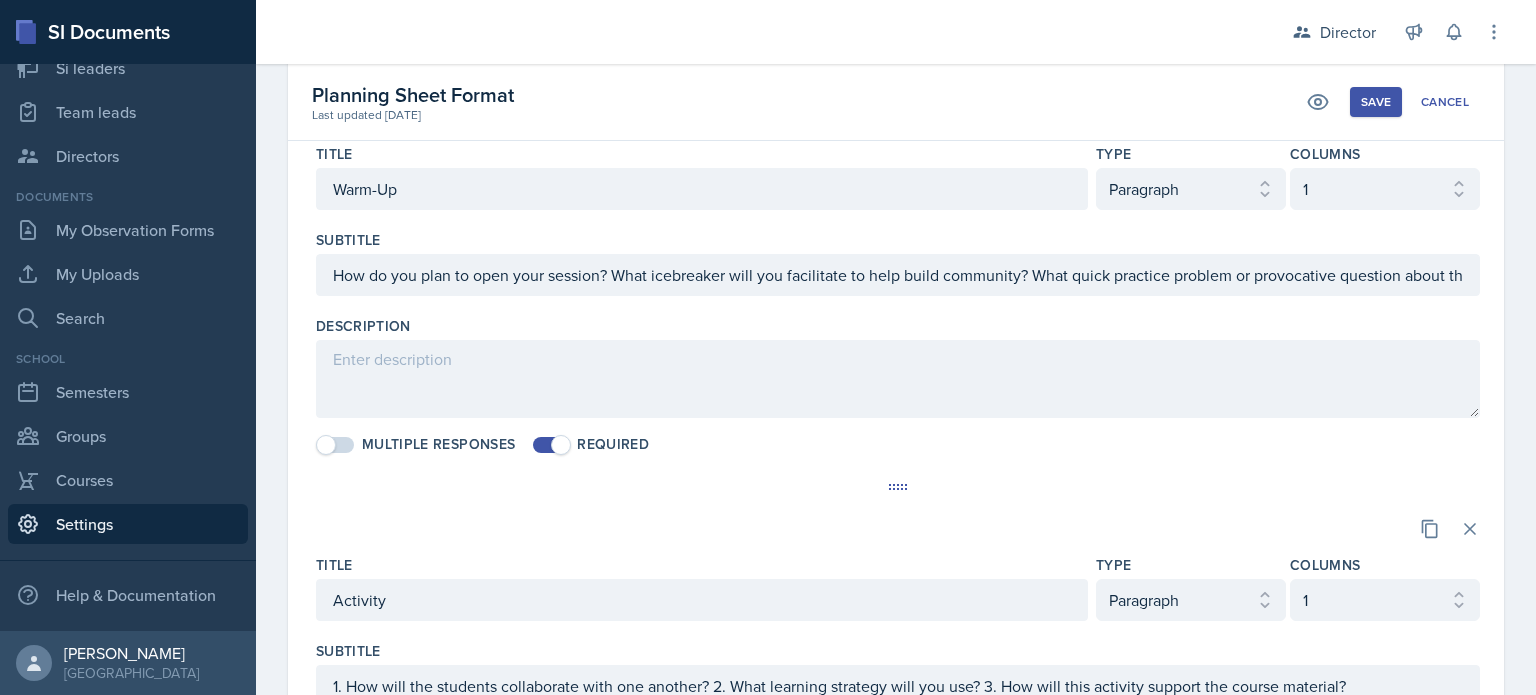 click at bounding box center (898, 487) 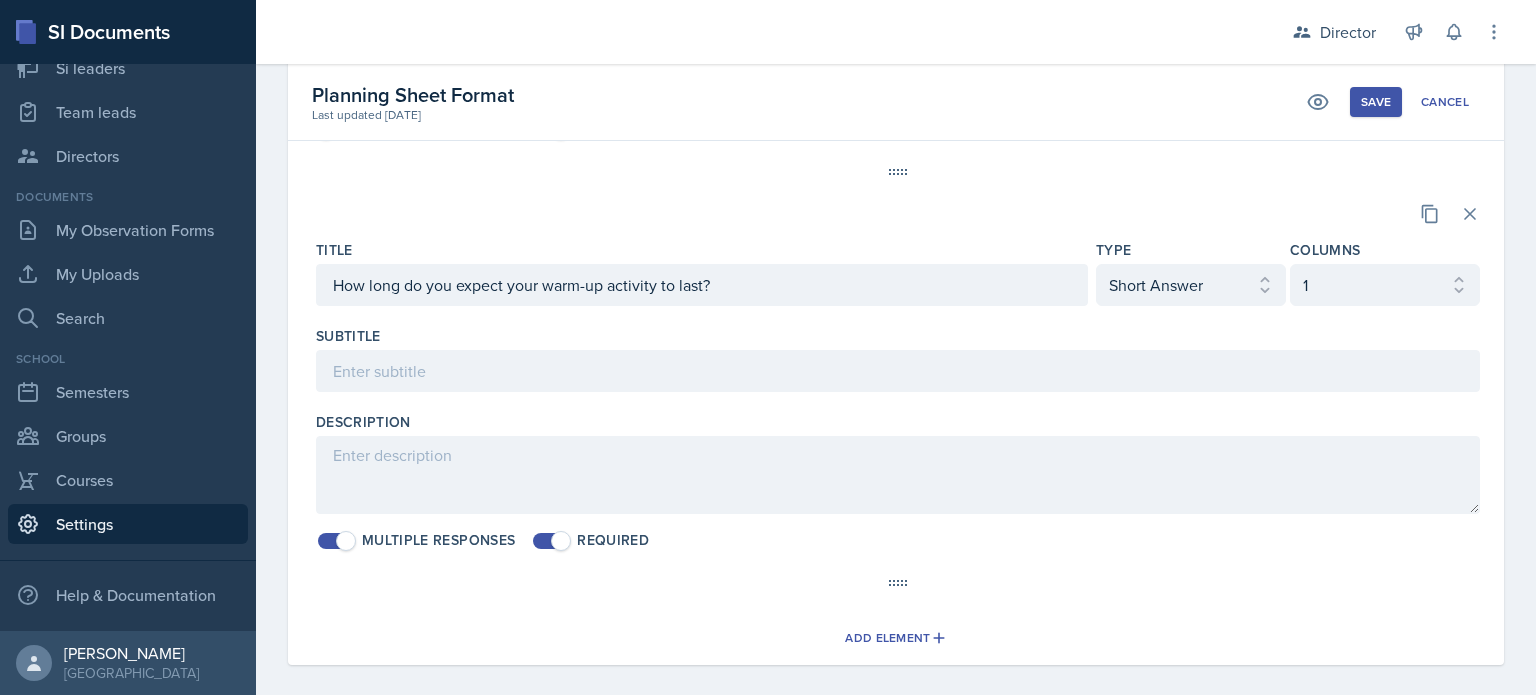 scroll, scrollTop: 1375, scrollLeft: 0, axis: vertical 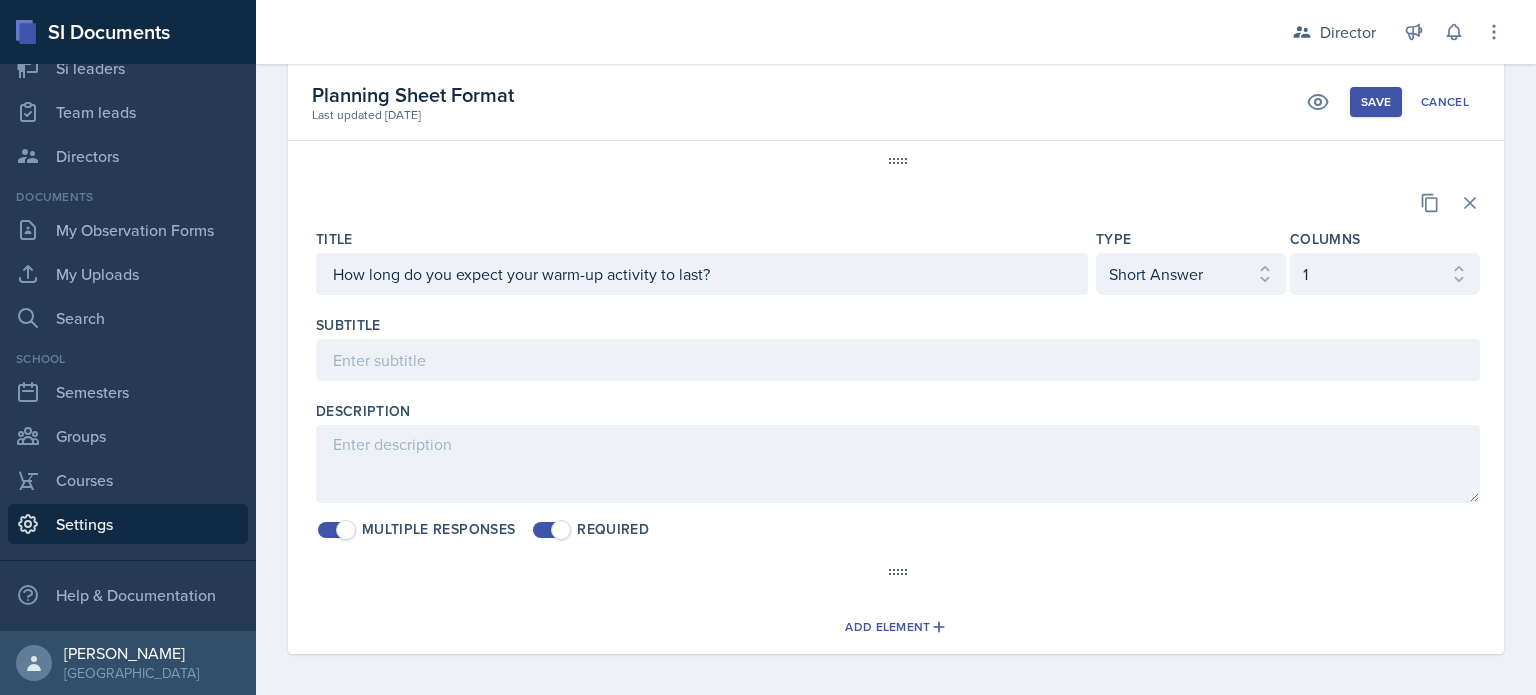 click on "Add Element" at bounding box center [896, 621] 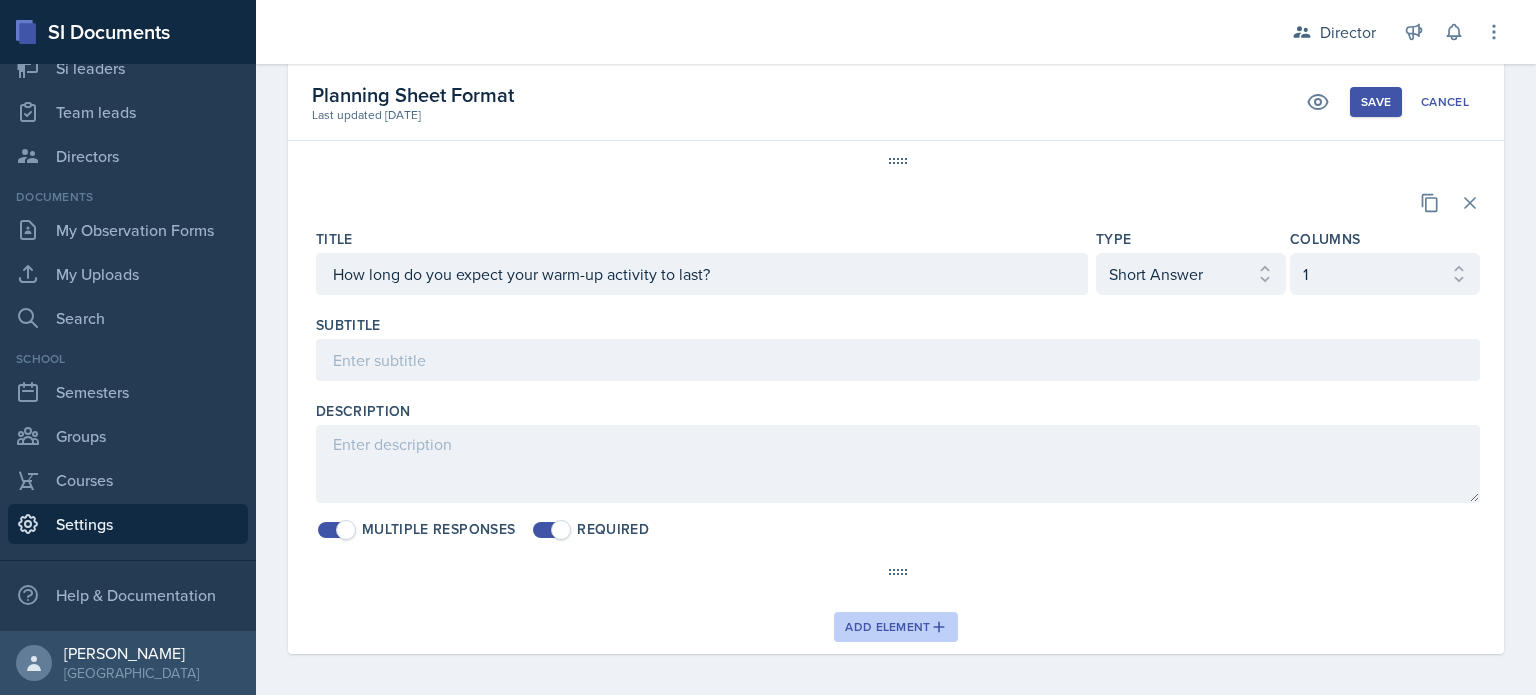click on "Add Element" at bounding box center [895, 627] 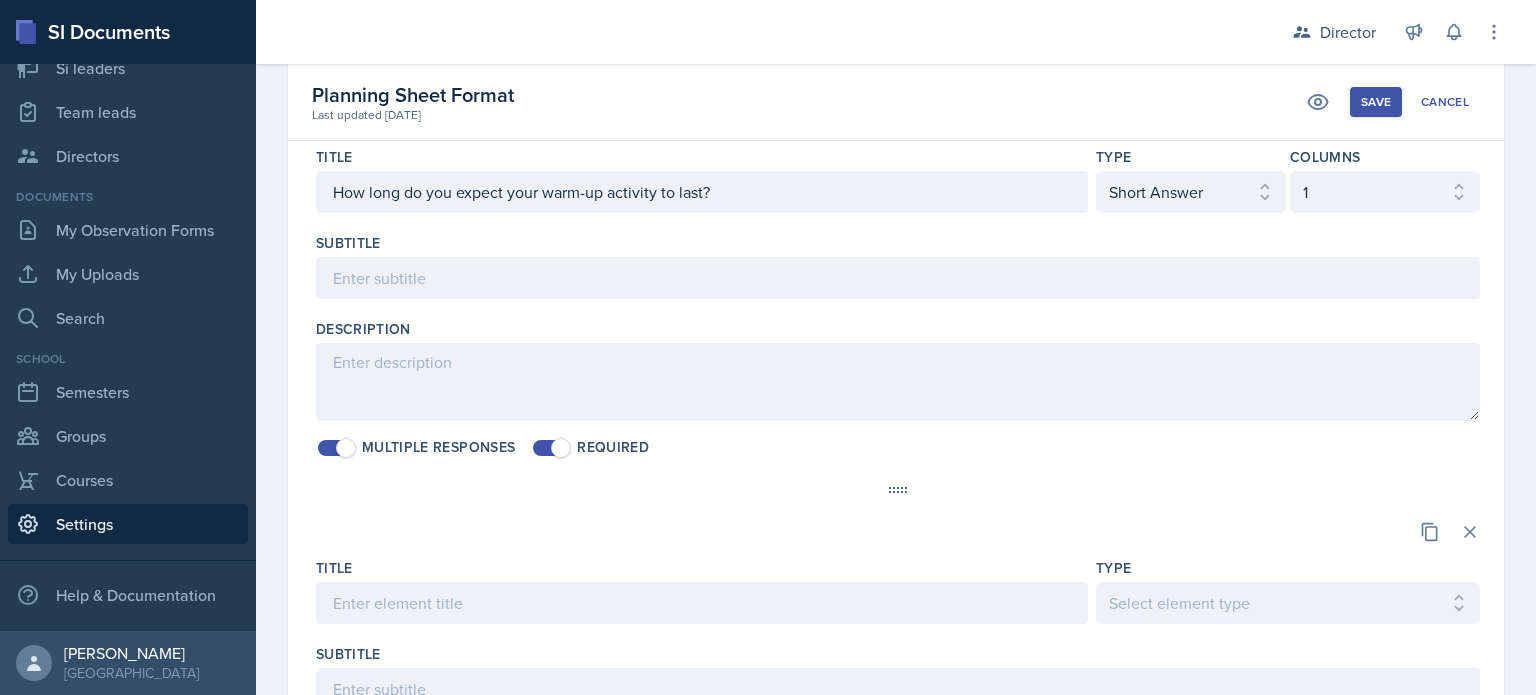 scroll, scrollTop: 1456, scrollLeft: 0, axis: vertical 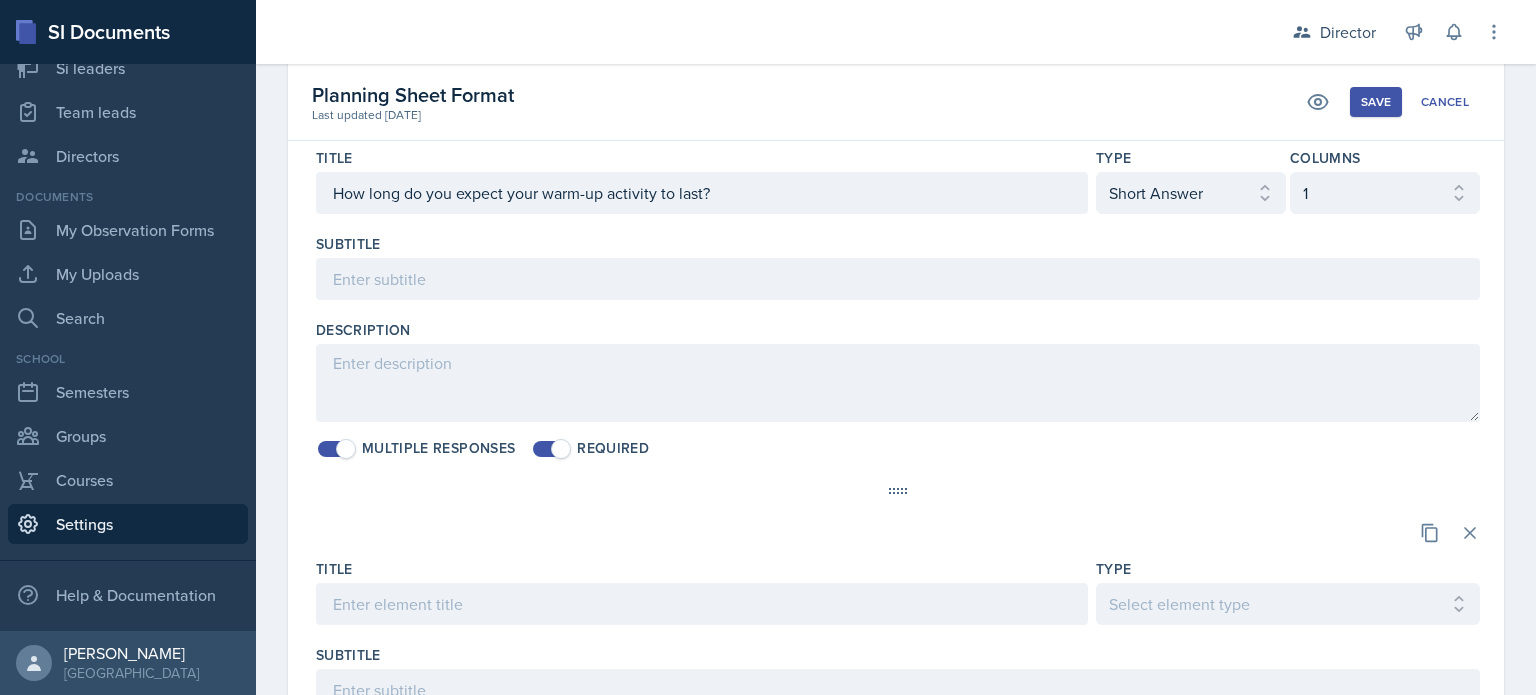 click at bounding box center [346, 449] 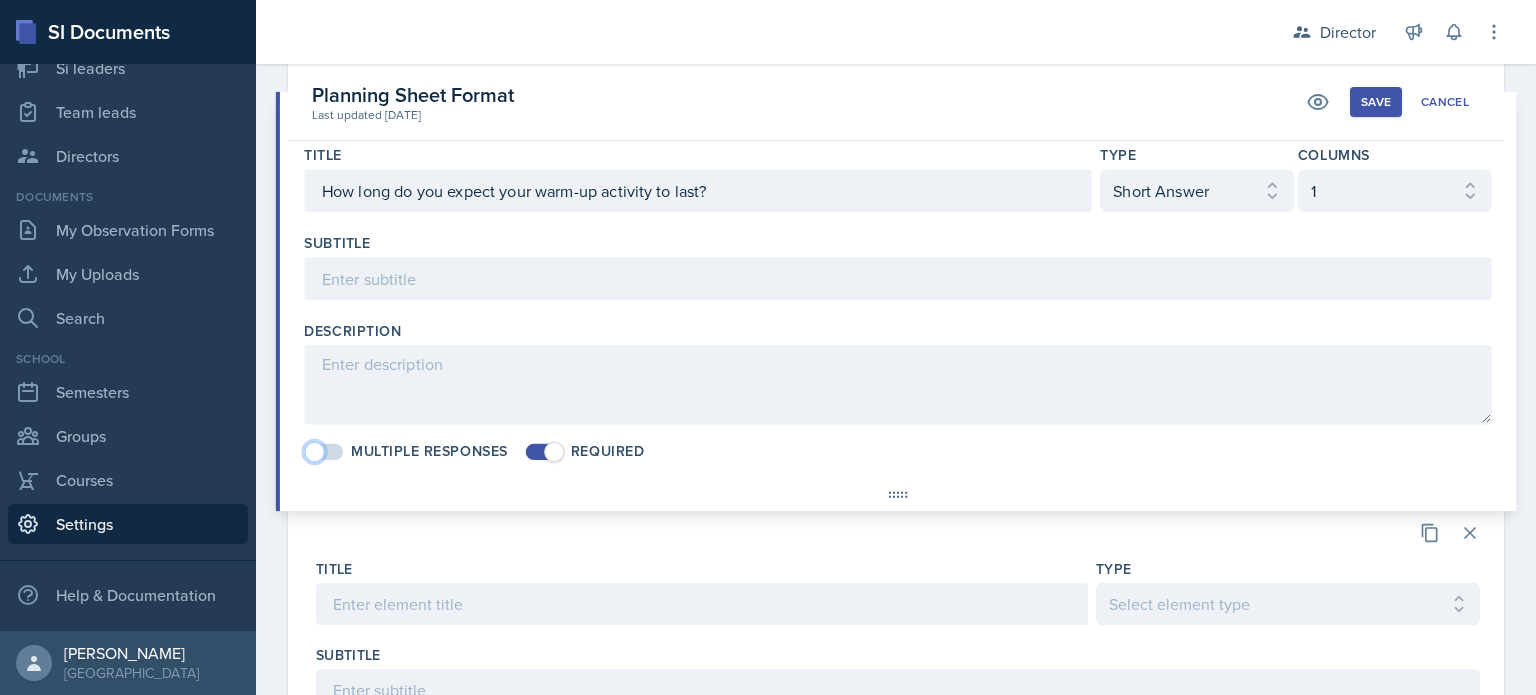click on "Title" at bounding box center [704, 602] 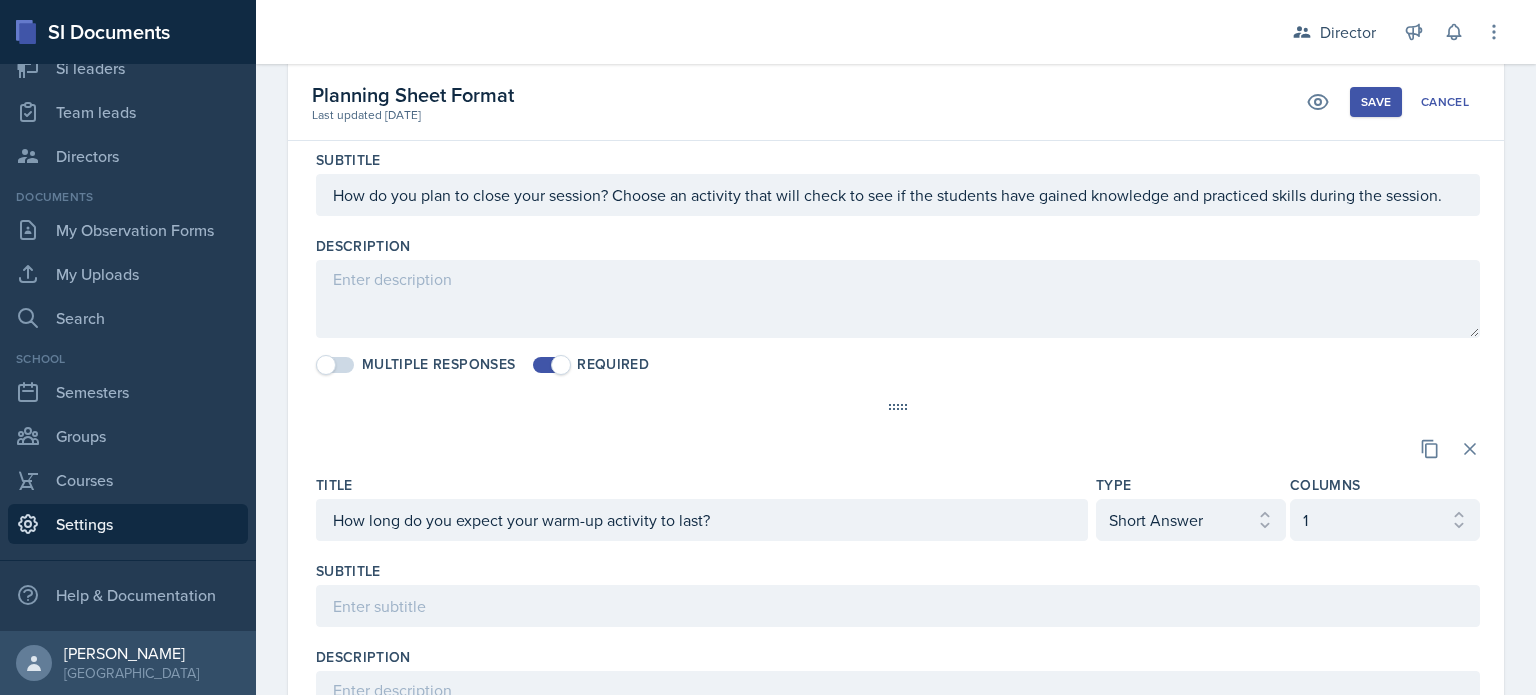 scroll, scrollTop: 1116, scrollLeft: 0, axis: vertical 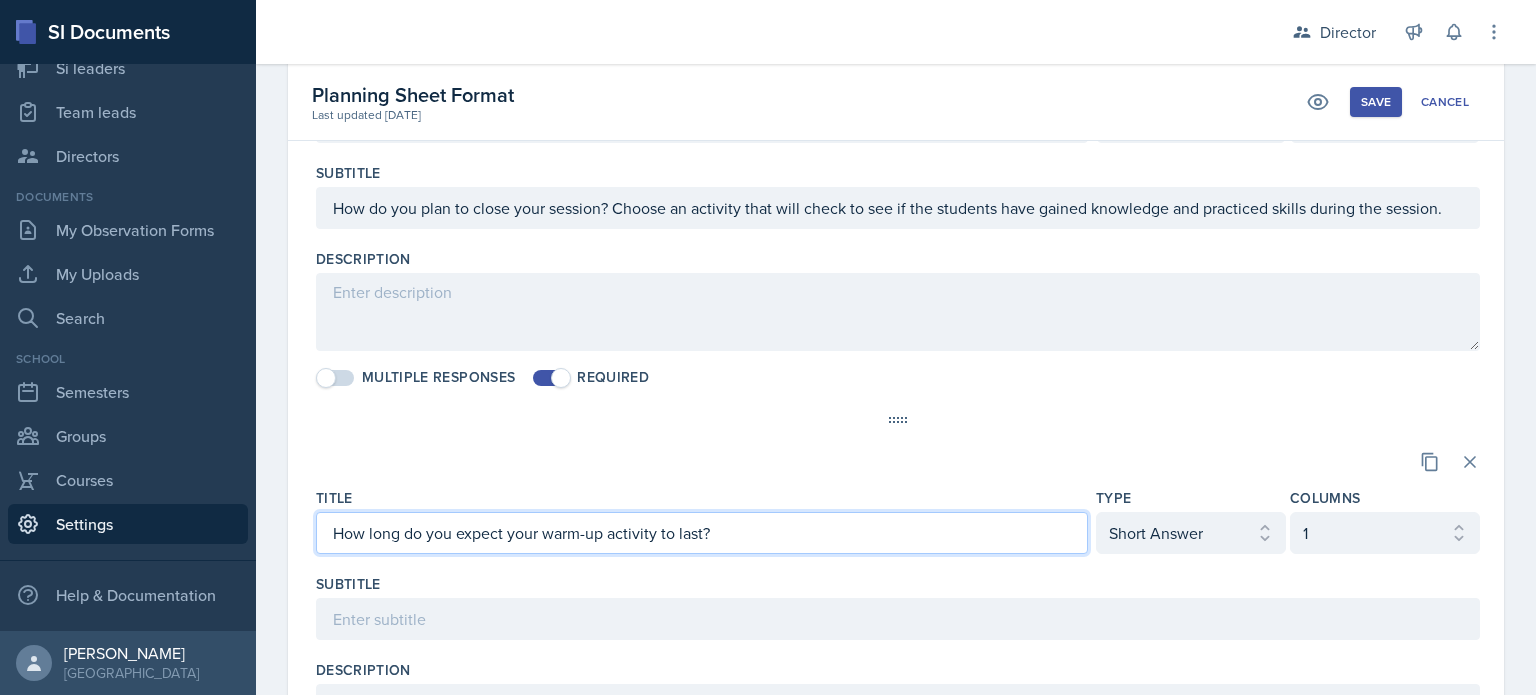 click on "How long do you expect your warm-up activity to last?" at bounding box center [702, 533] 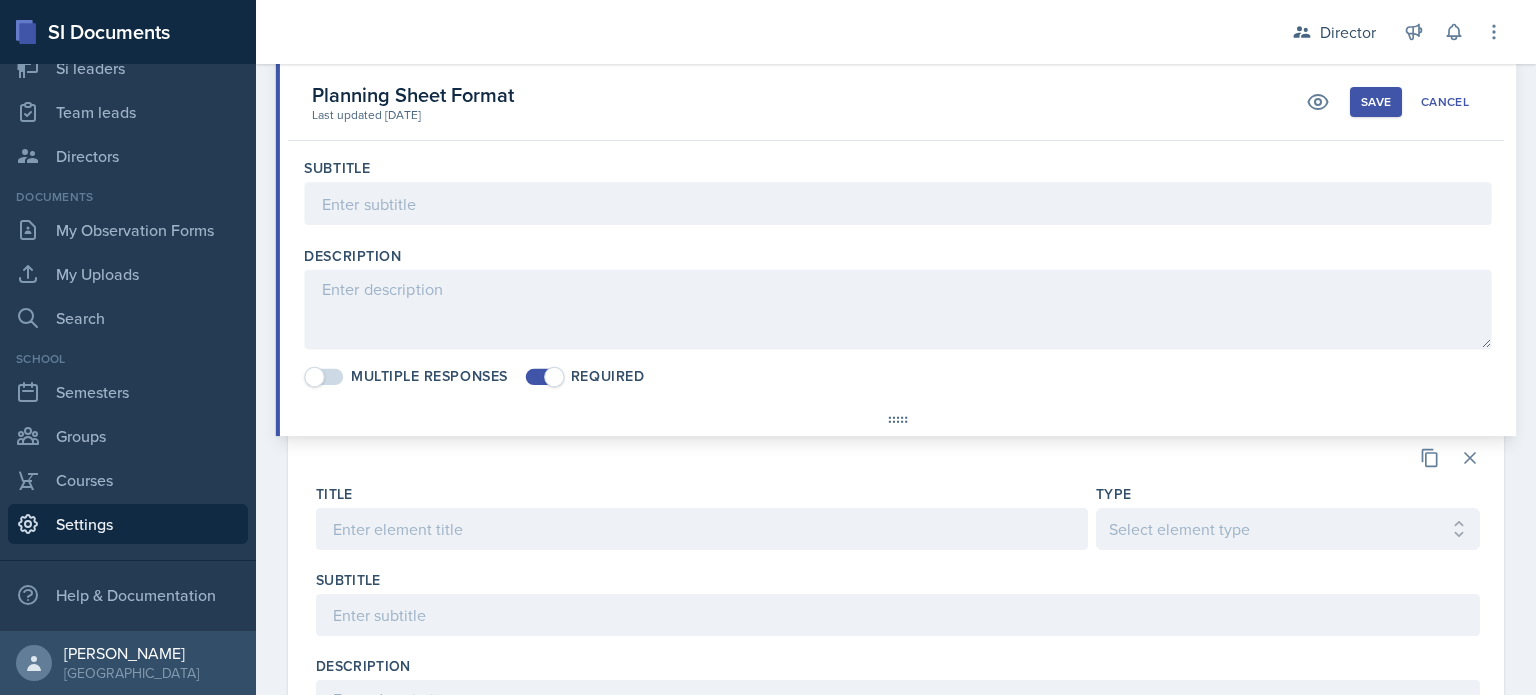 scroll, scrollTop: 1536, scrollLeft: 0, axis: vertical 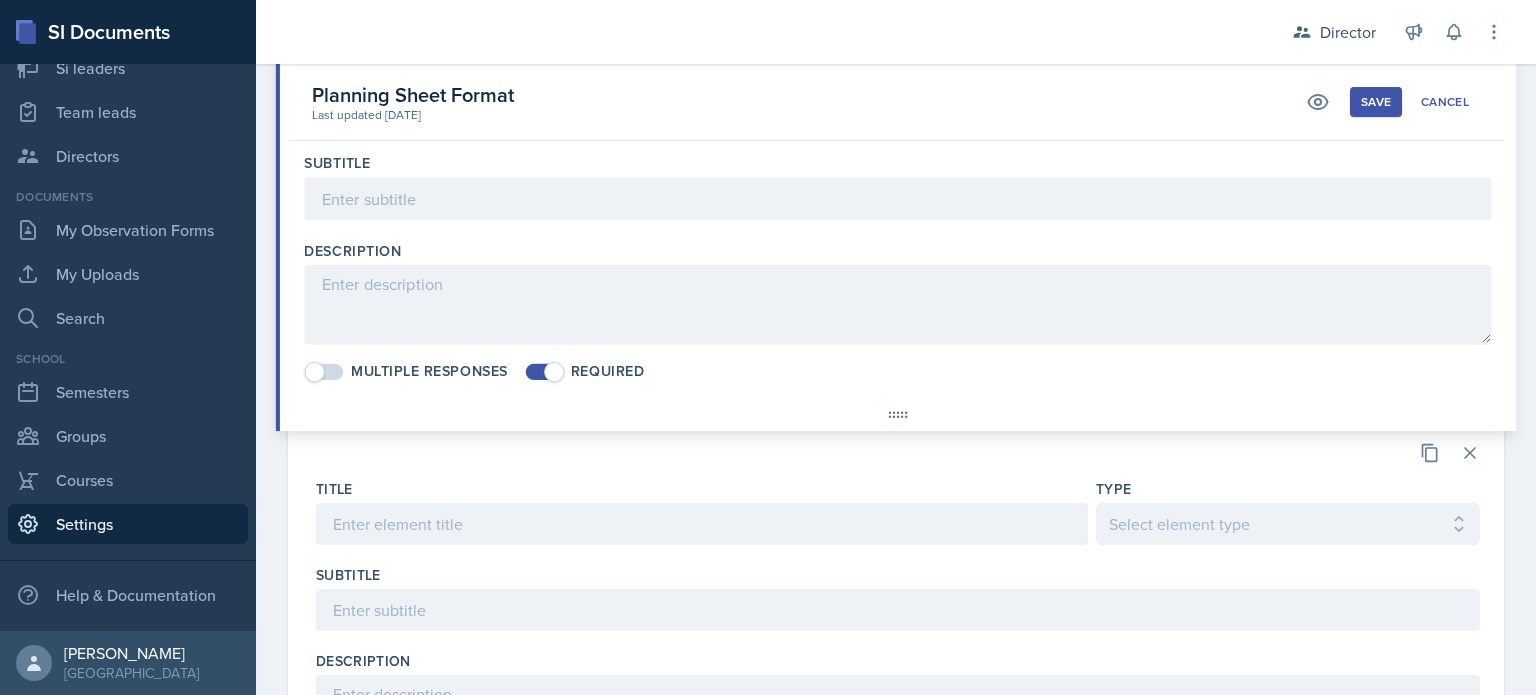 type on "How long do you expect your closing activity to last?" 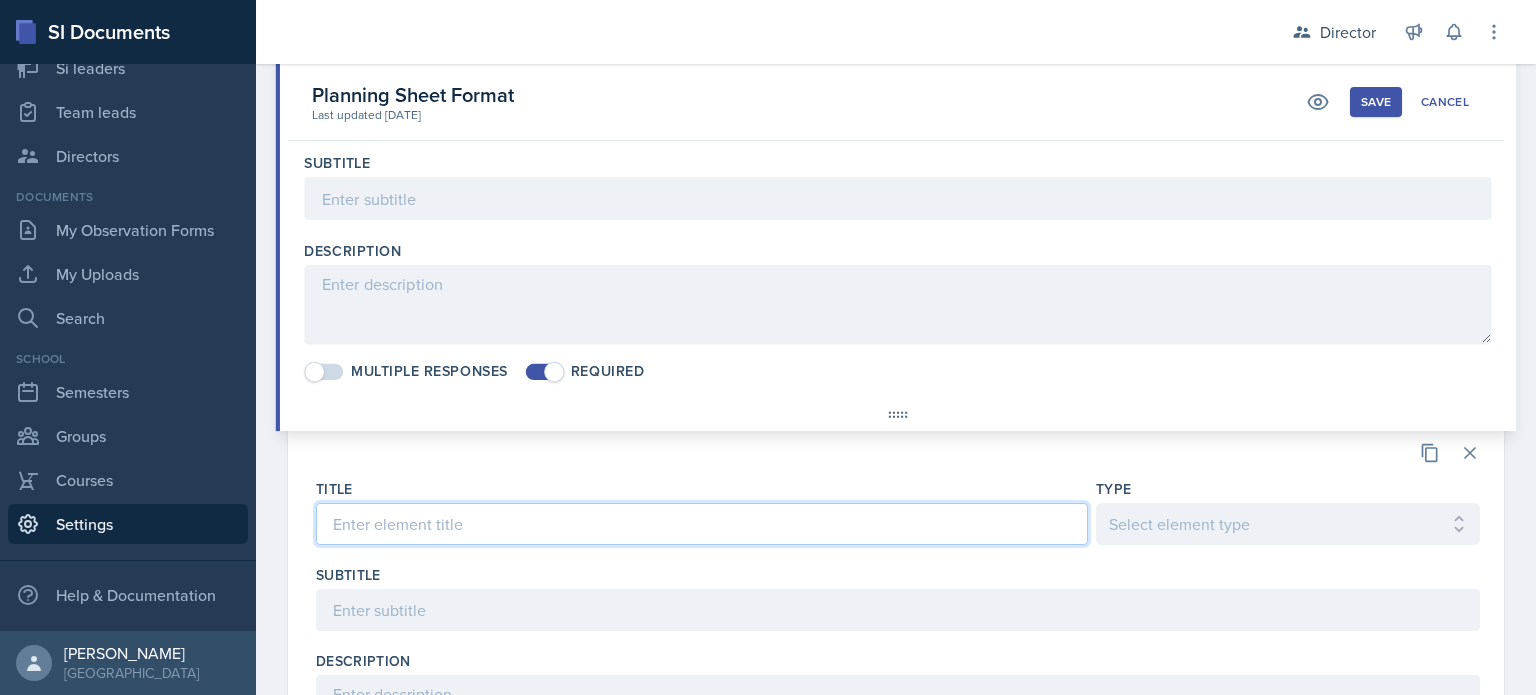 click at bounding box center [702, 524] 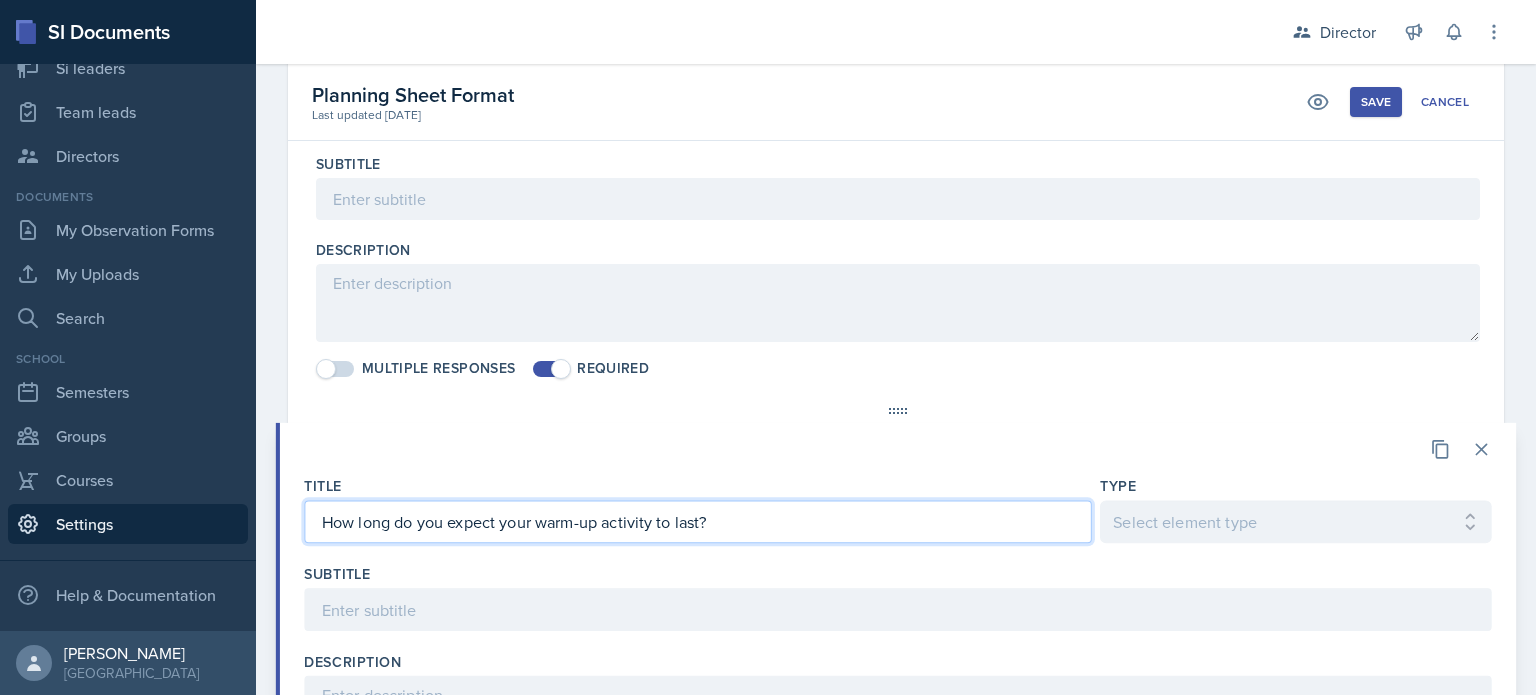 scroll, scrollTop: 1784, scrollLeft: 0, axis: vertical 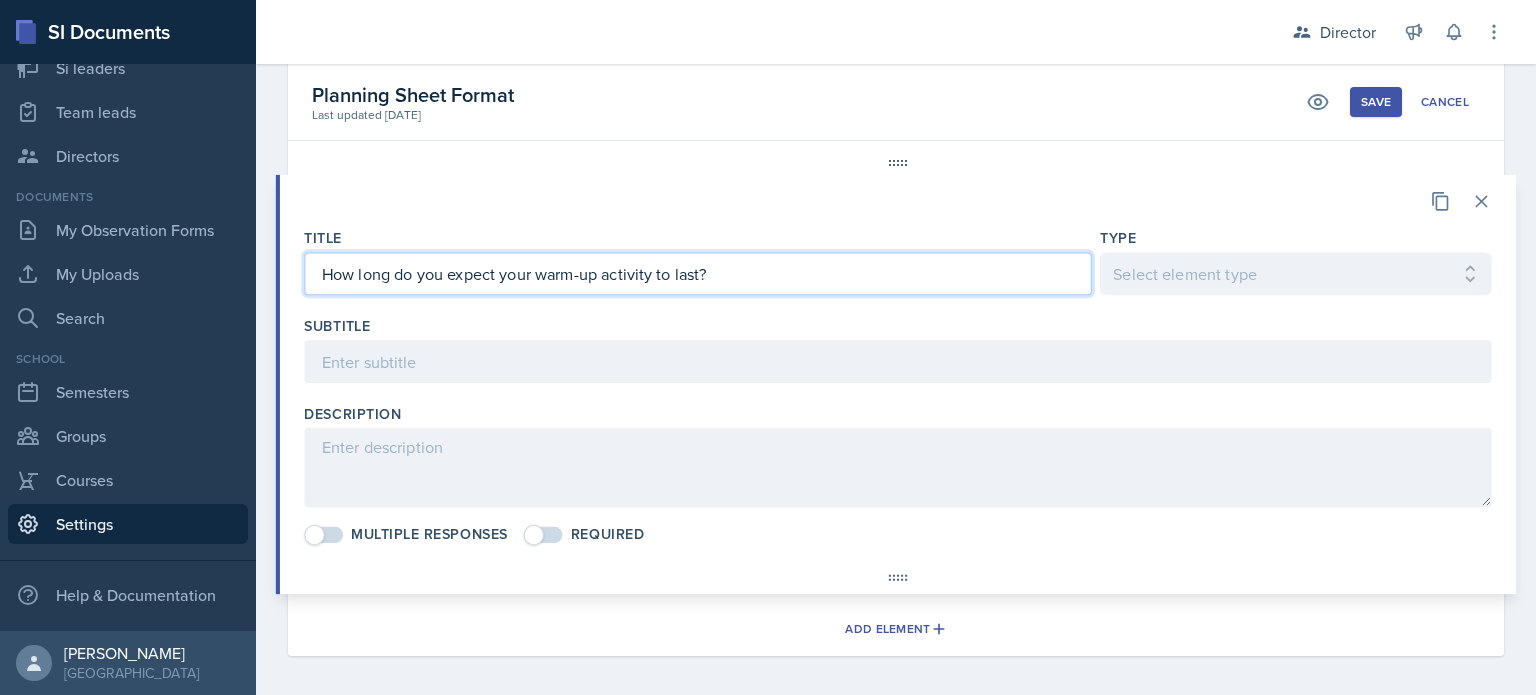 type on "How long do you expect your warm-up activity to last?" 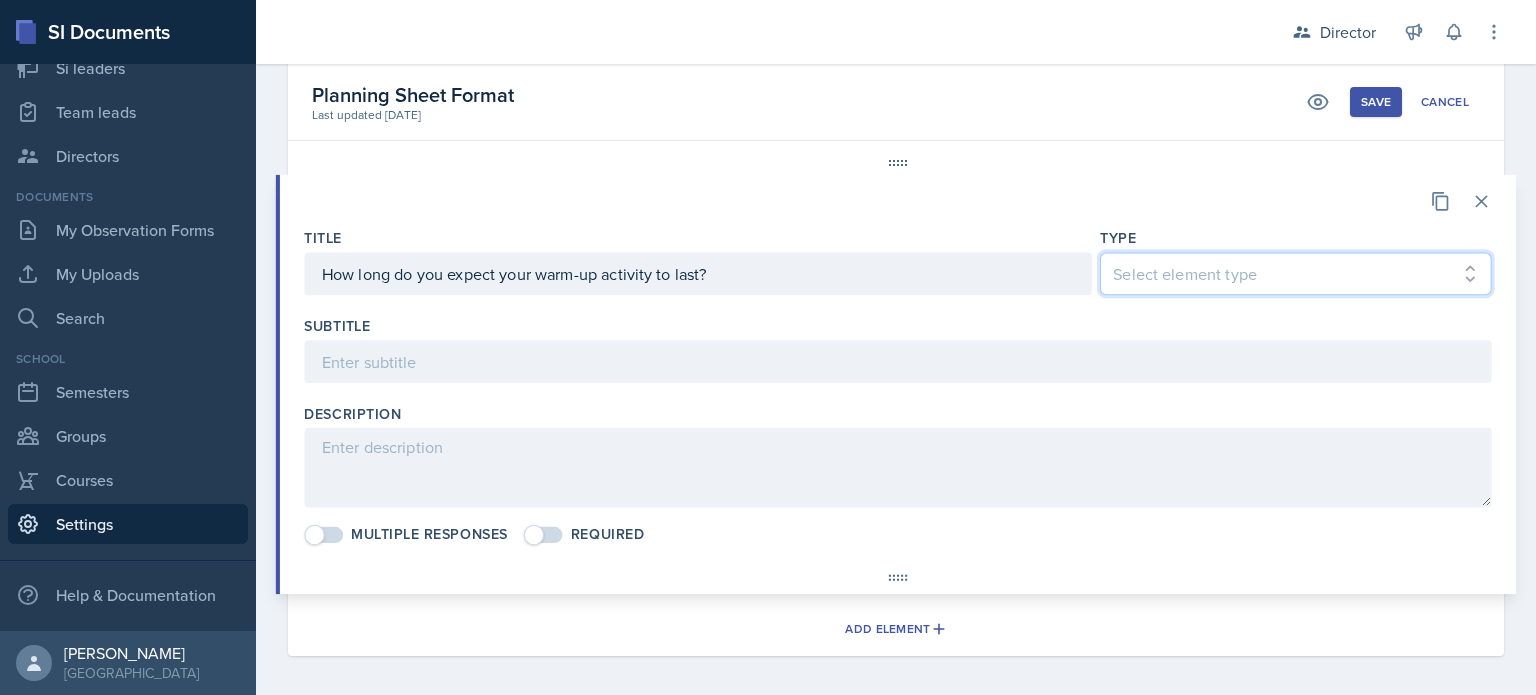 click on "Select element type   Paragraph Short Answer Multiple Choice Checklist" at bounding box center [1296, 273] 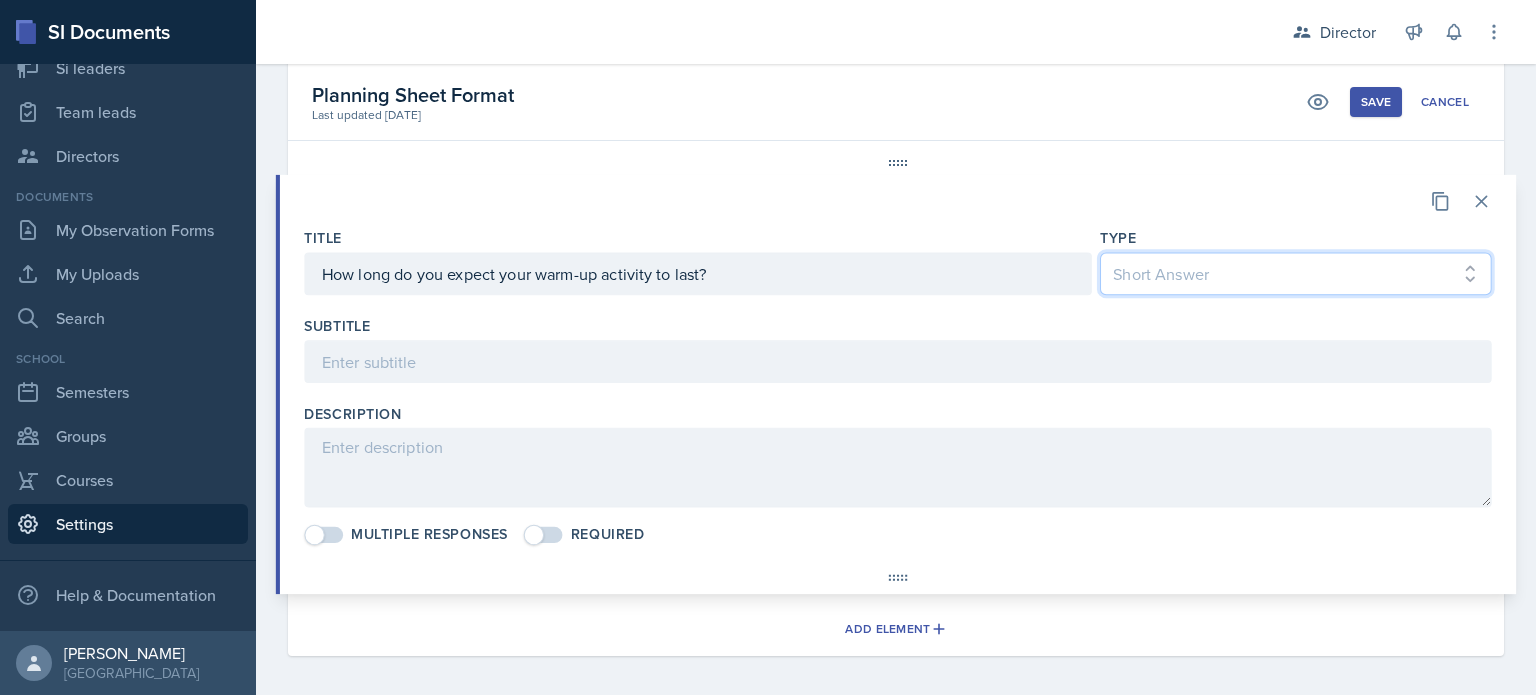 click on "Select element type   Paragraph Short Answer Multiple Choice Checklist" at bounding box center [1296, 273] 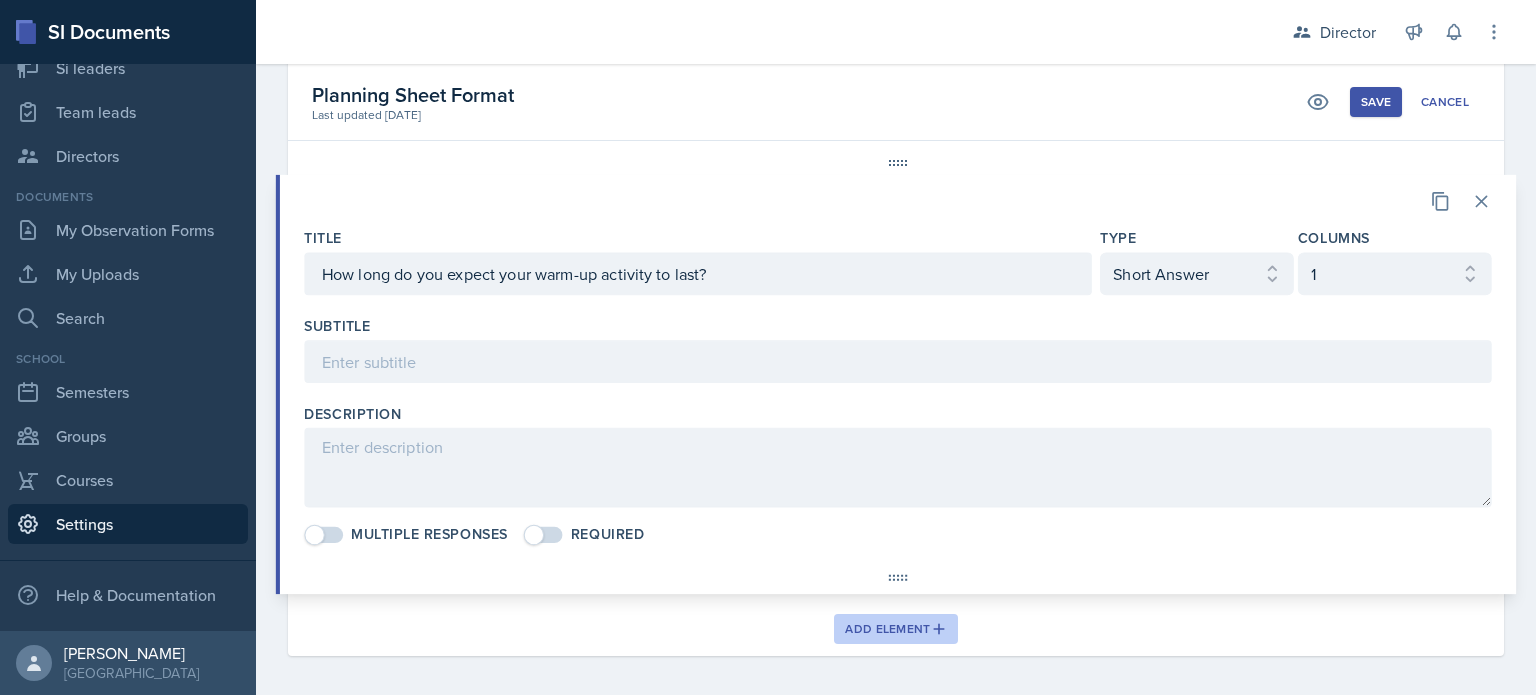 click on "Add Element" at bounding box center (895, 629) 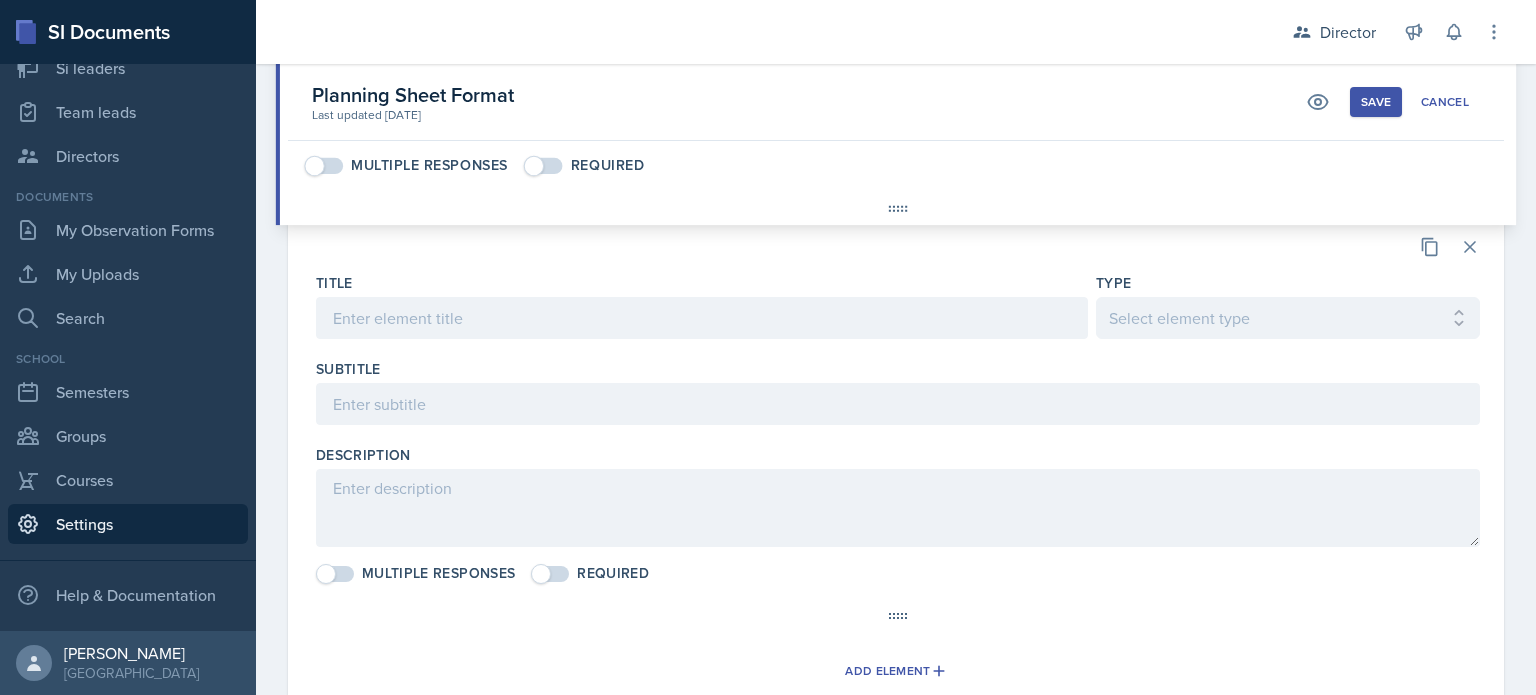 scroll, scrollTop: 2152, scrollLeft: 0, axis: vertical 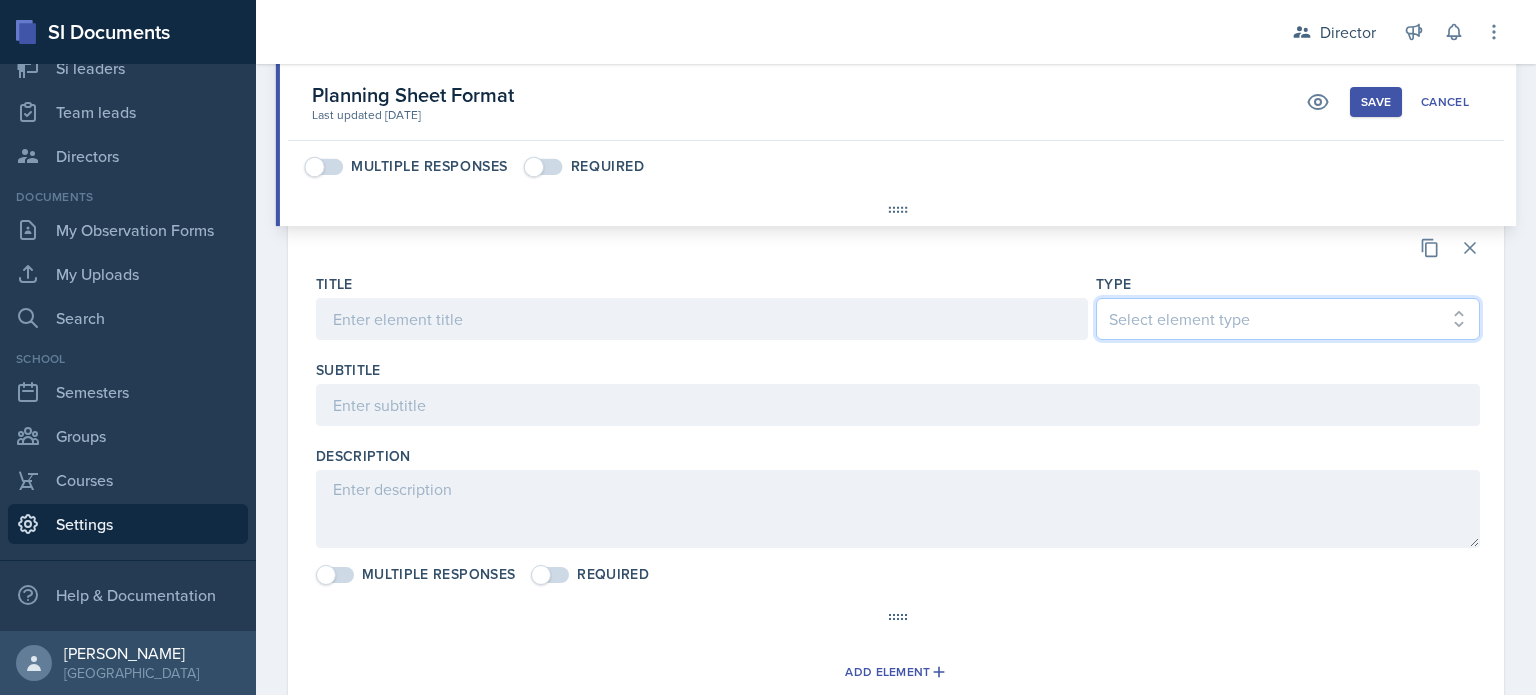 click on "Select element type   Paragraph Short Answer Multiple Choice Checklist" at bounding box center (1288, 319) 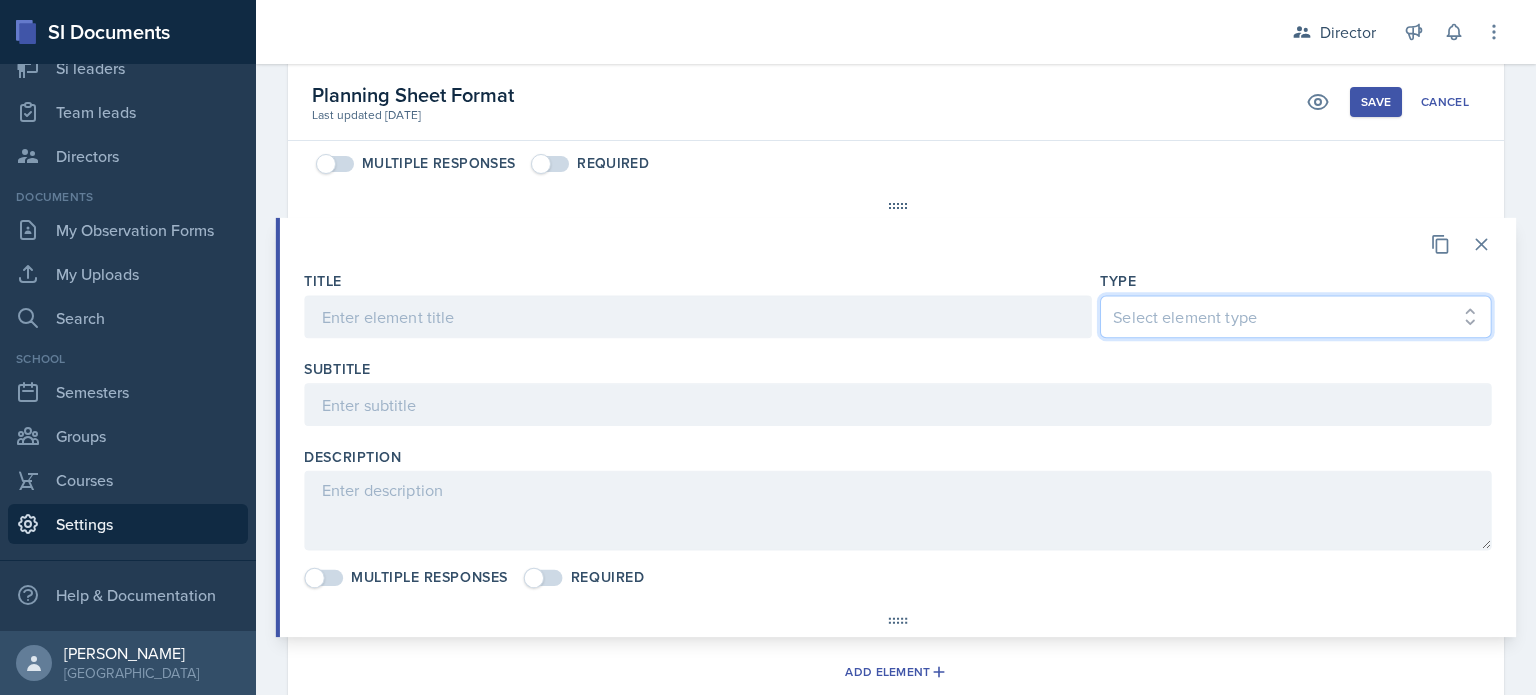 click on "Select element type   Paragraph Short Answer Multiple Choice Checklist" at bounding box center [1296, 316] 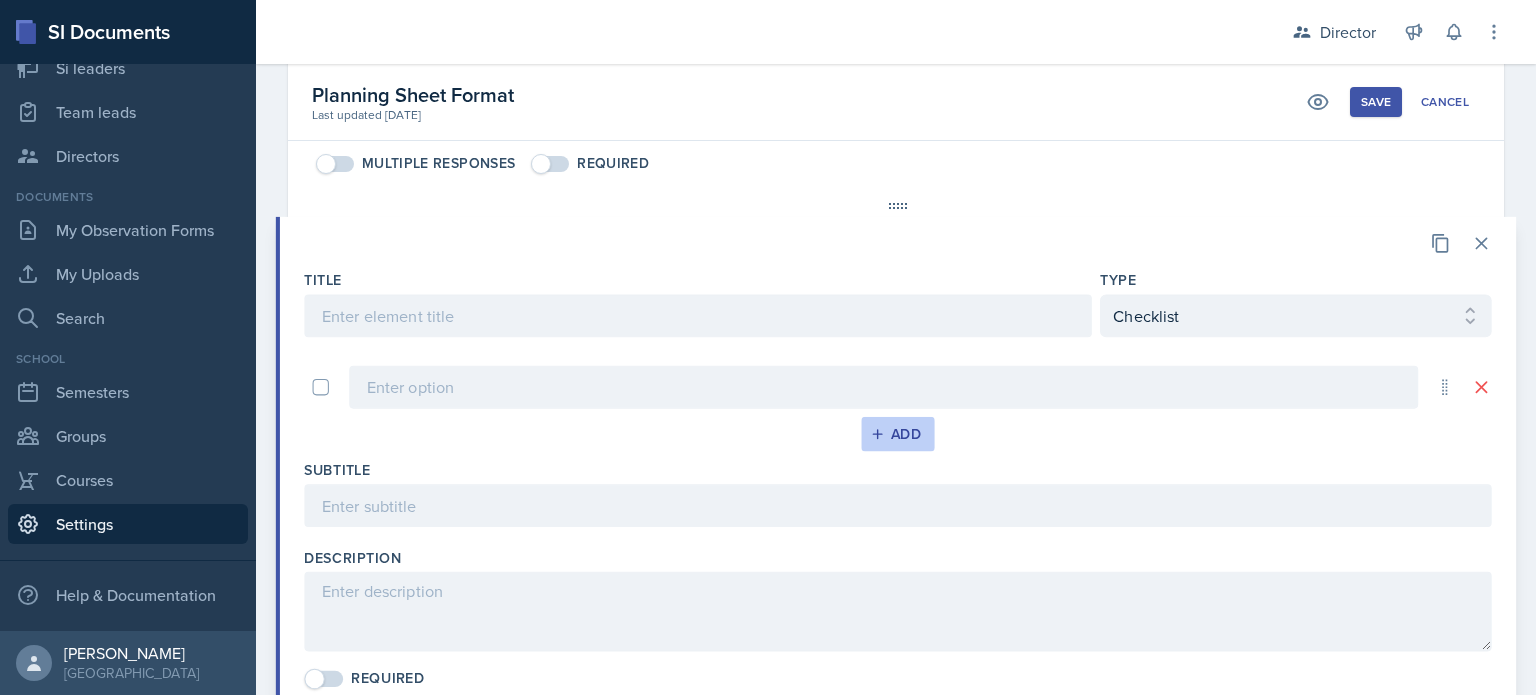 click on "Add" at bounding box center (897, 434) 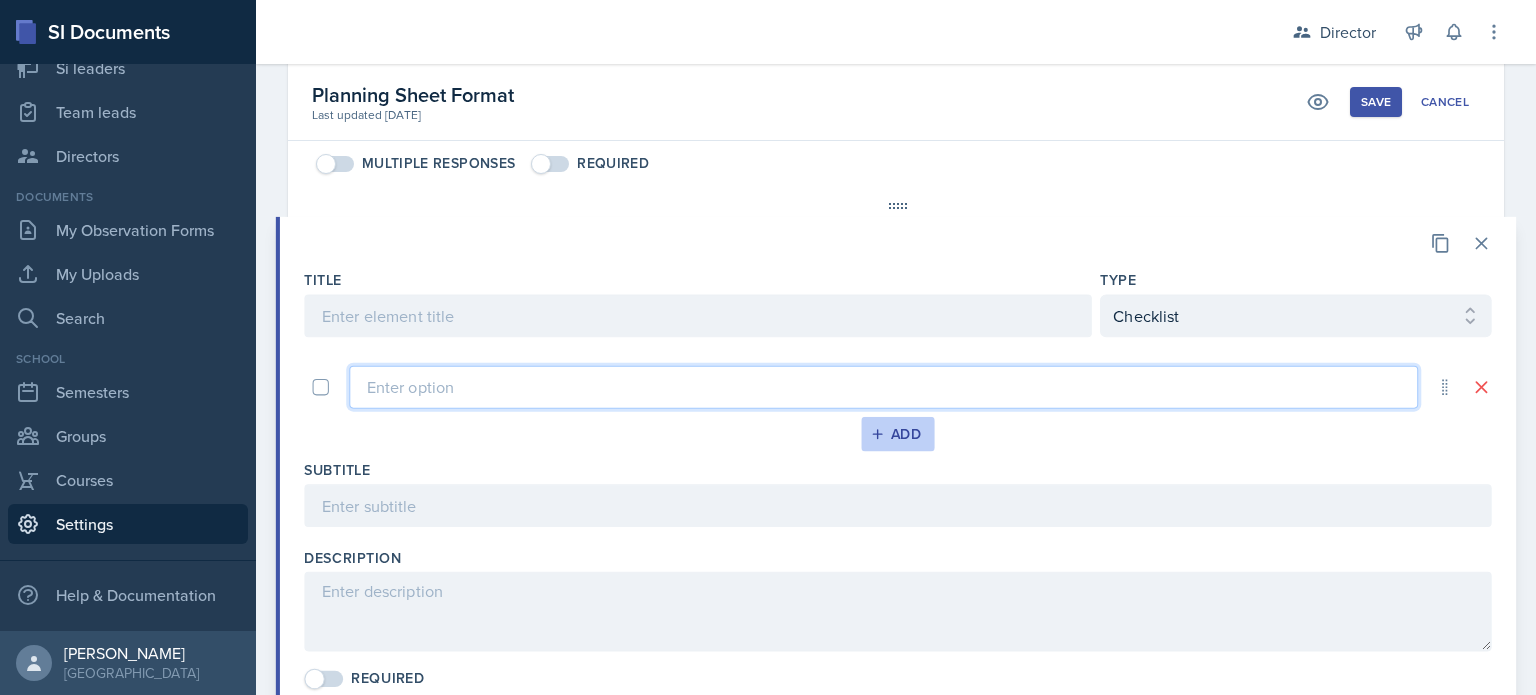 click at bounding box center [883, 387] 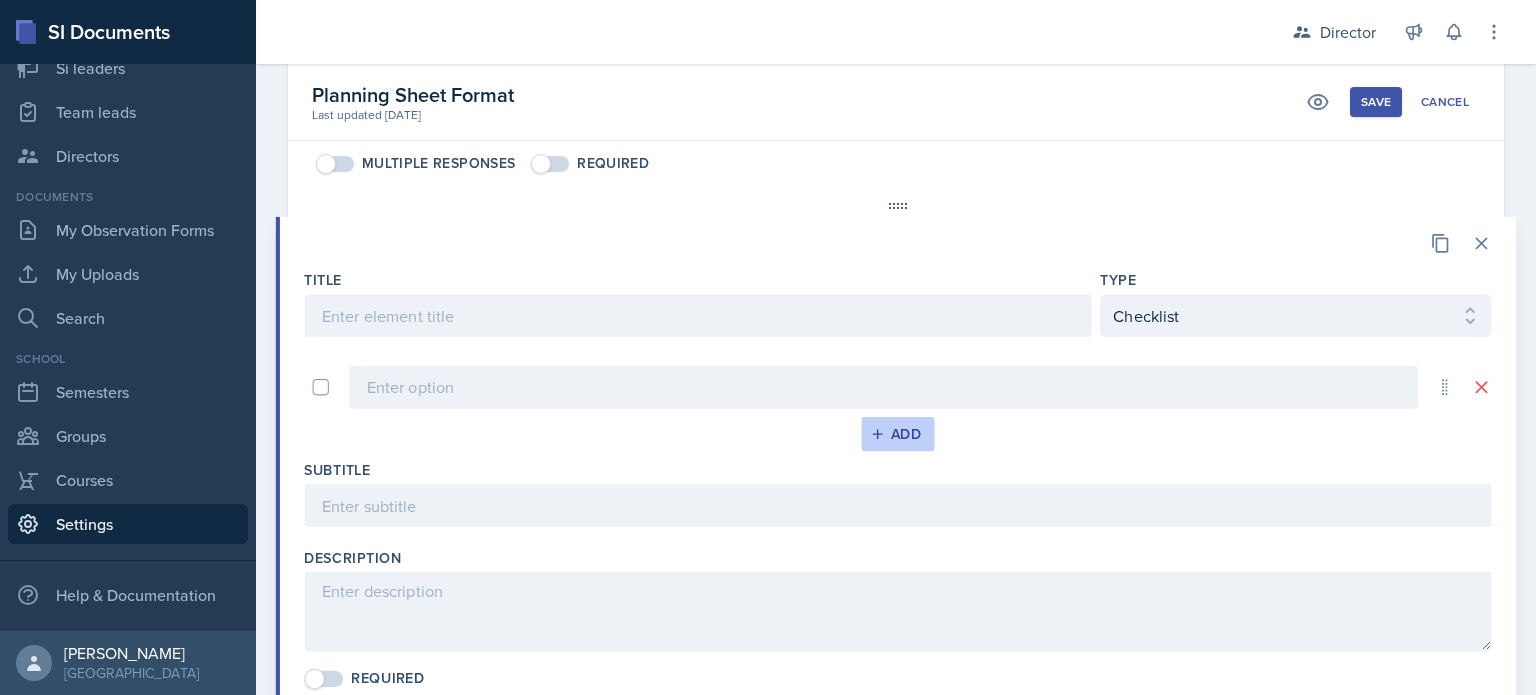 click at bounding box center (897, 387) 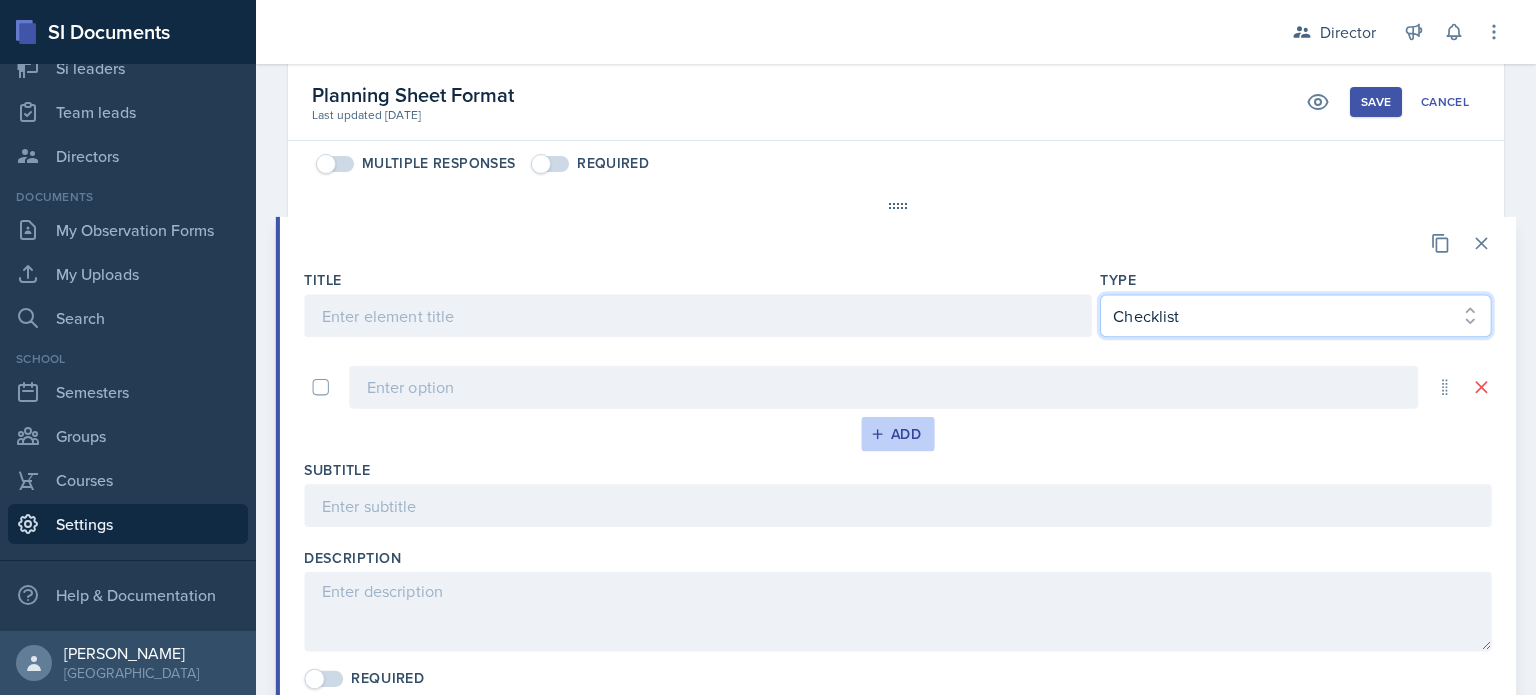 click on "Select element type   Paragraph Short Answer Multiple Choice Checklist" at bounding box center [1296, 315] 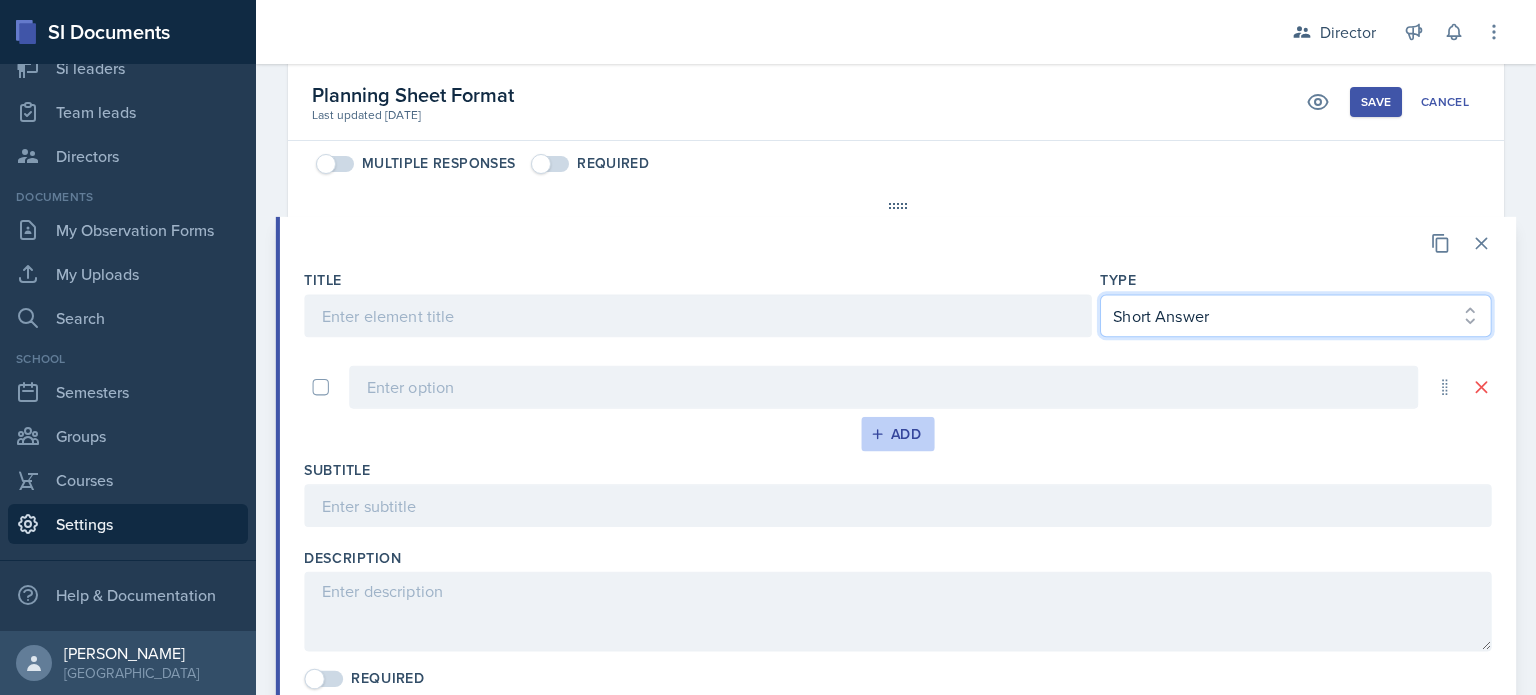 click on "Select element type   Paragraph Short Answer Multiple Choice Checklist" at bounding box center (1296, 315) 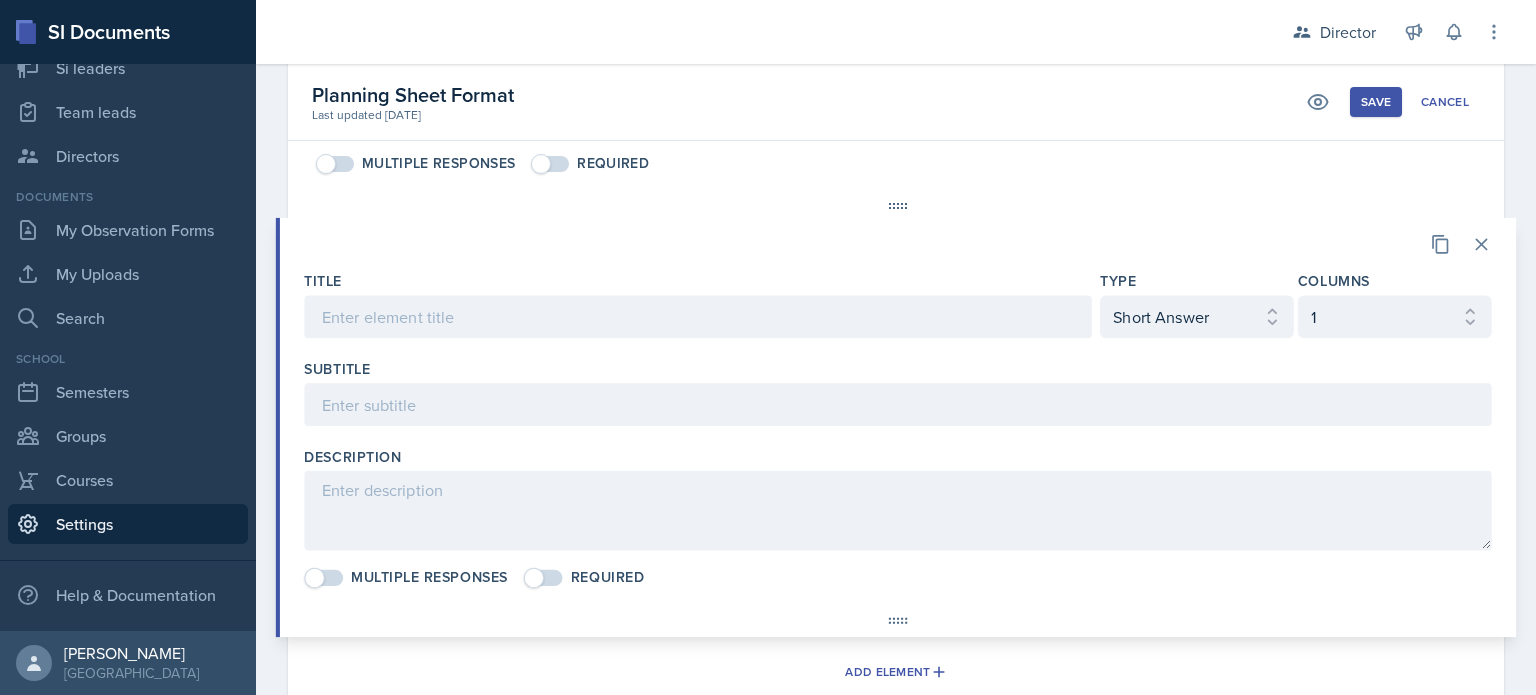 click at bounding box center [697, 348] 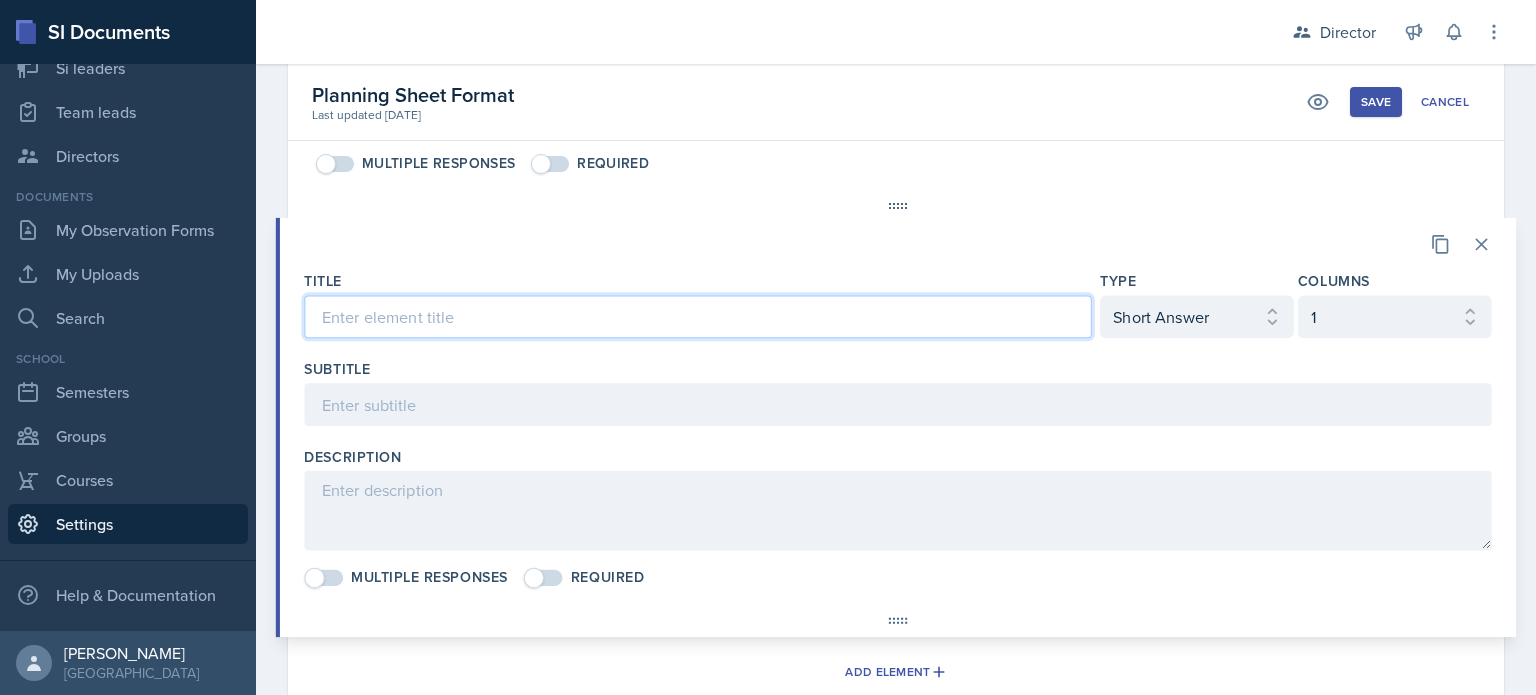 click at bounding box center (697, 316) 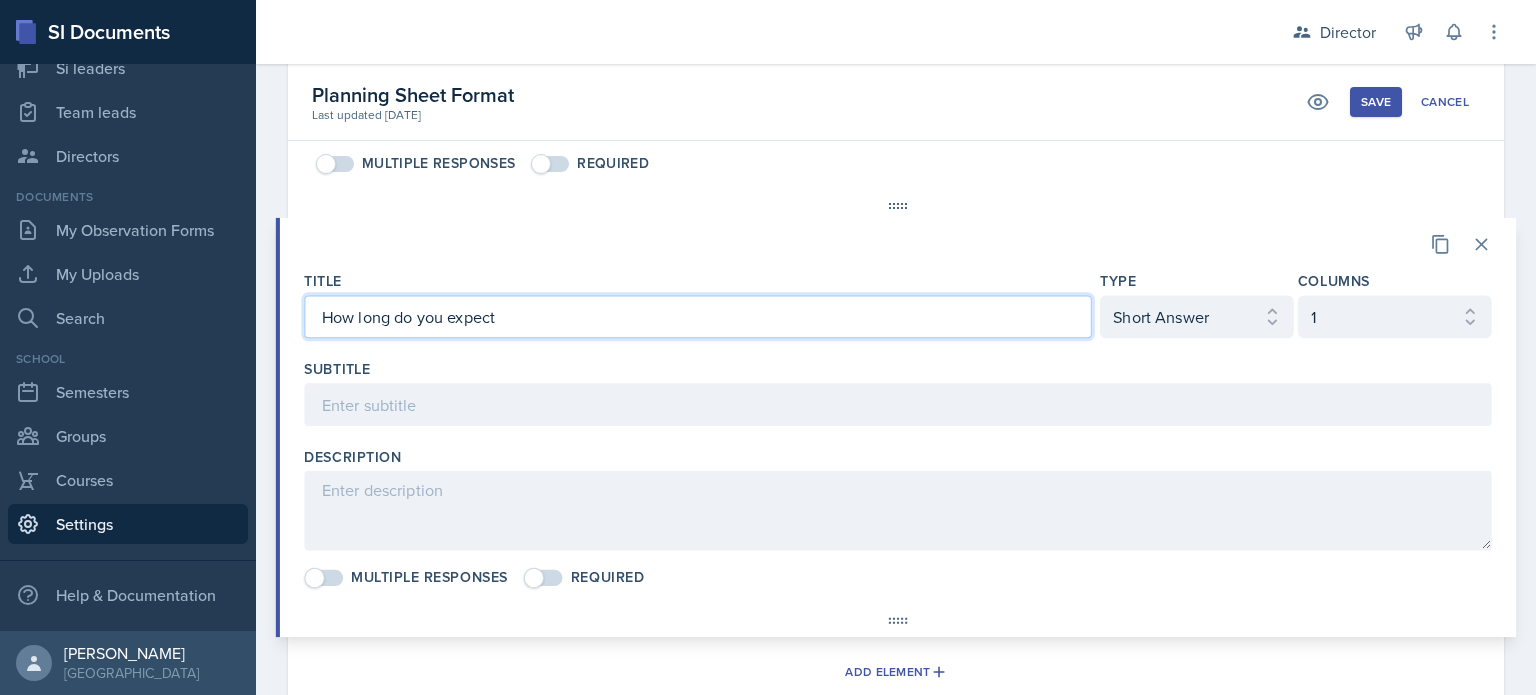 type on "How long do you expect" 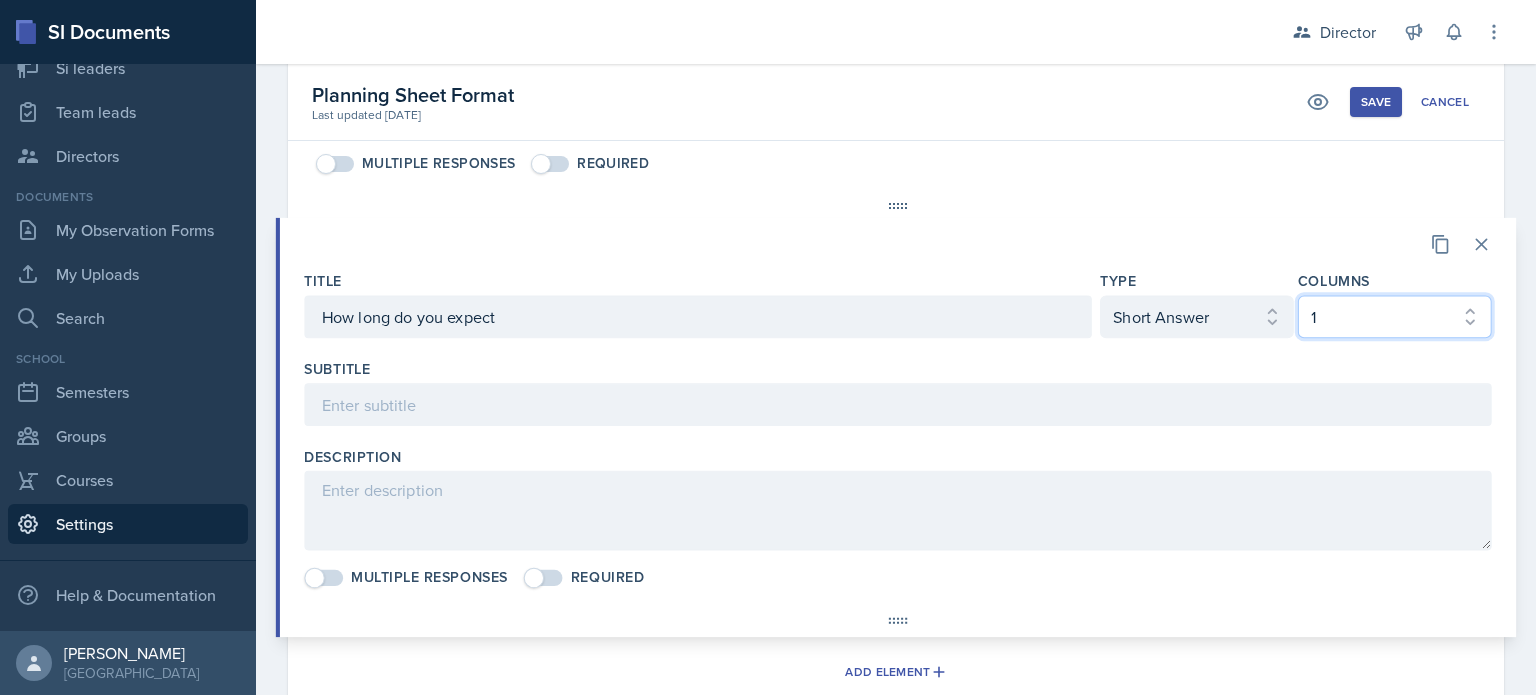 click on "Select columns   1 2 3" at bounding box center [1395, 316] 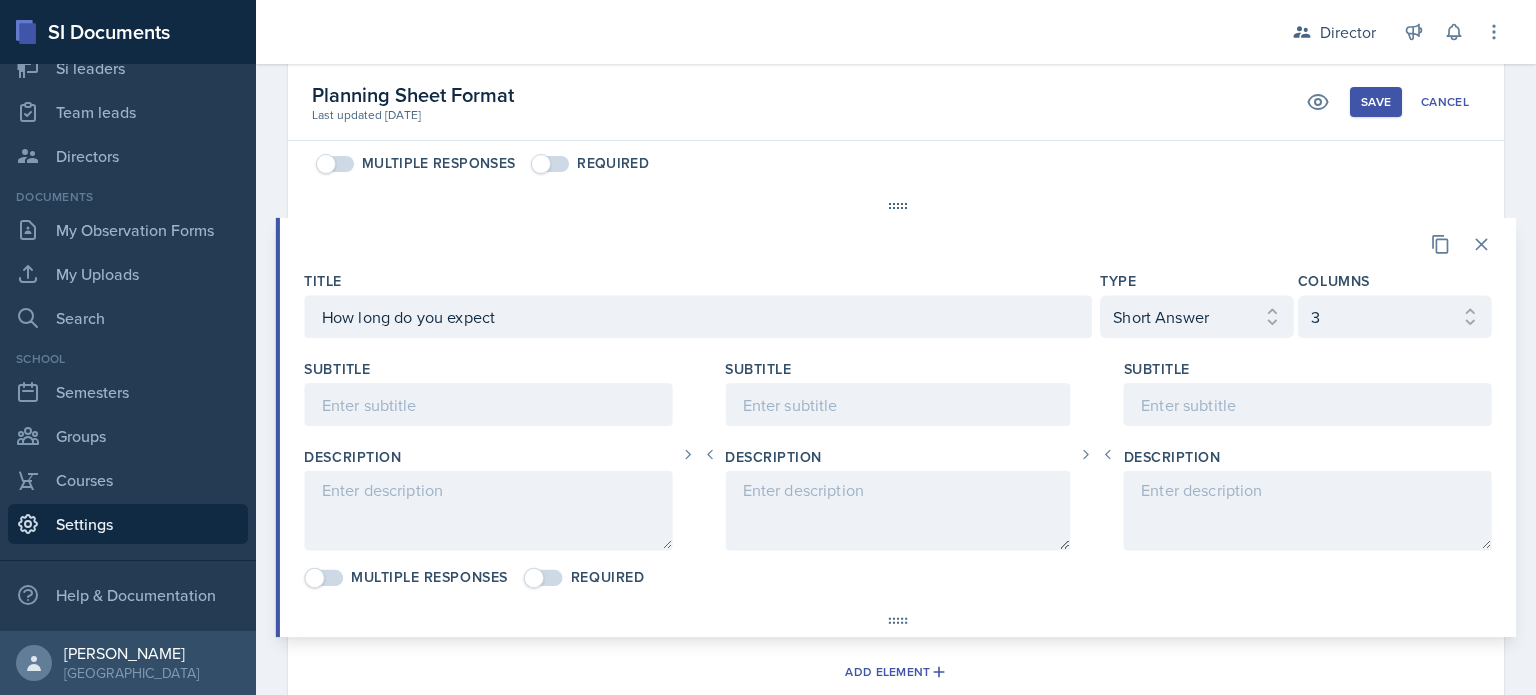 click on "Subtitle" at bounding box center [488, 369] 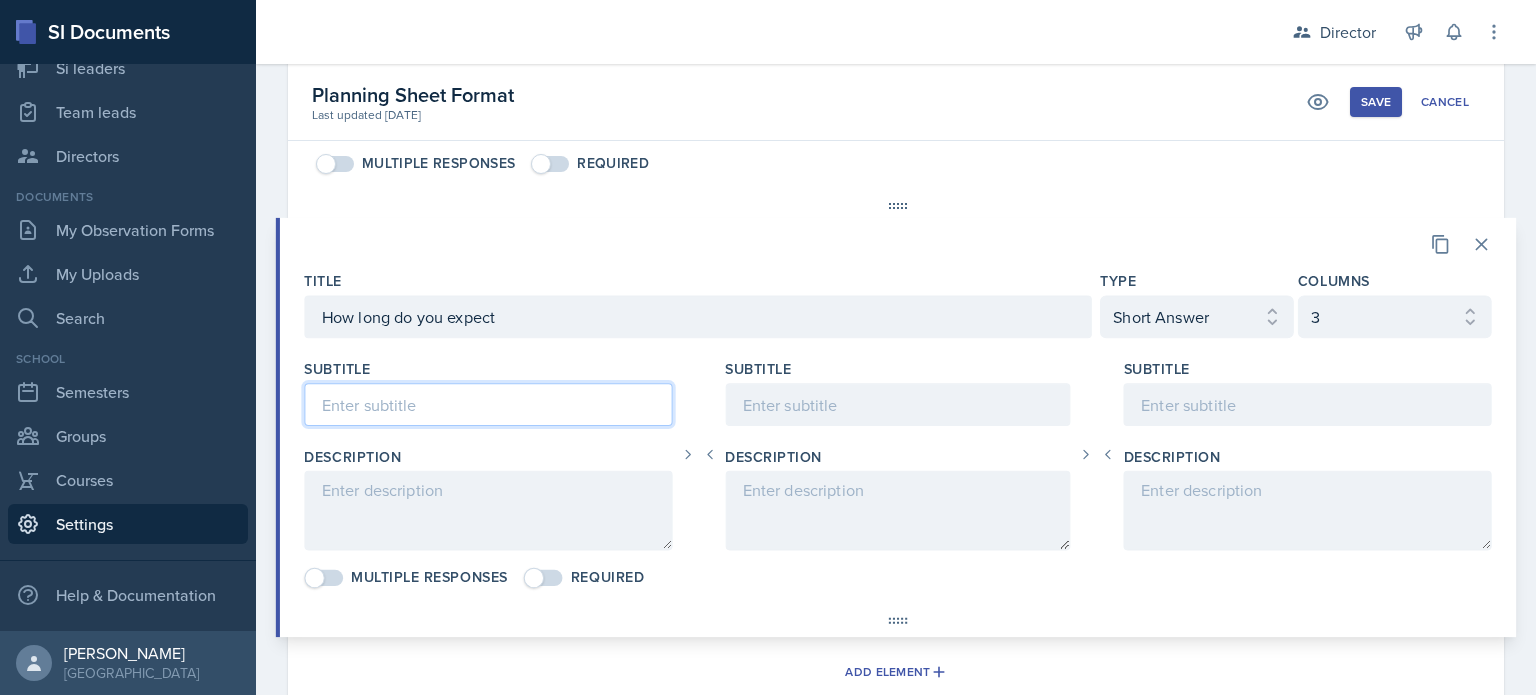 click at bounding box center [488, 404] 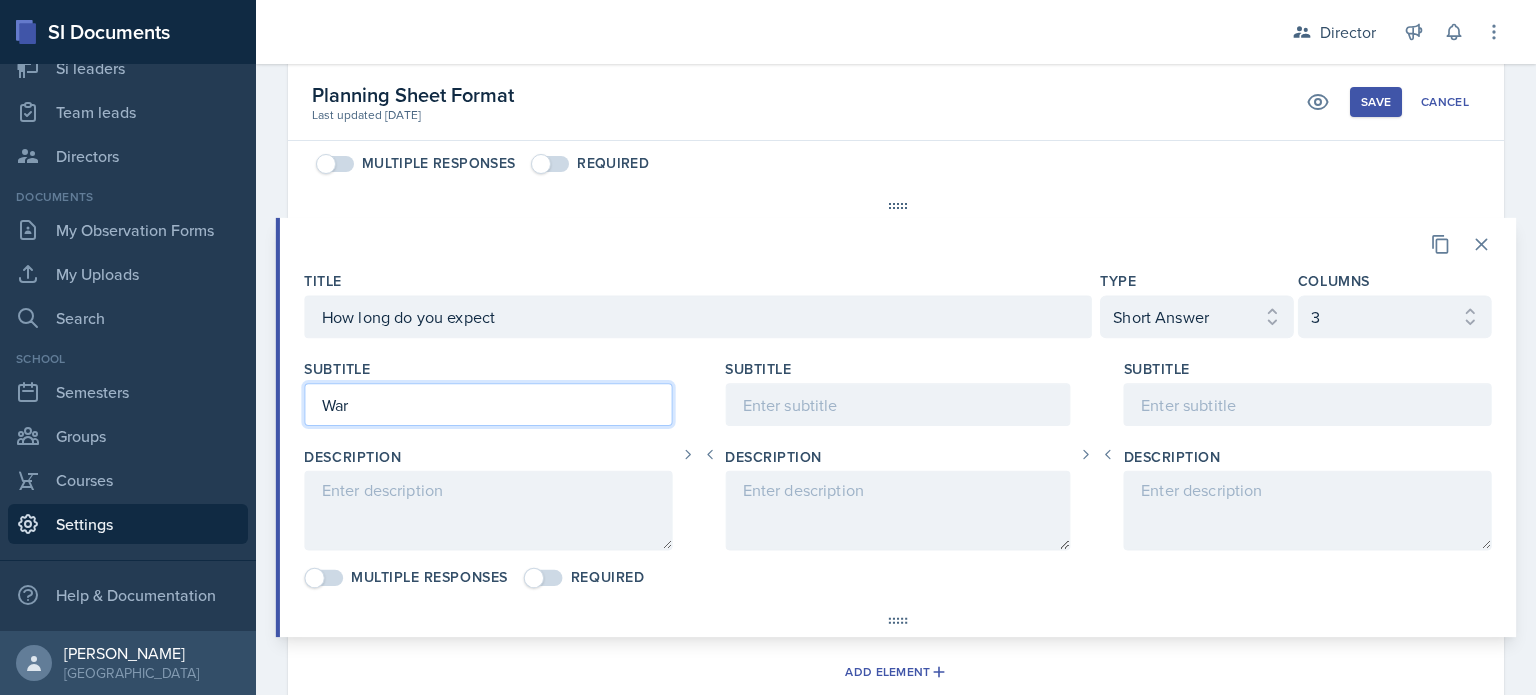 type on "War" 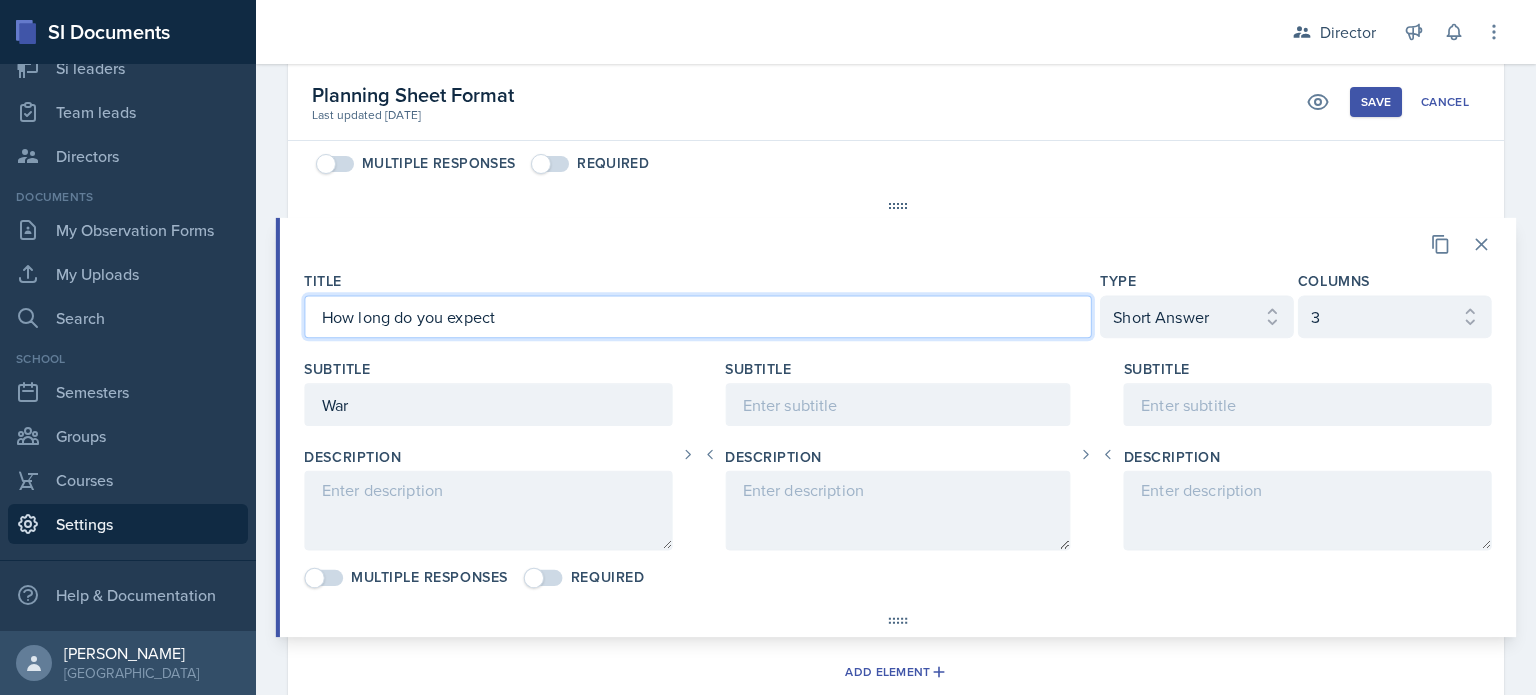 click on "How long do you expect" at bounding box center [697, 316] 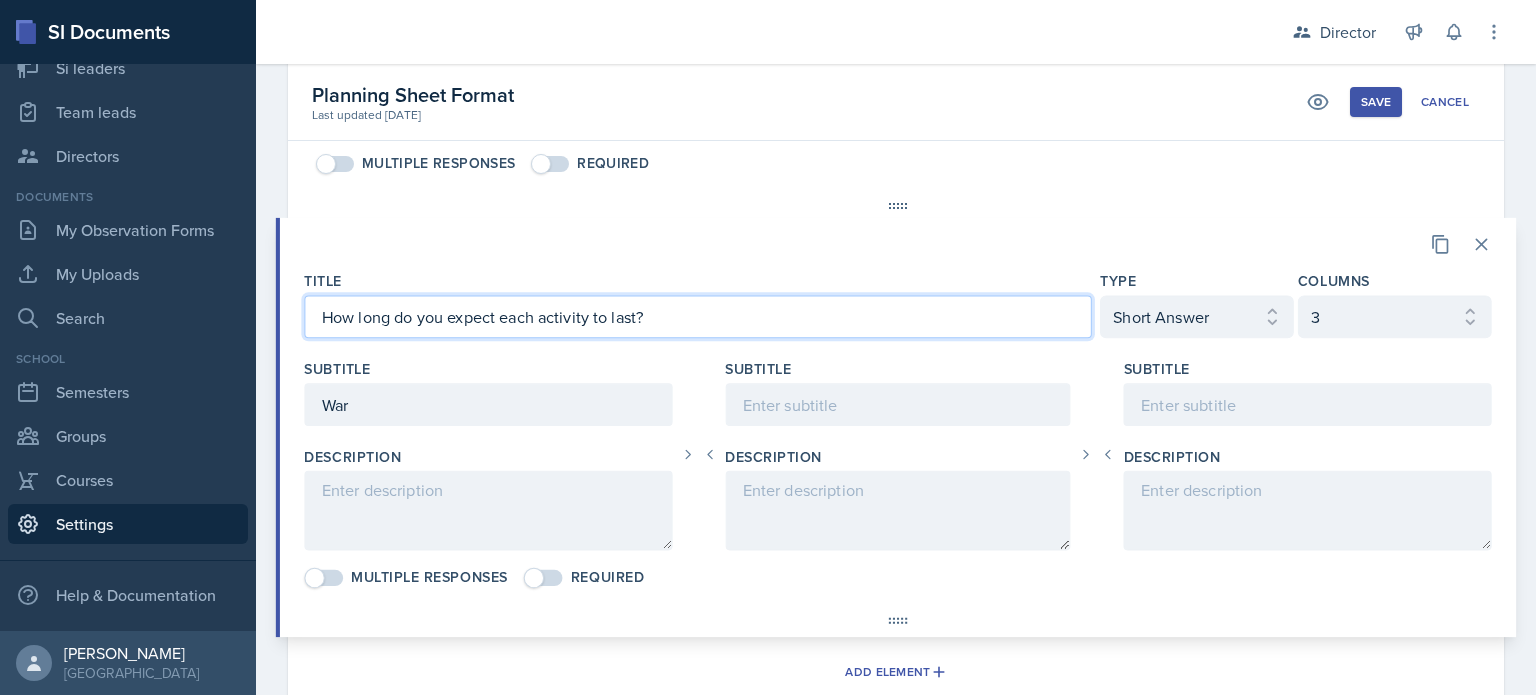 type on "How long do you expect each activity to last?" 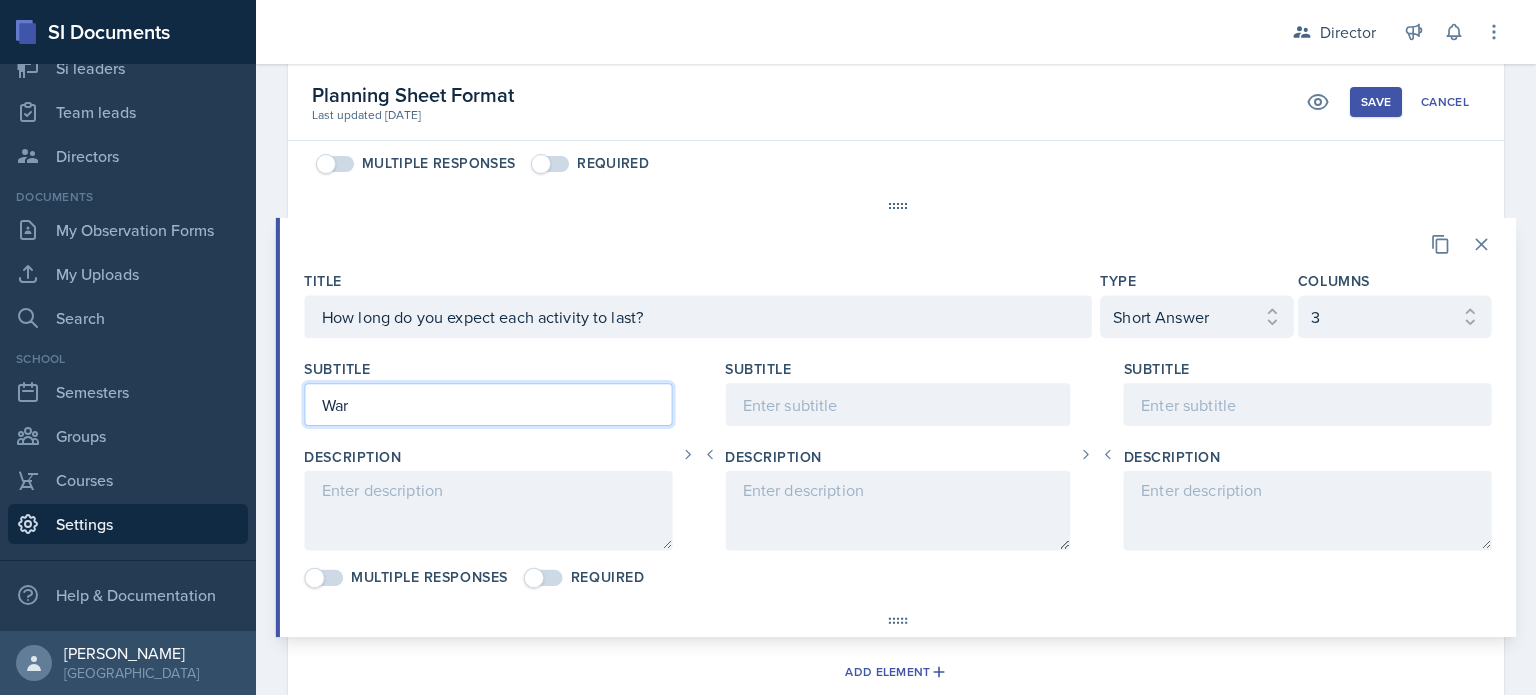 click on "War" at bounding box center (488, 404) 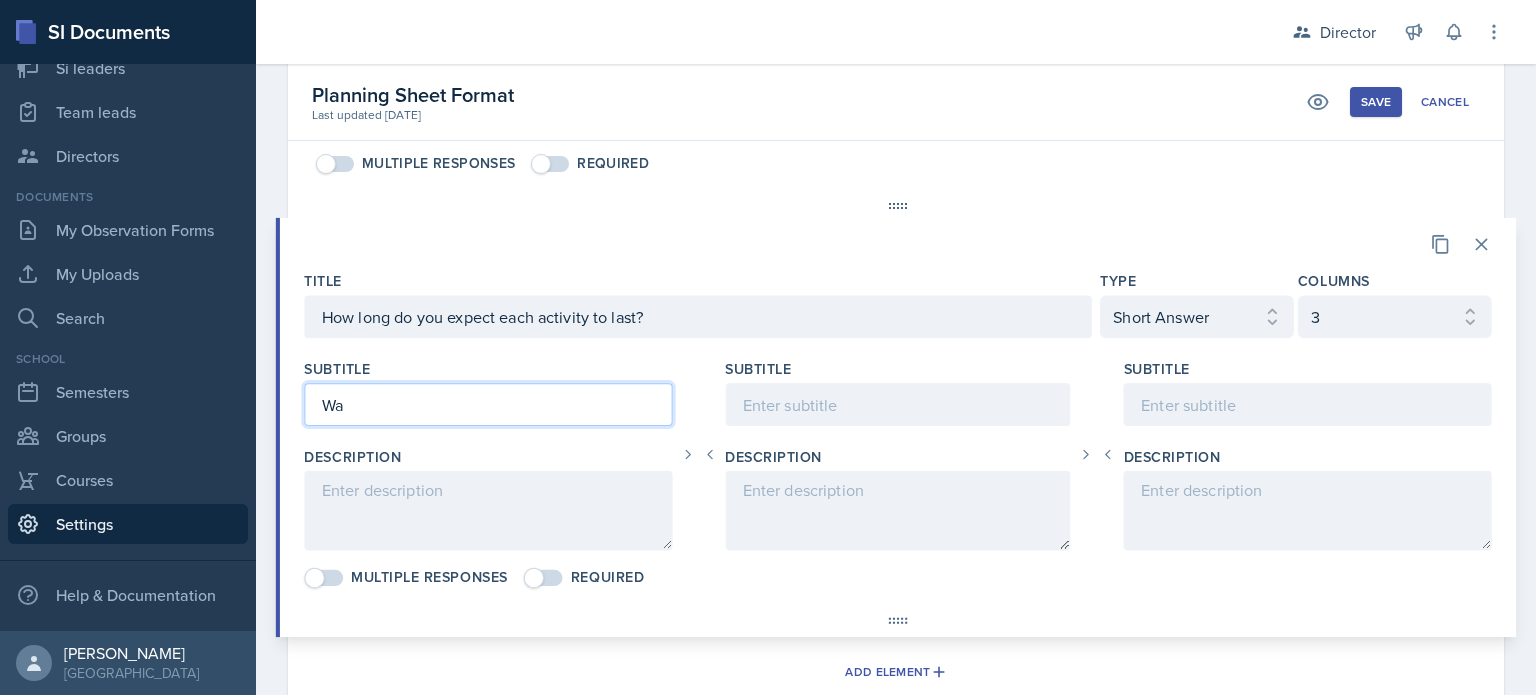 type on "W" 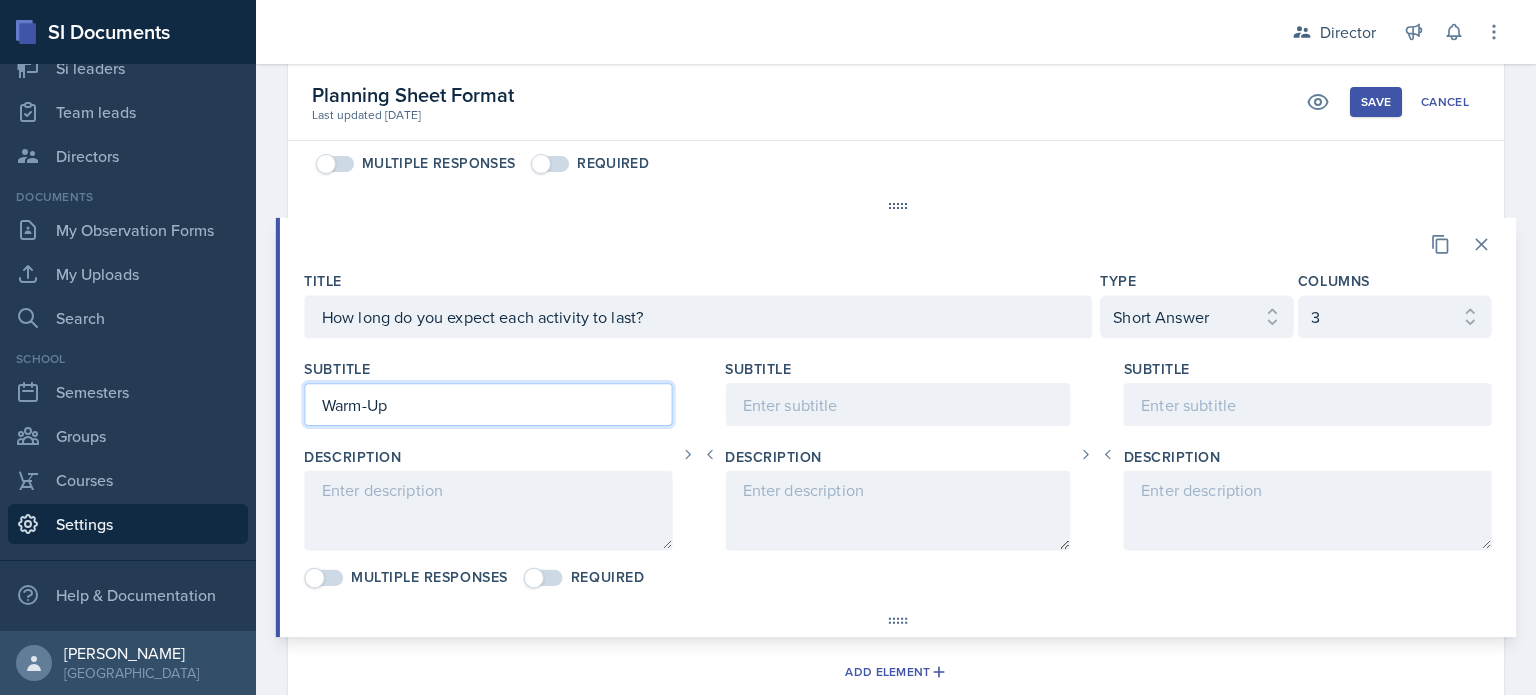 type on "Warm-Up" 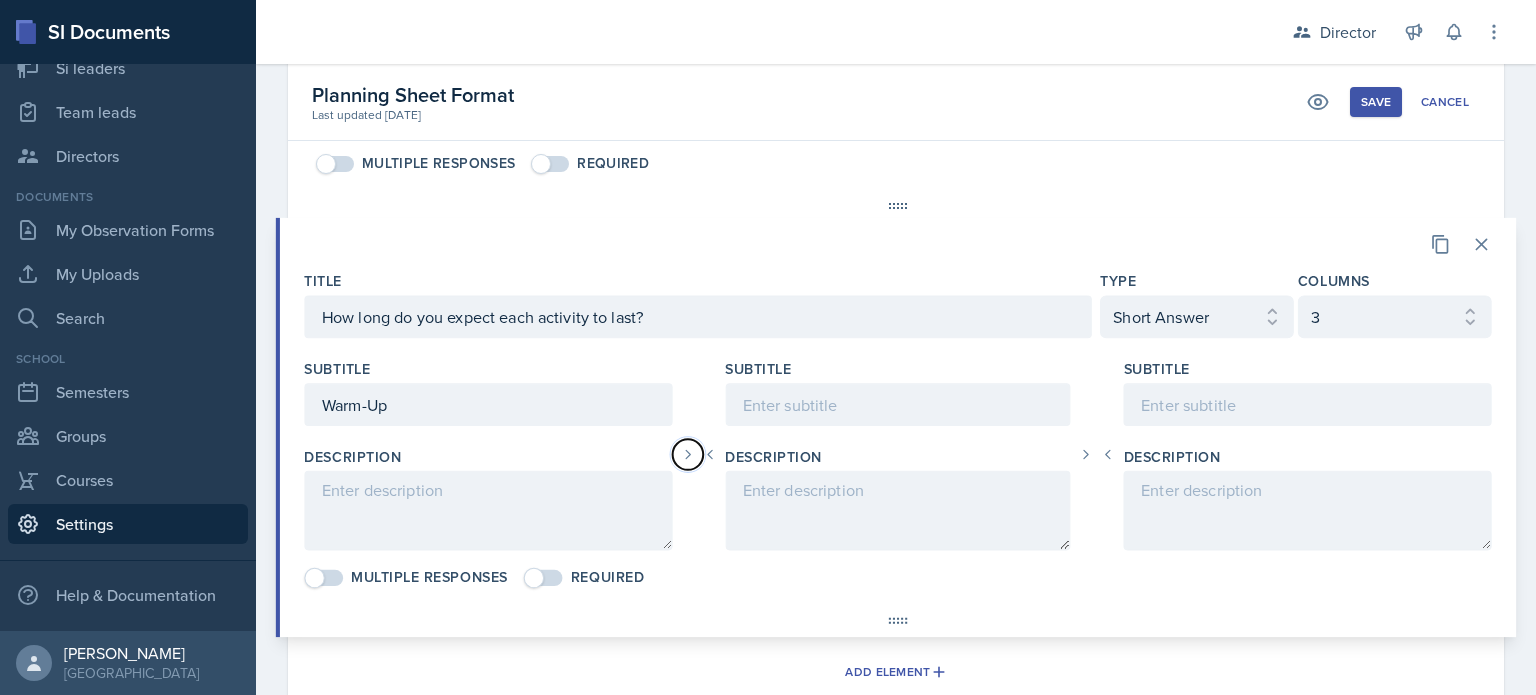 type 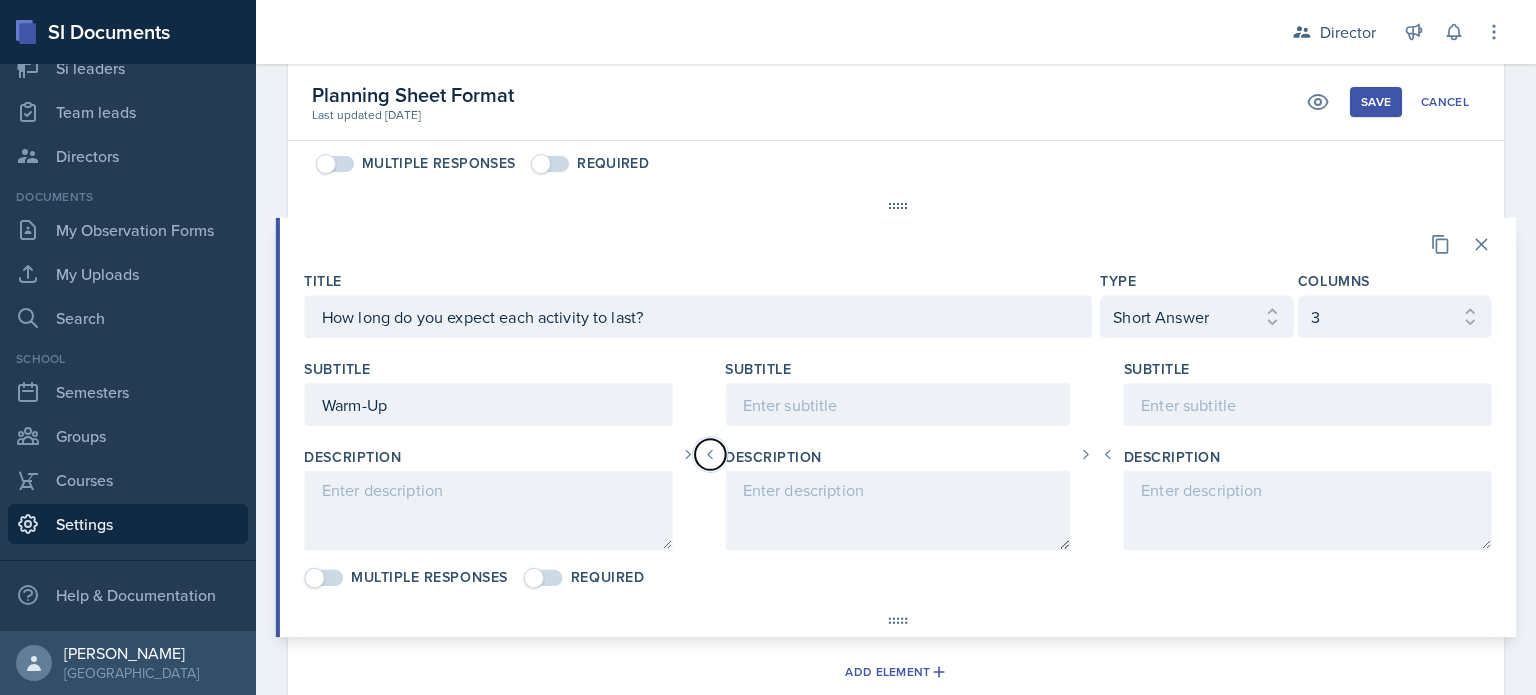 type 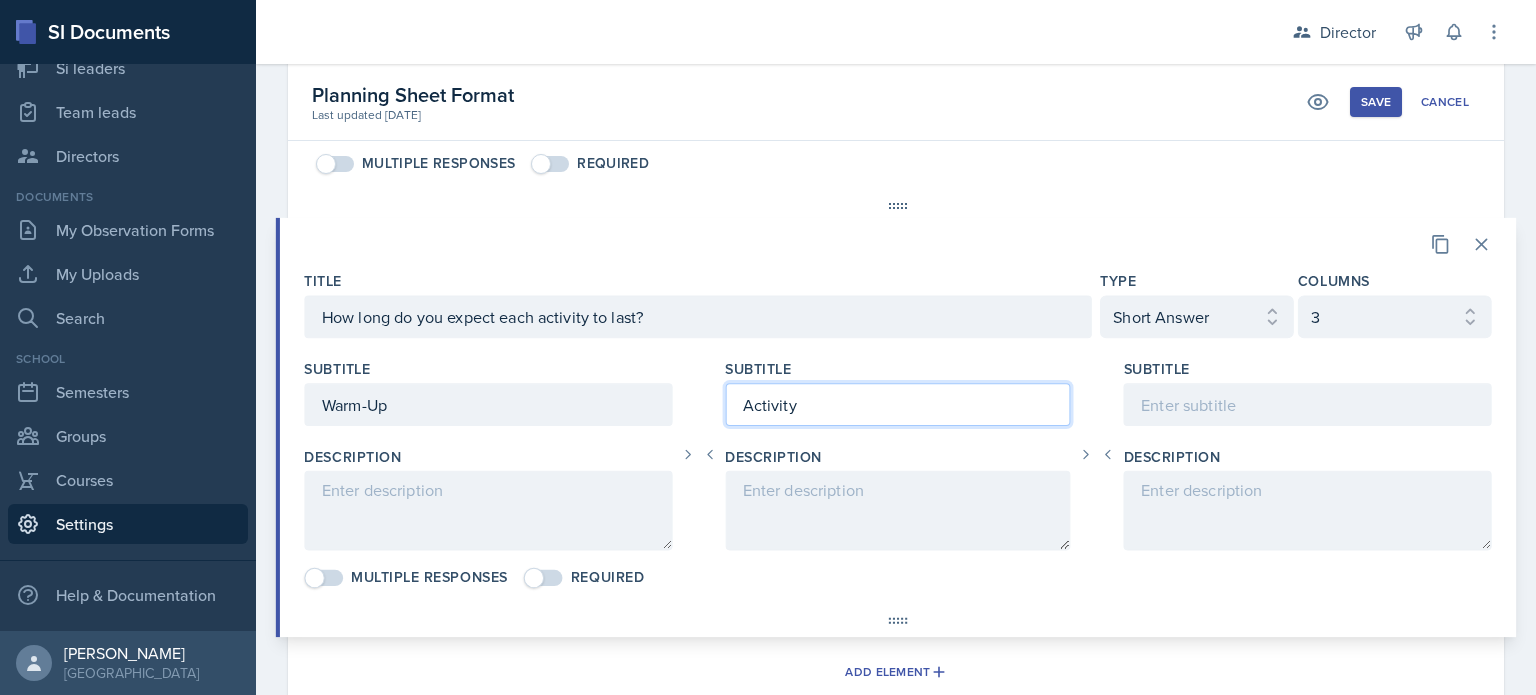 type on "Activity" 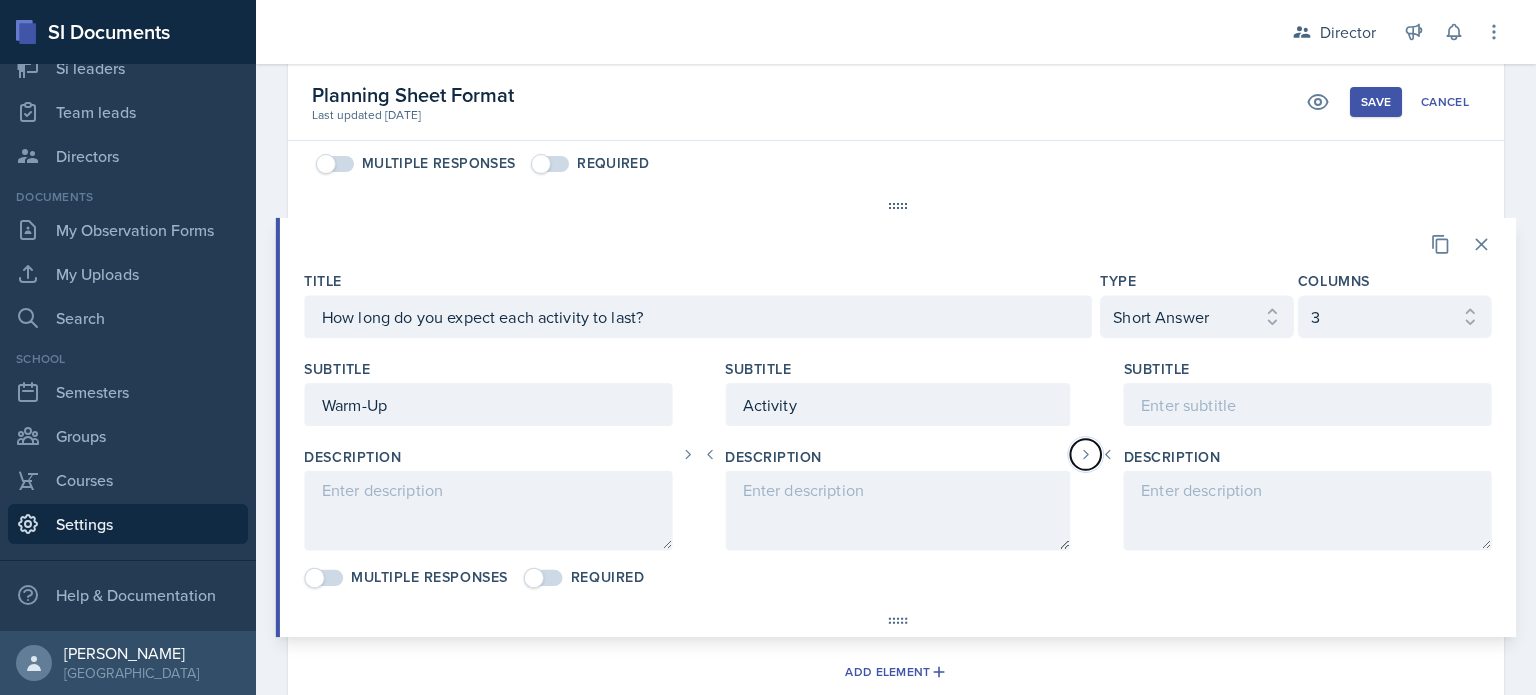 type 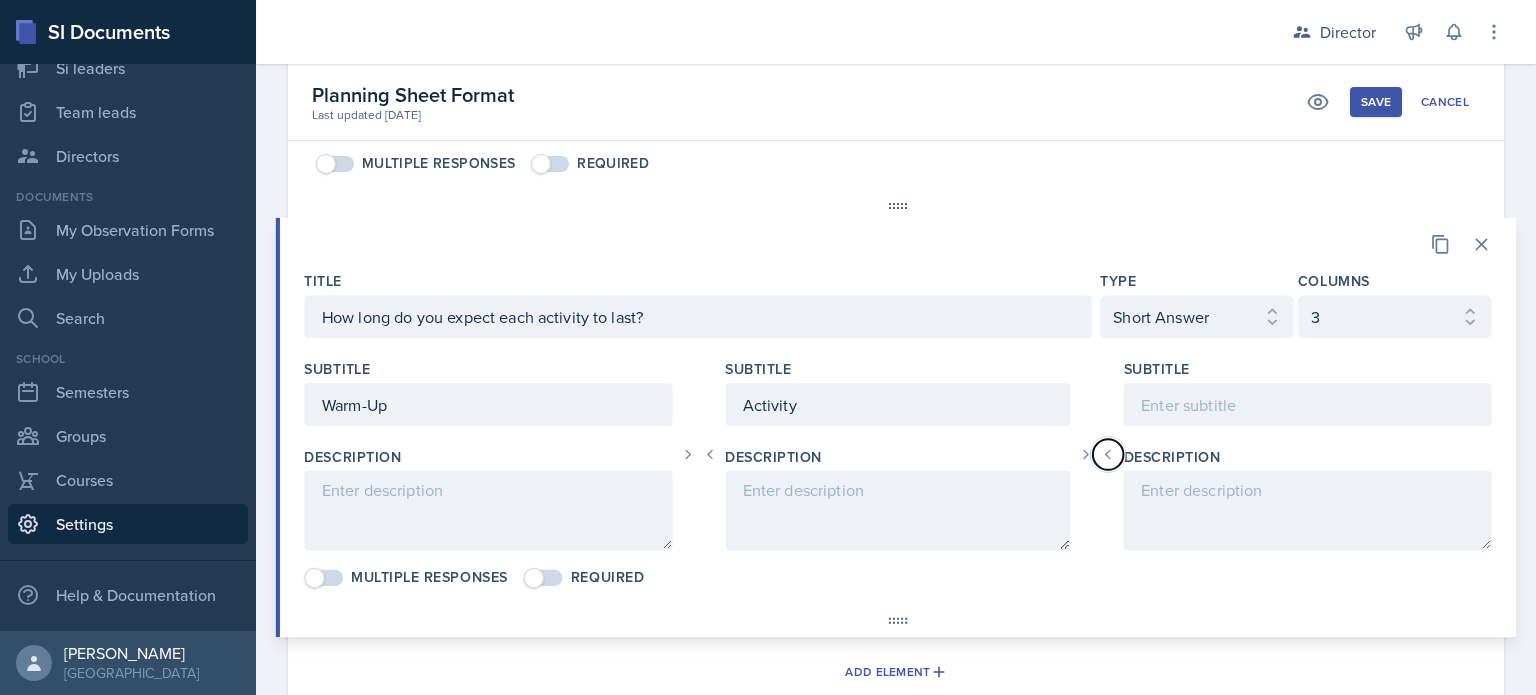 type 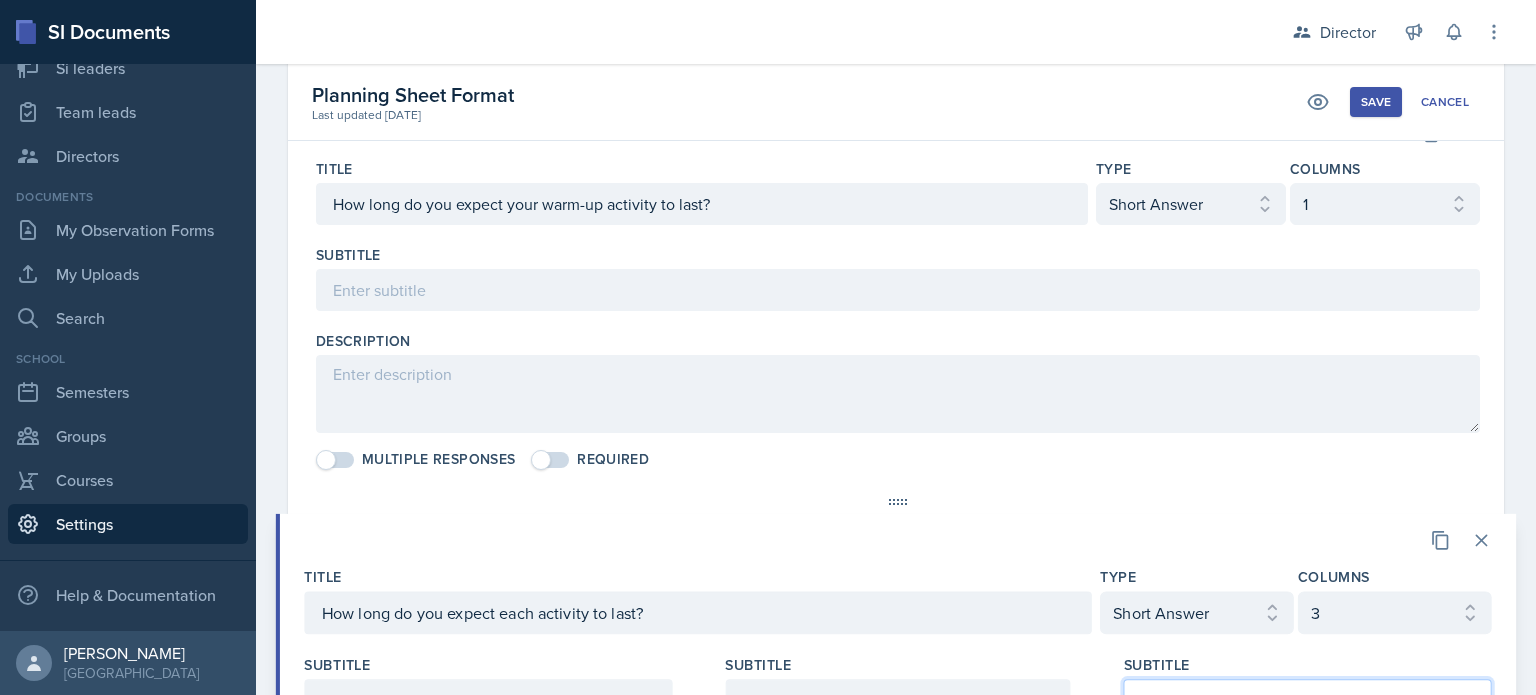 scroll, scrollTop: 1836, scrollLeft: 0, axis: vertical 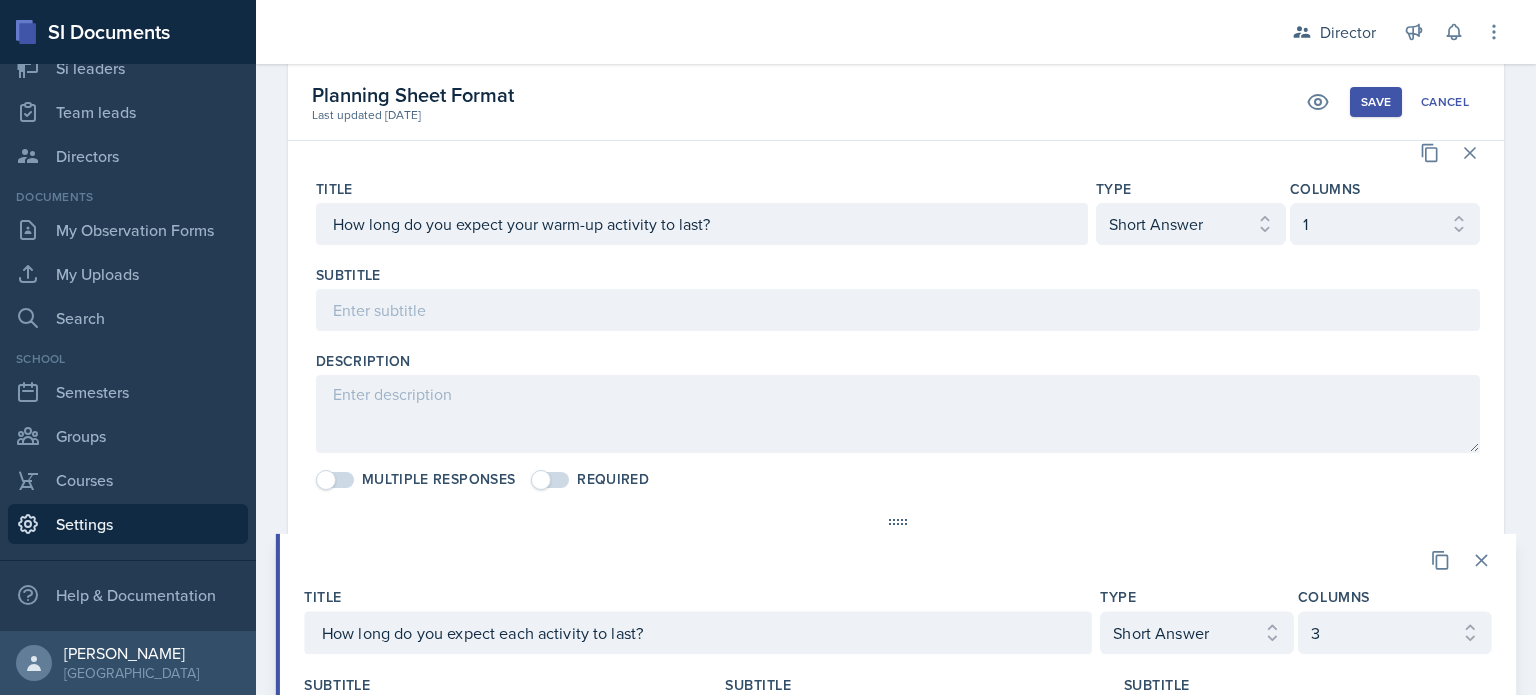 type on "Closing" 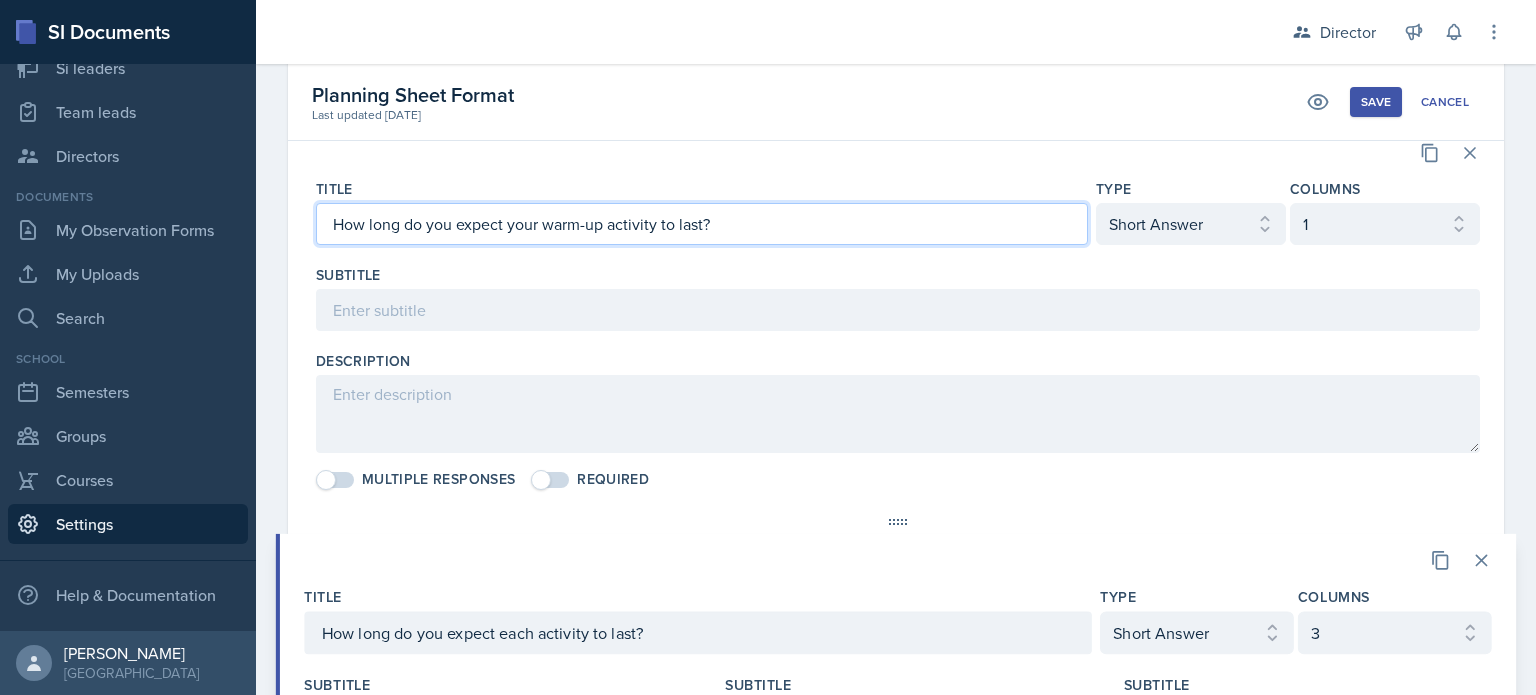 click on "How long do you expect your warm-up activity to last?" at bounding box center (702, 224) 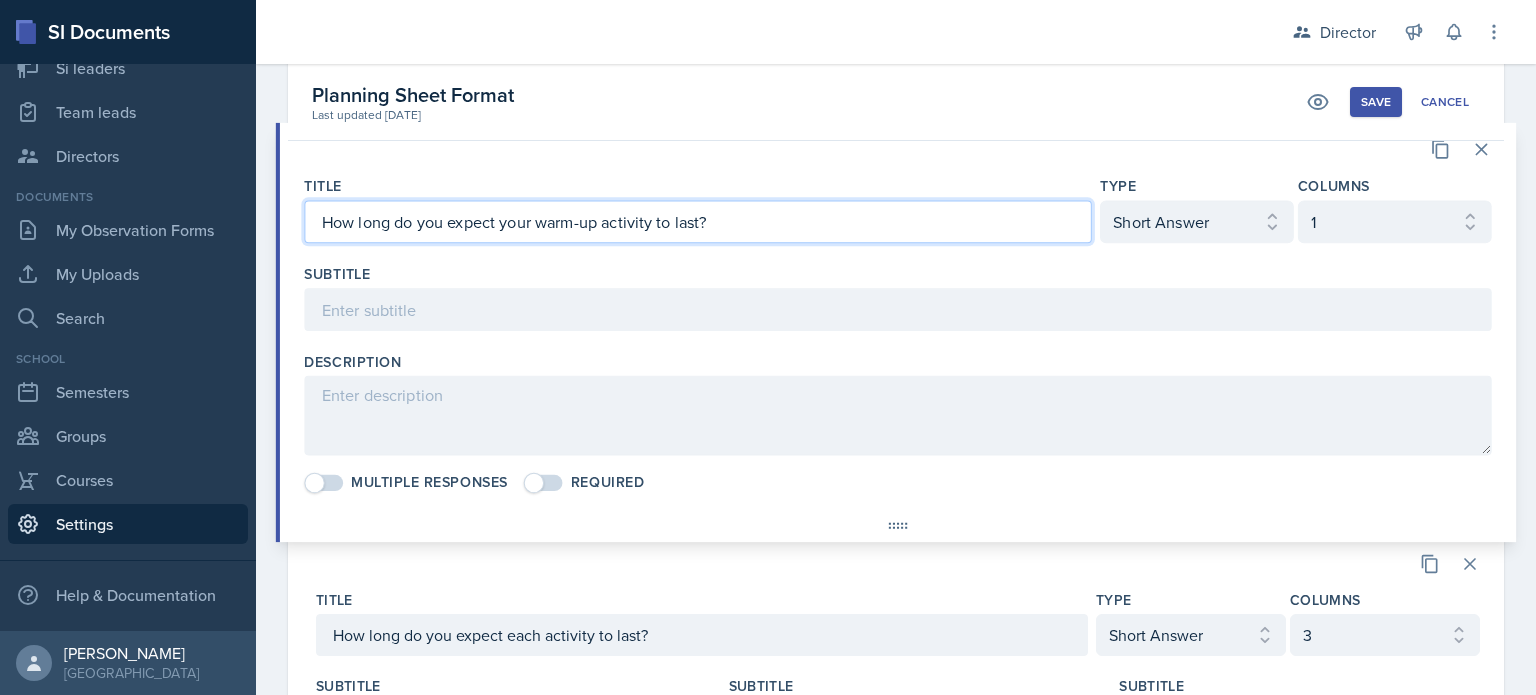 scroll, scrollTop: 1728, scrollLeft: 0, axis: vertical 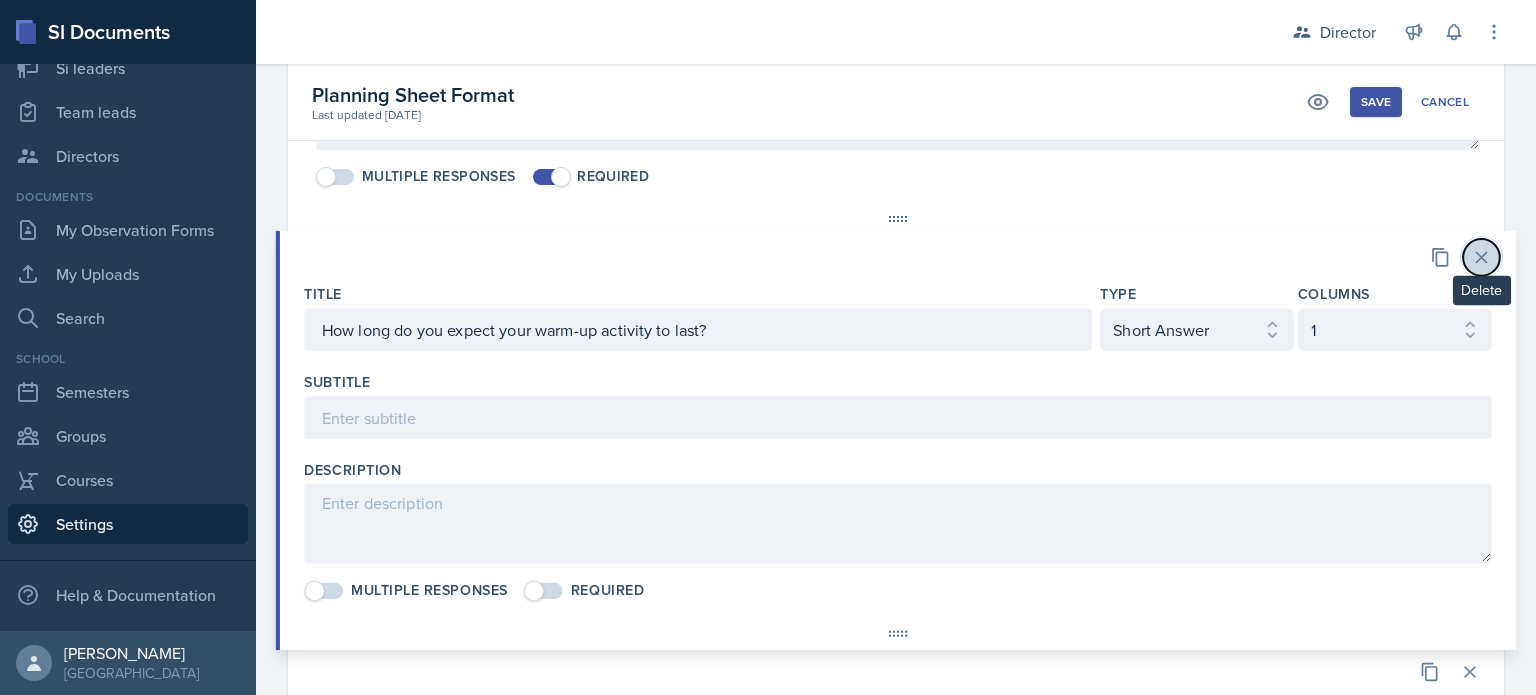 click 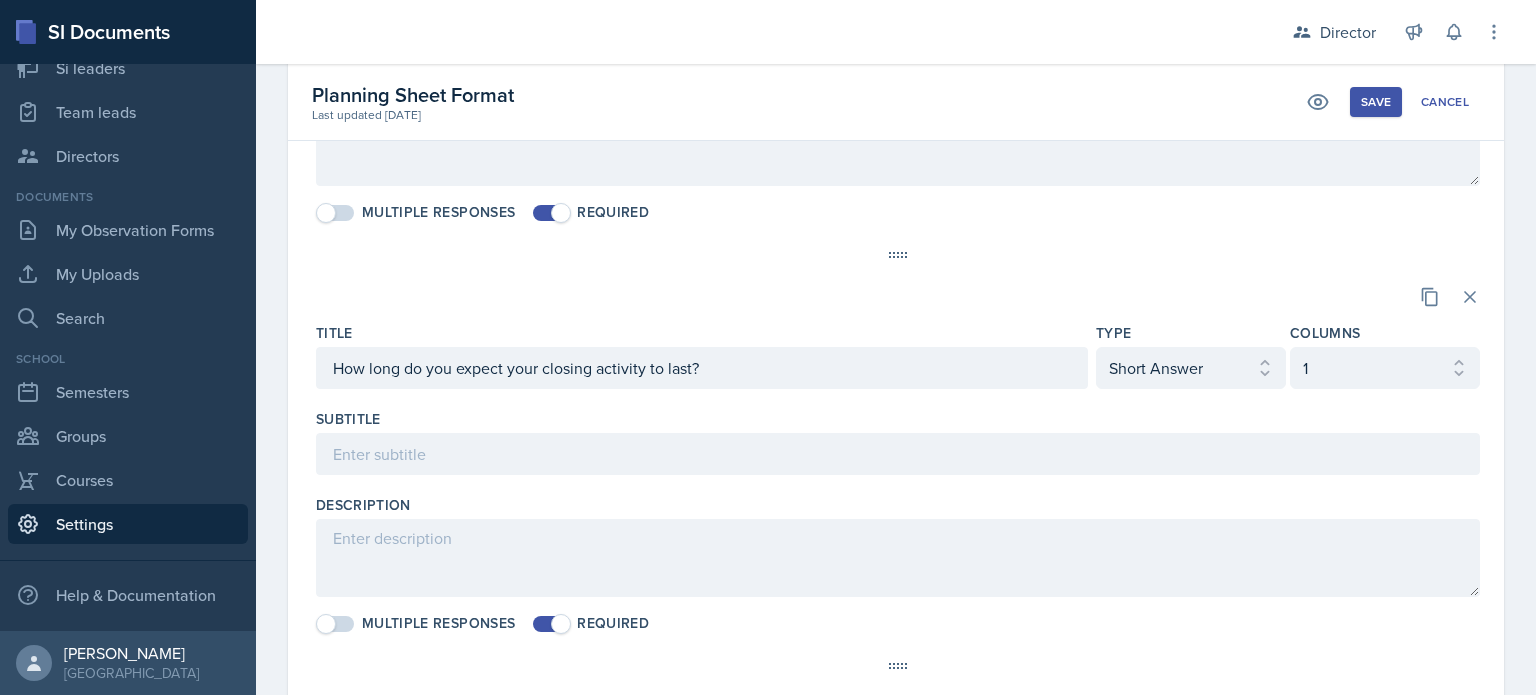 scroll, scrollTop: 1277, scrollLeft: 0, axis: vertical 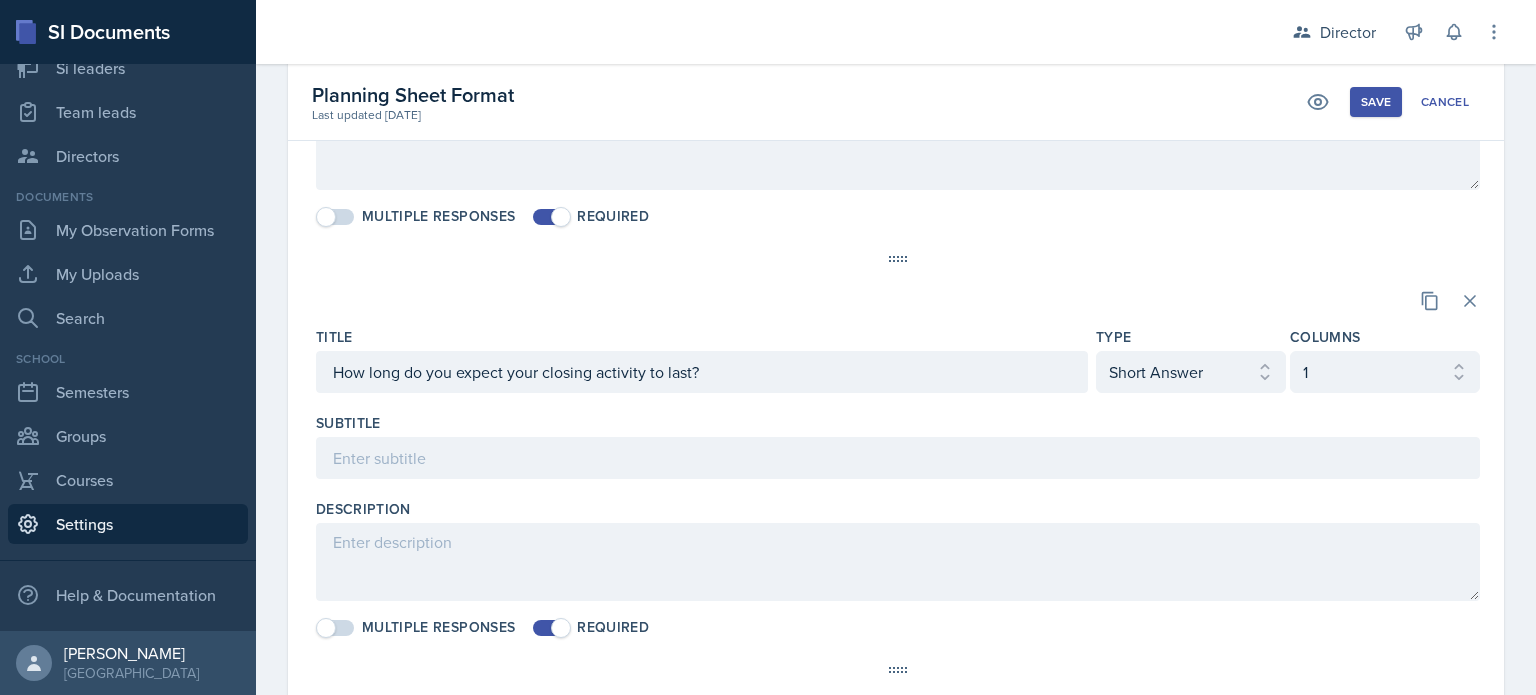 click on "Title     How long do you expect your closing activity to last?          Type     Select element type   Paragraph Short Answer Multiple Choice Checklist     Columns     Select columns   1 2 3       Subtitle              Description                   Multiple Responses       Required" at bounding box center (898, 482) 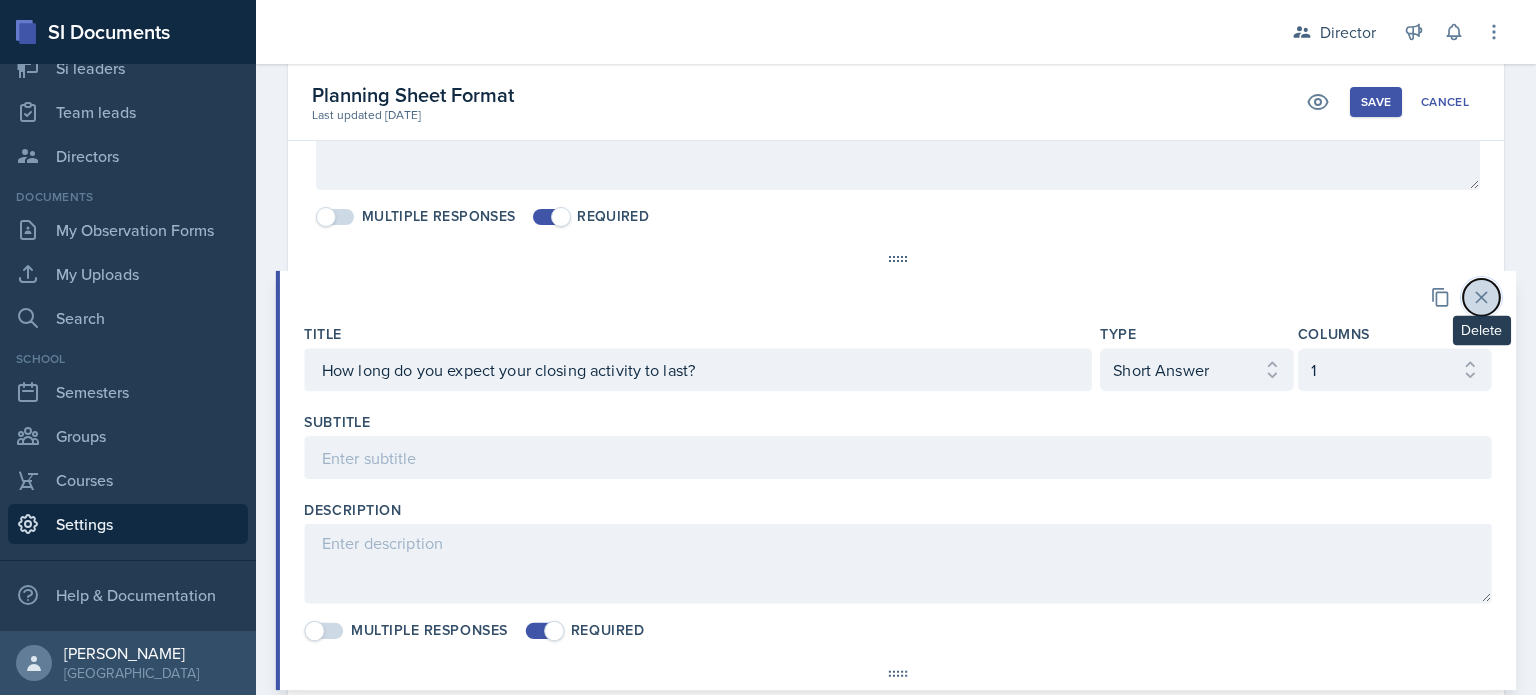 click 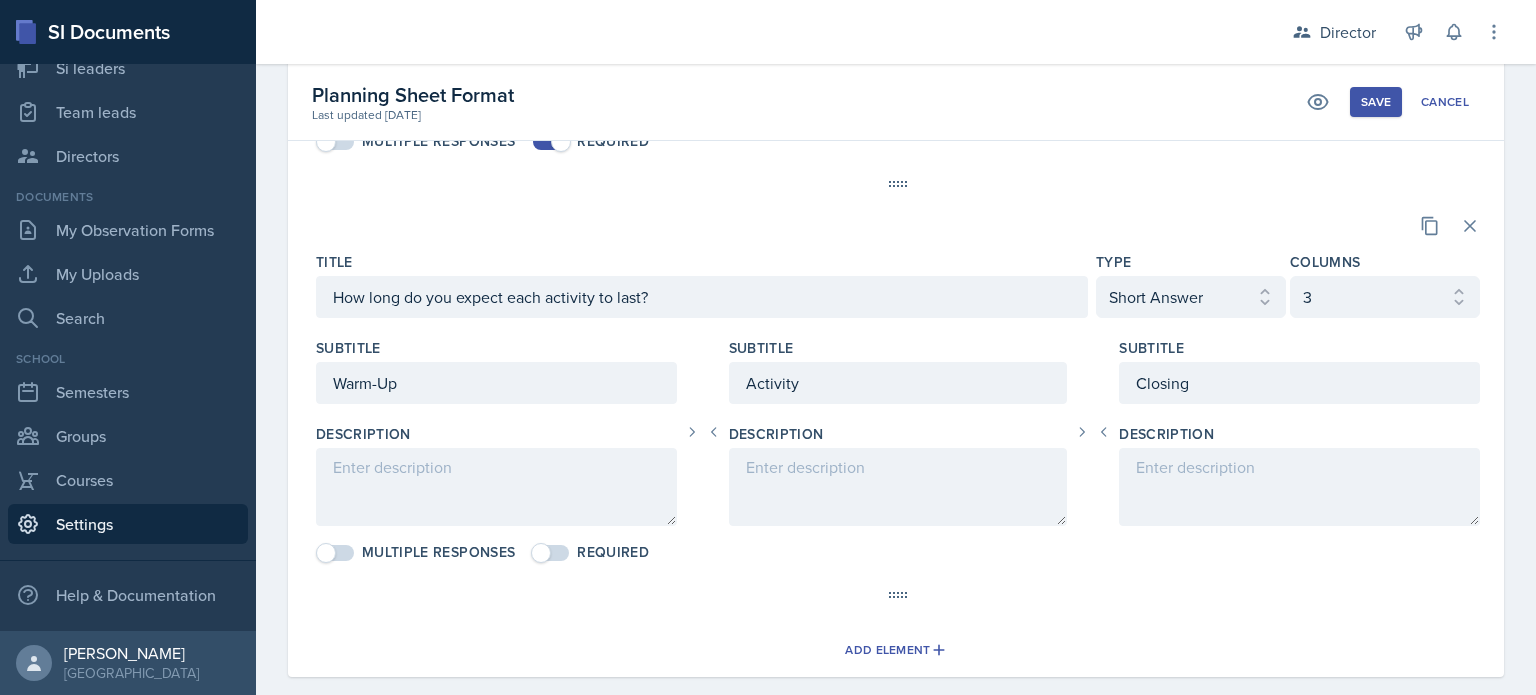 scroll, scrollTop: 1375, scrollLeft: 0, axis: vertical 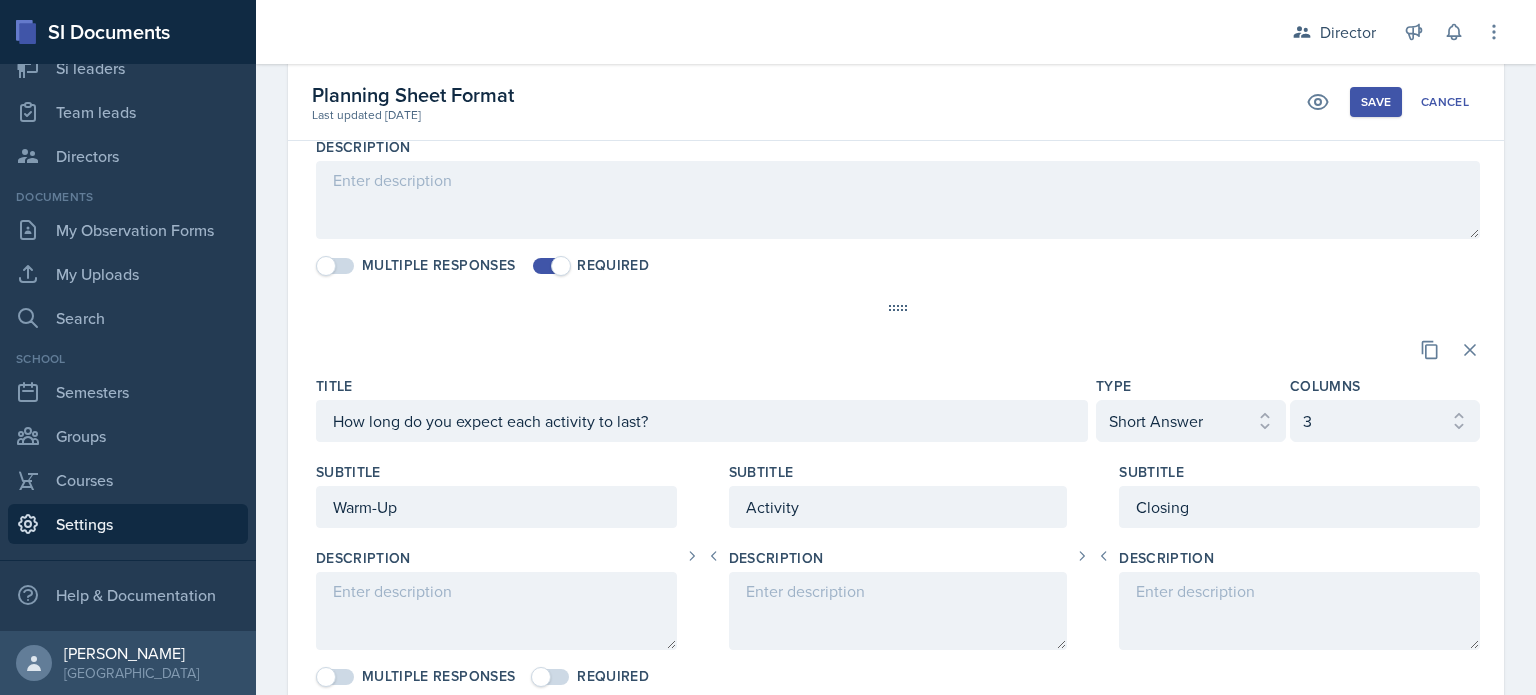 click on "Save" at bounding box center [1376, 102] 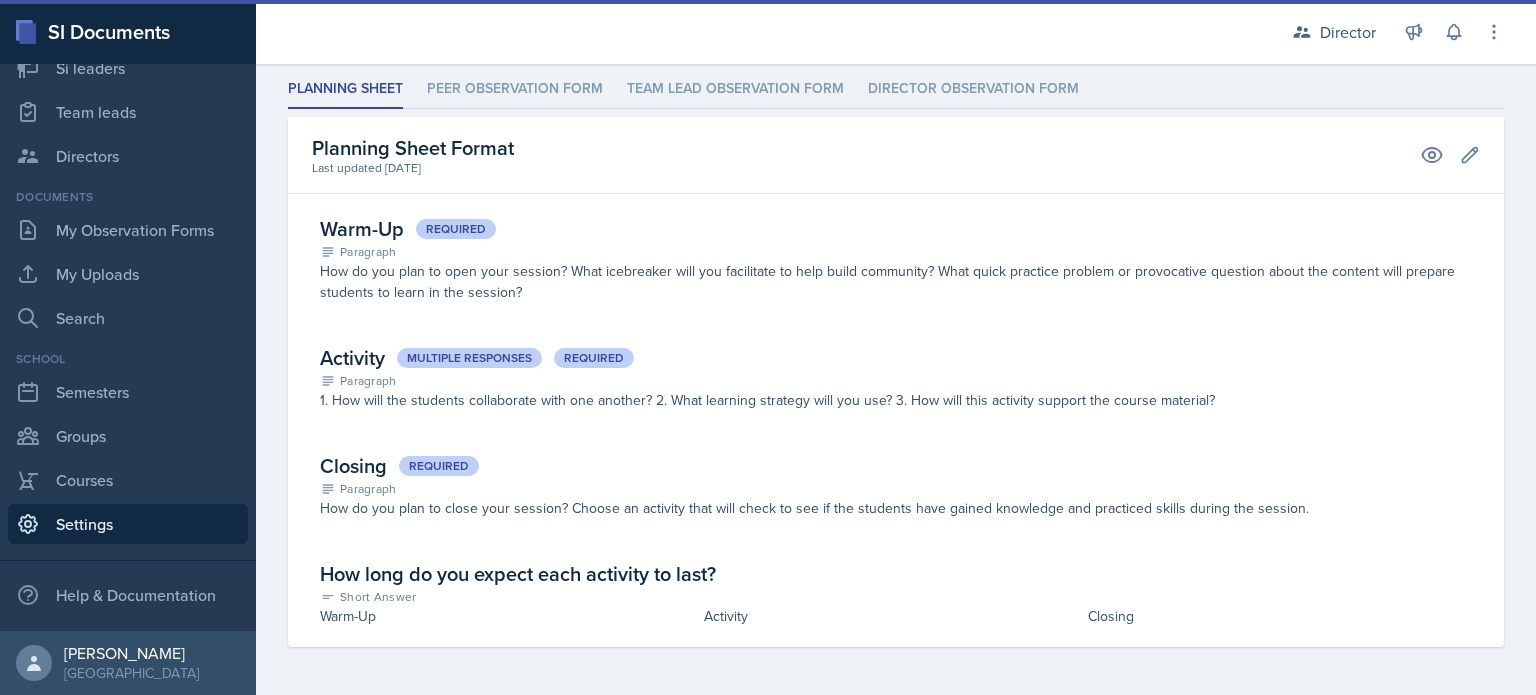 scroll, scrollTop: 123, scrollLeft: 0, axis: vertical 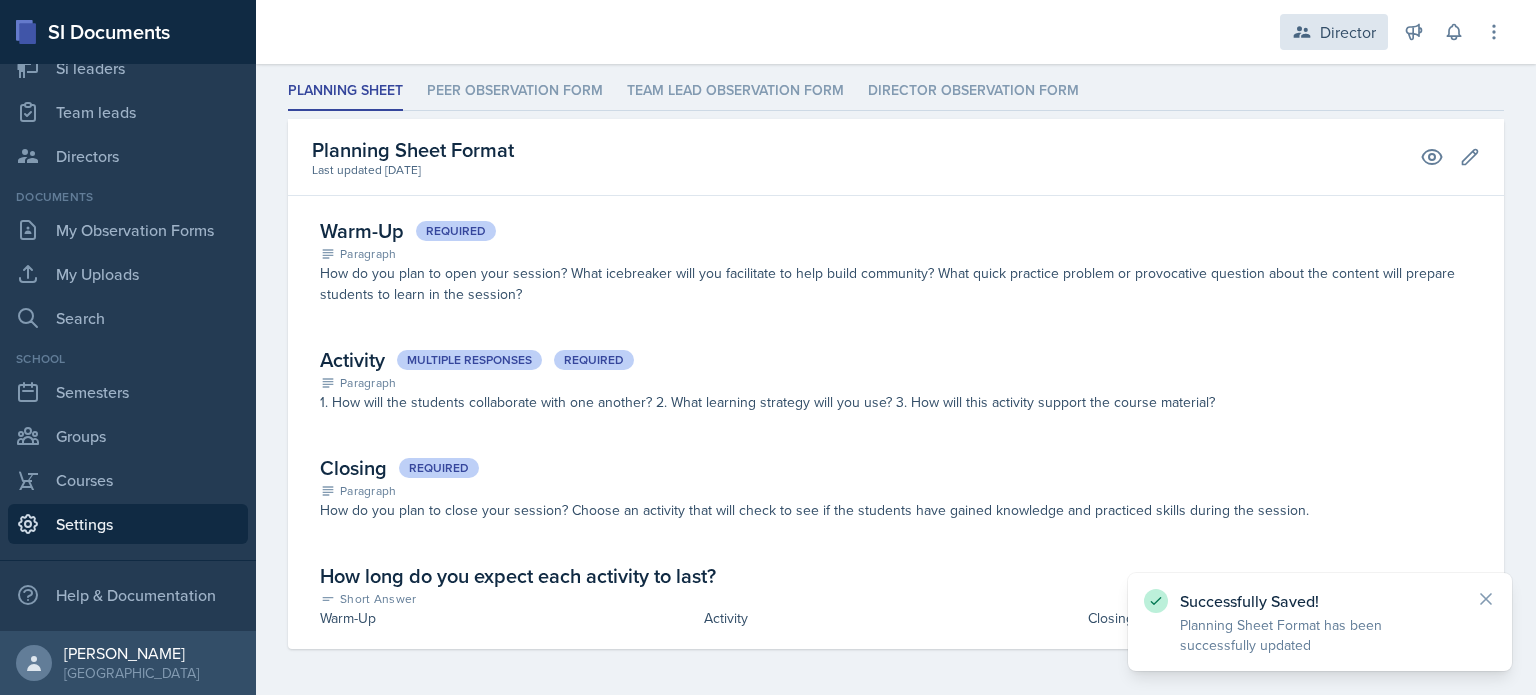 click on "Director" at bounding box center [1348, 32] 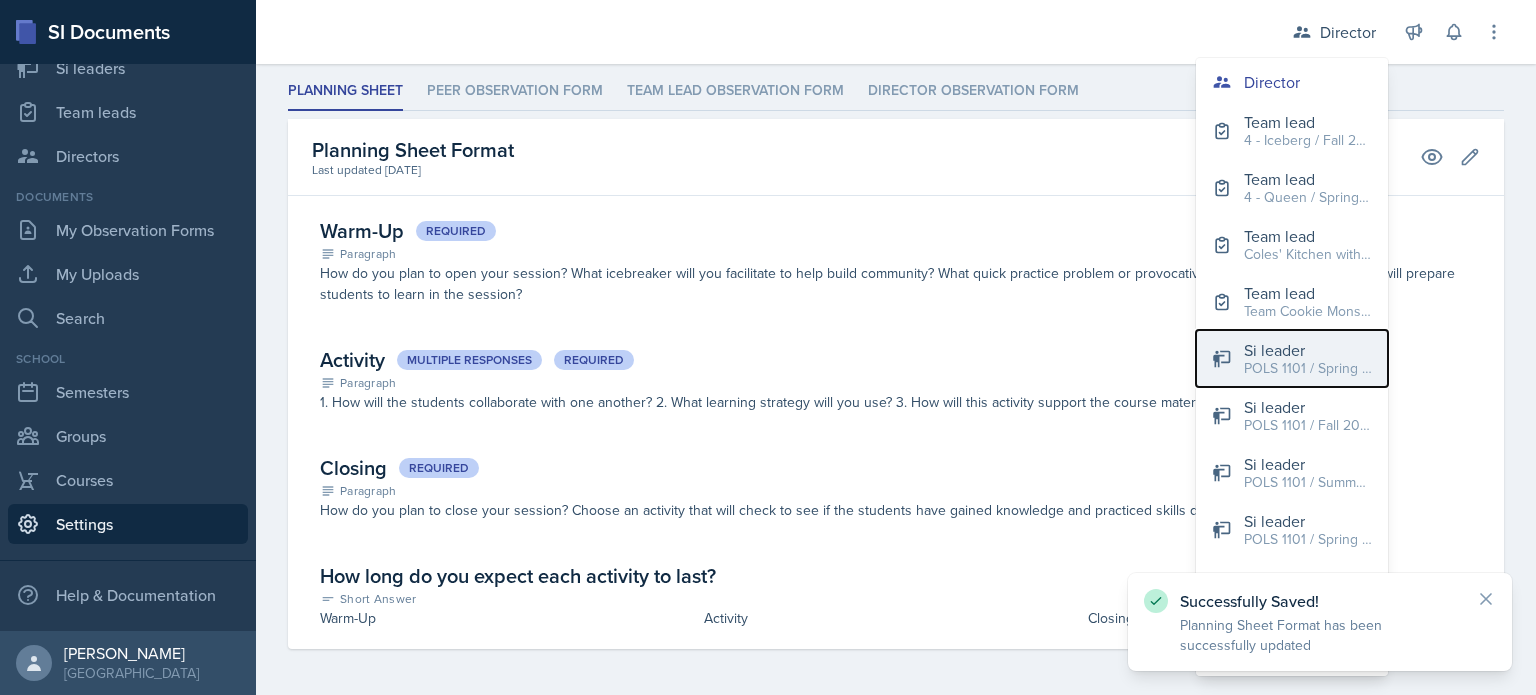 click on "Si leader" at bounding box center [1308, 350] 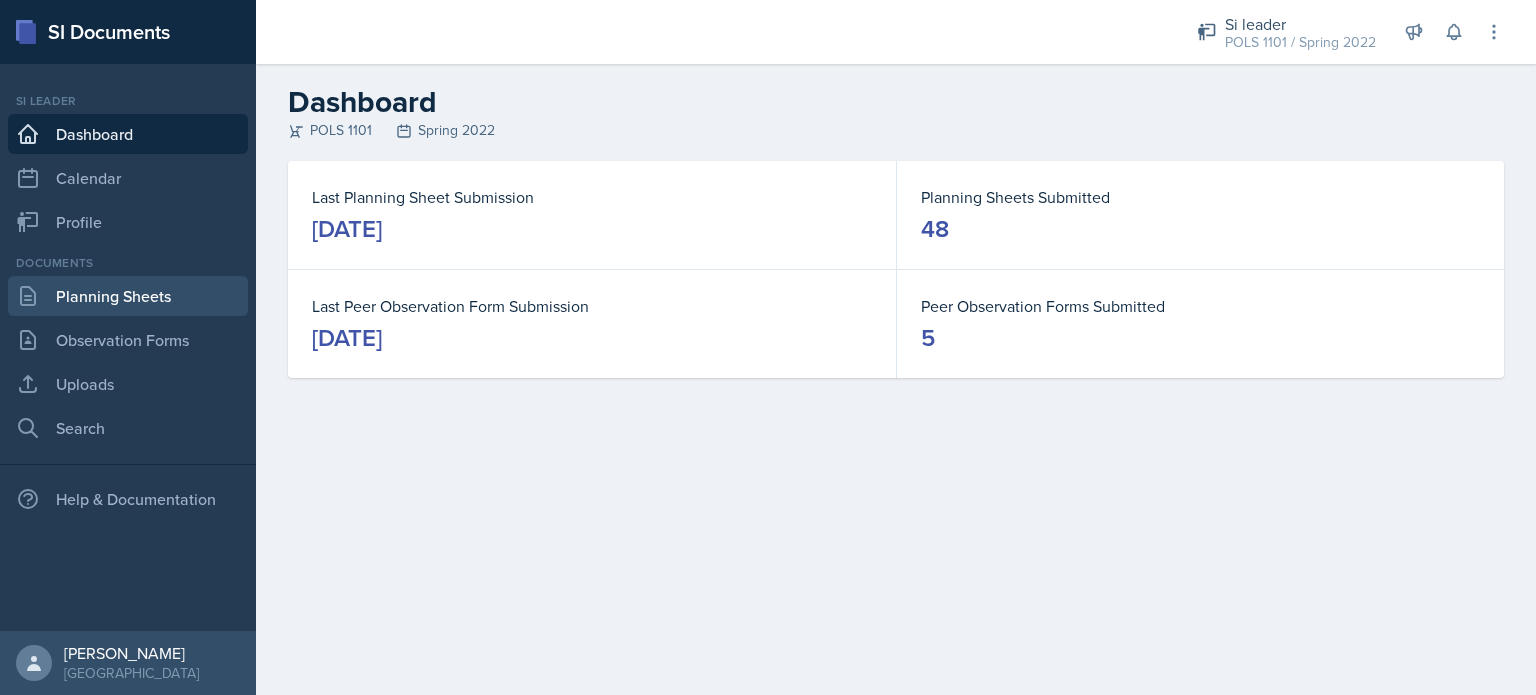 click on "Planning Sheets" at bounding box center [128, 296] 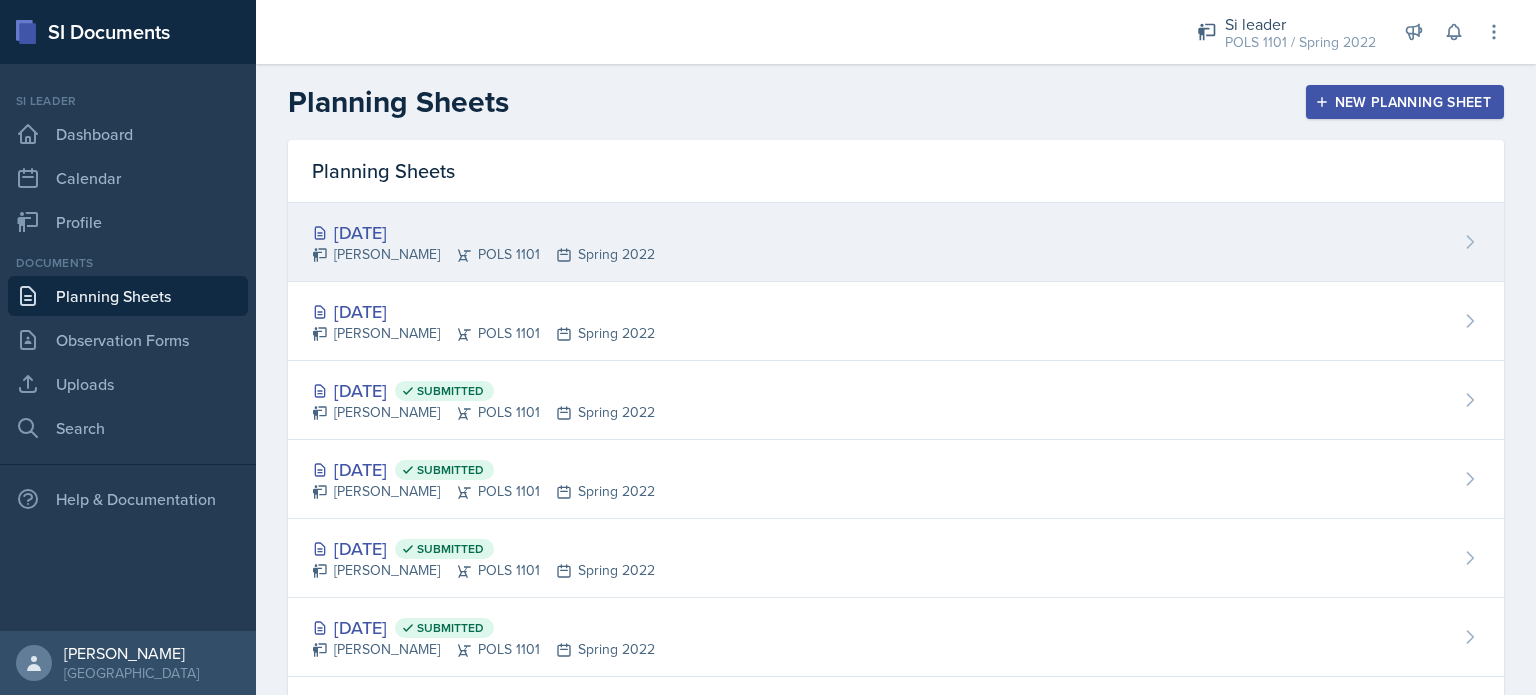 click on "[DATE]
[PERSON_NAME]
POLS 1101
Spring 2022" at bounding box center (896, 242) 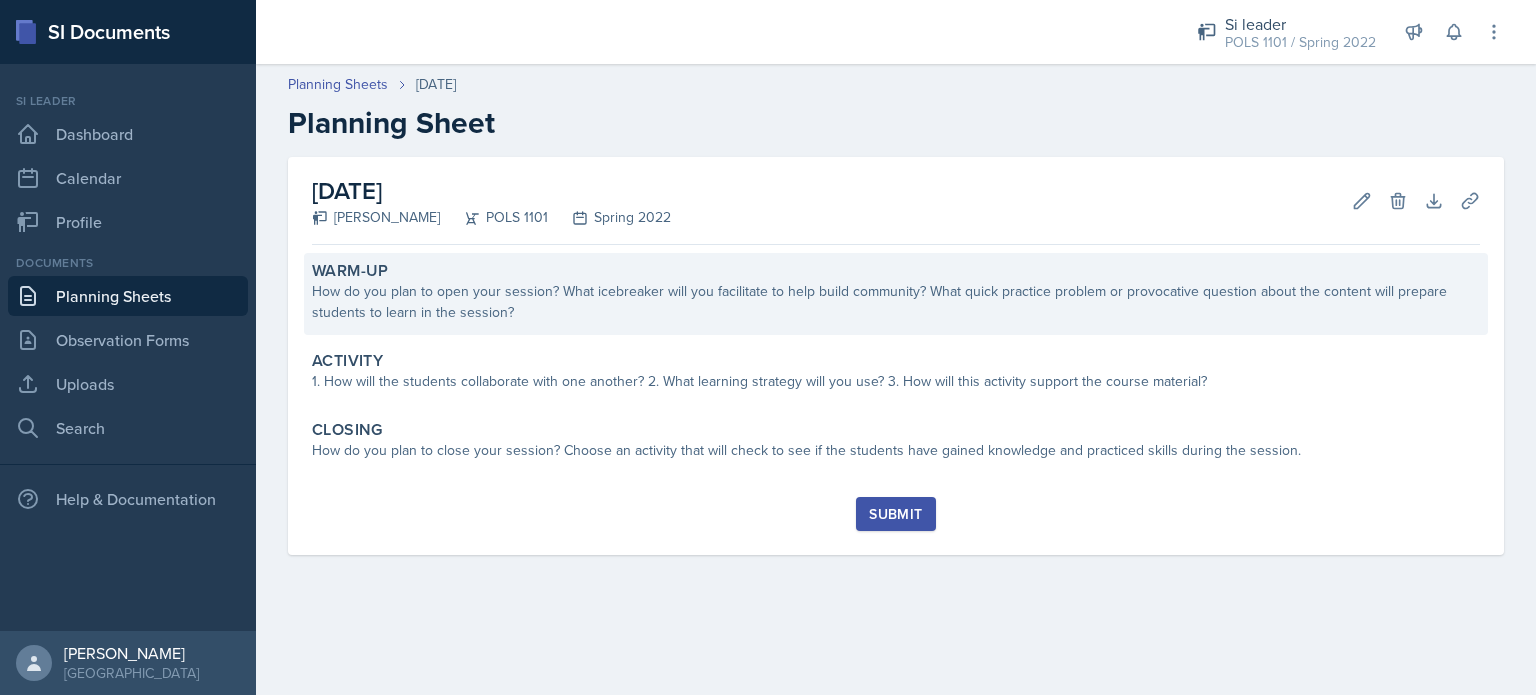 drag, startPoint x: 936, startPoint y: 463, endPoint x: 807, endPoint y: 331, distance: 184.56706 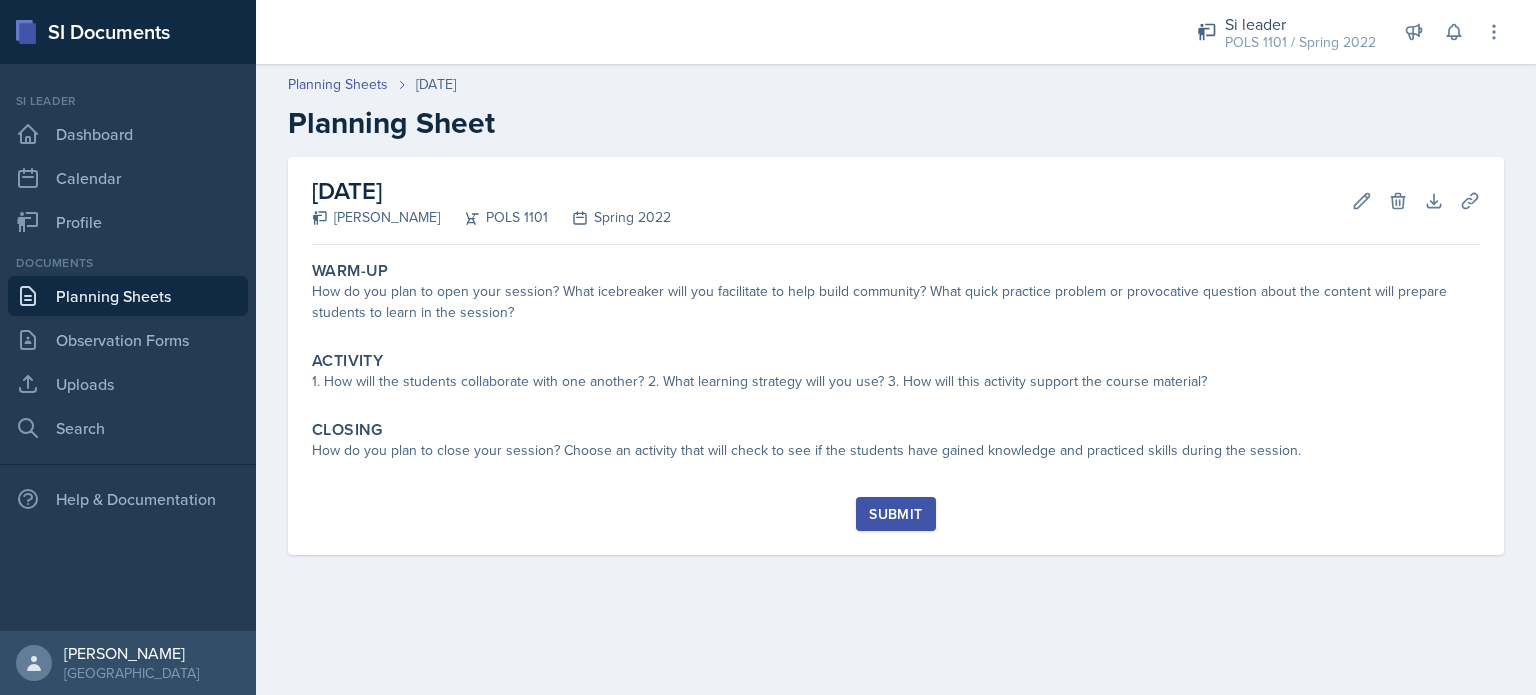 drag, startPoint x: 807, startPoint y: 331, endPoint x: 912, endPoint y: 155, distance: 204.94145 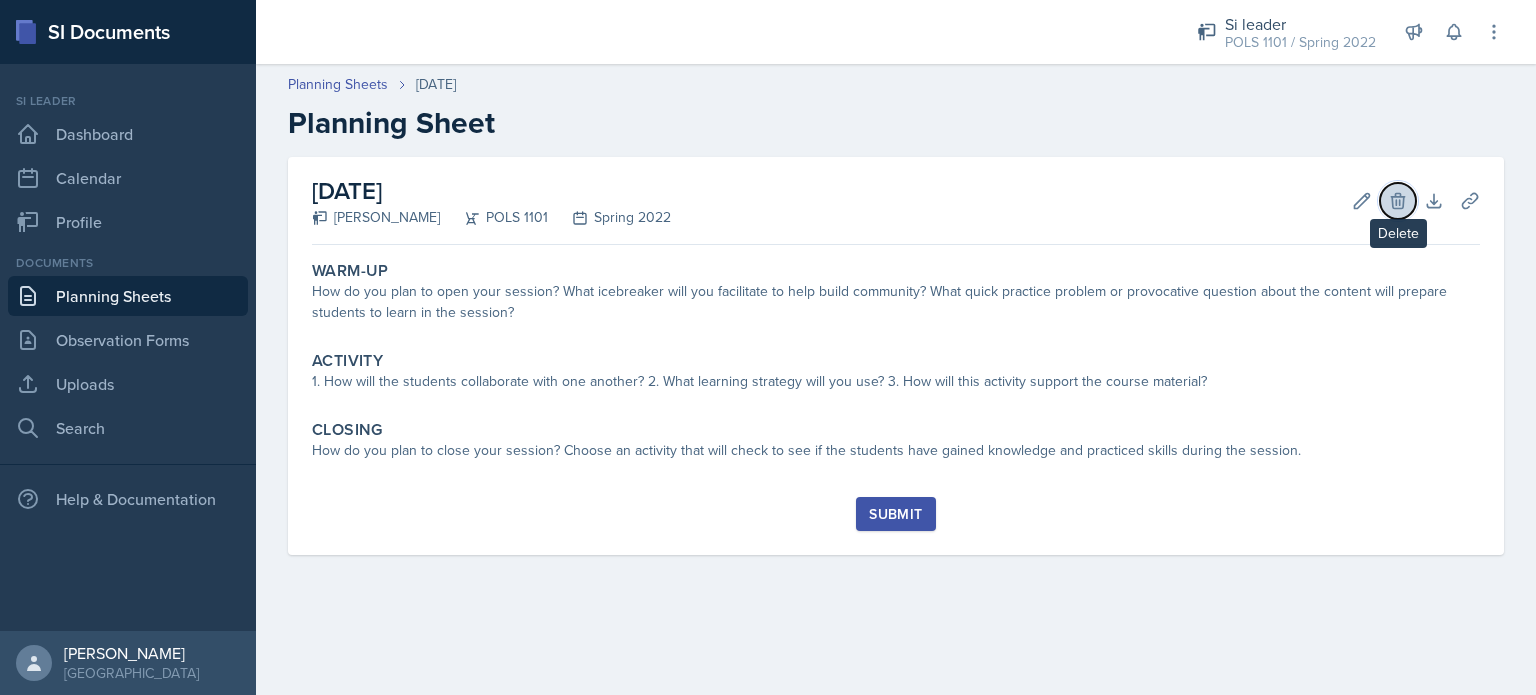 click on "Delete" at bounding box center (1398, 201) 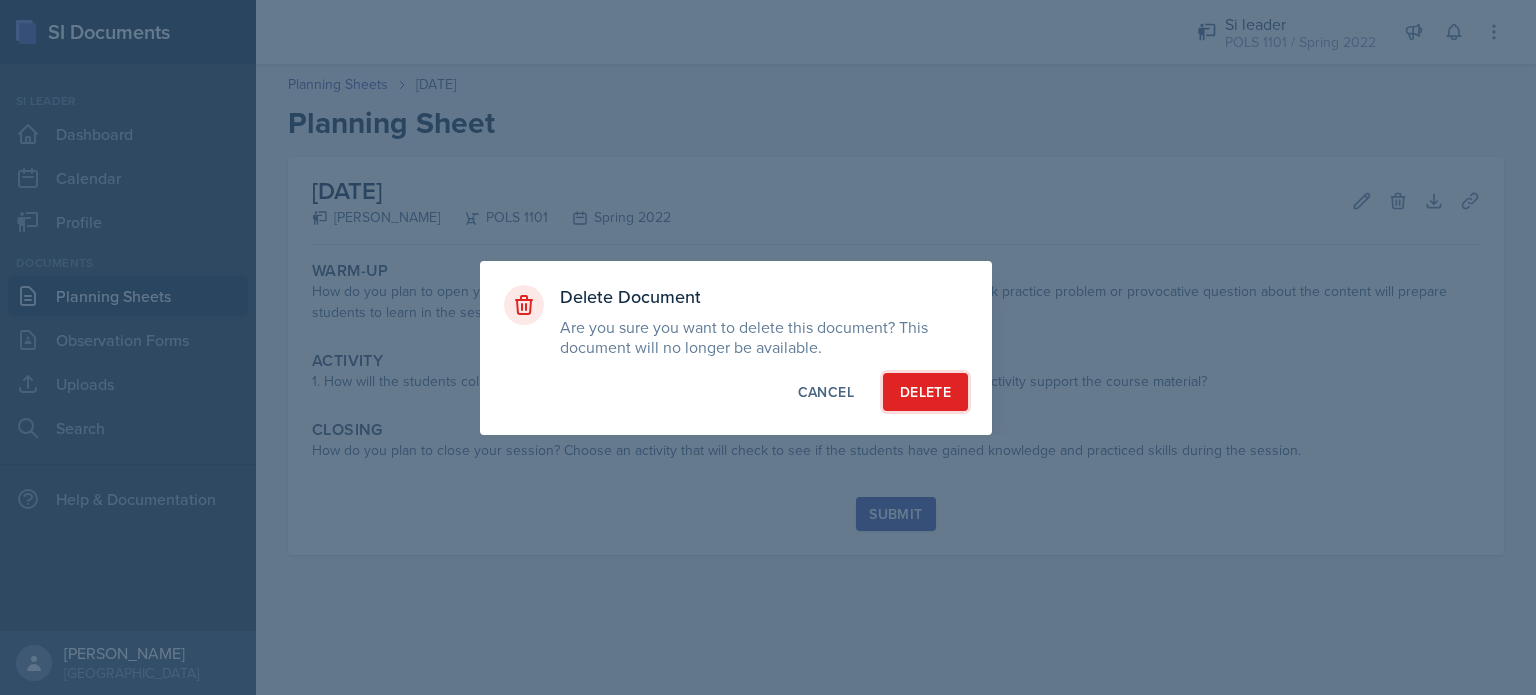 click on "Delete" at bounding box center (925, 392) 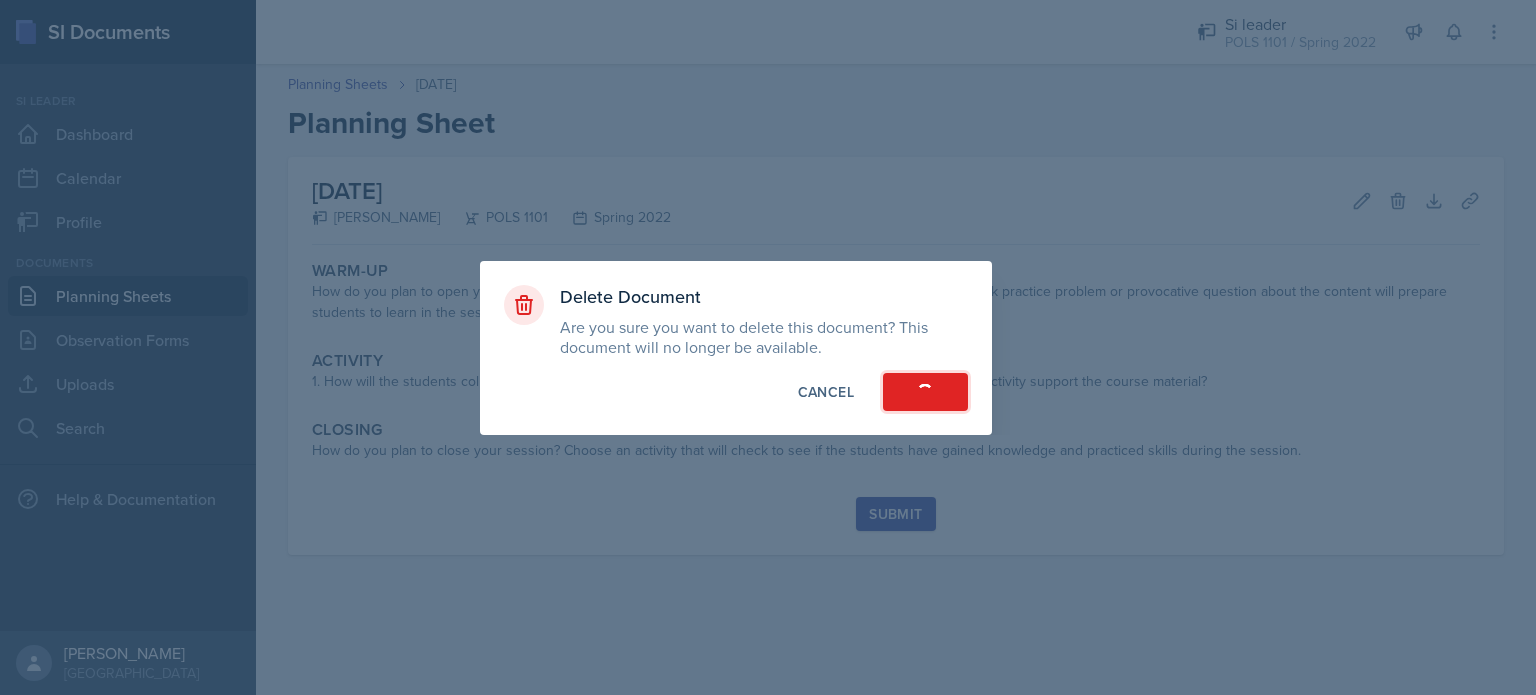 click at bounding box center [925, 391] 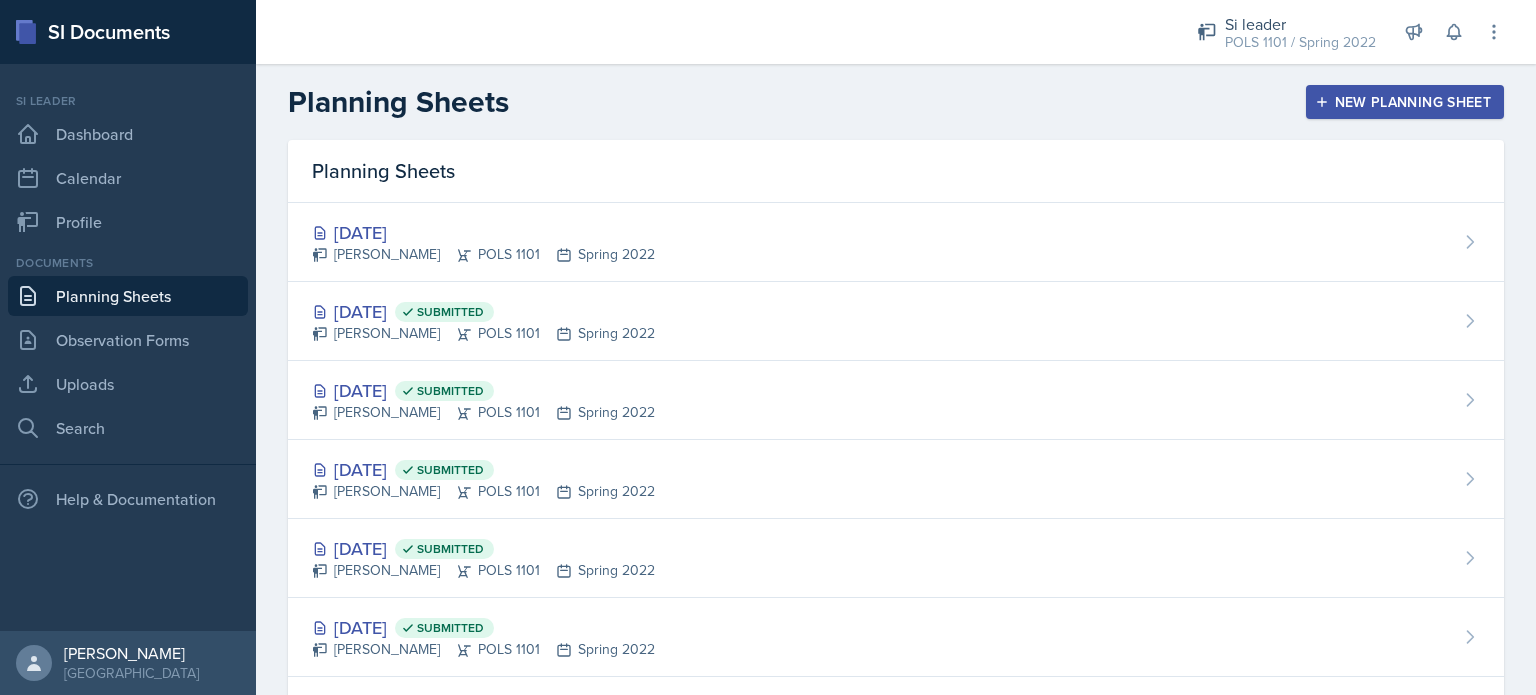 click on "[DATE]
[PERSON_NAME]
POLS 1101
Spring 2022" at bounding box center (896, 242) 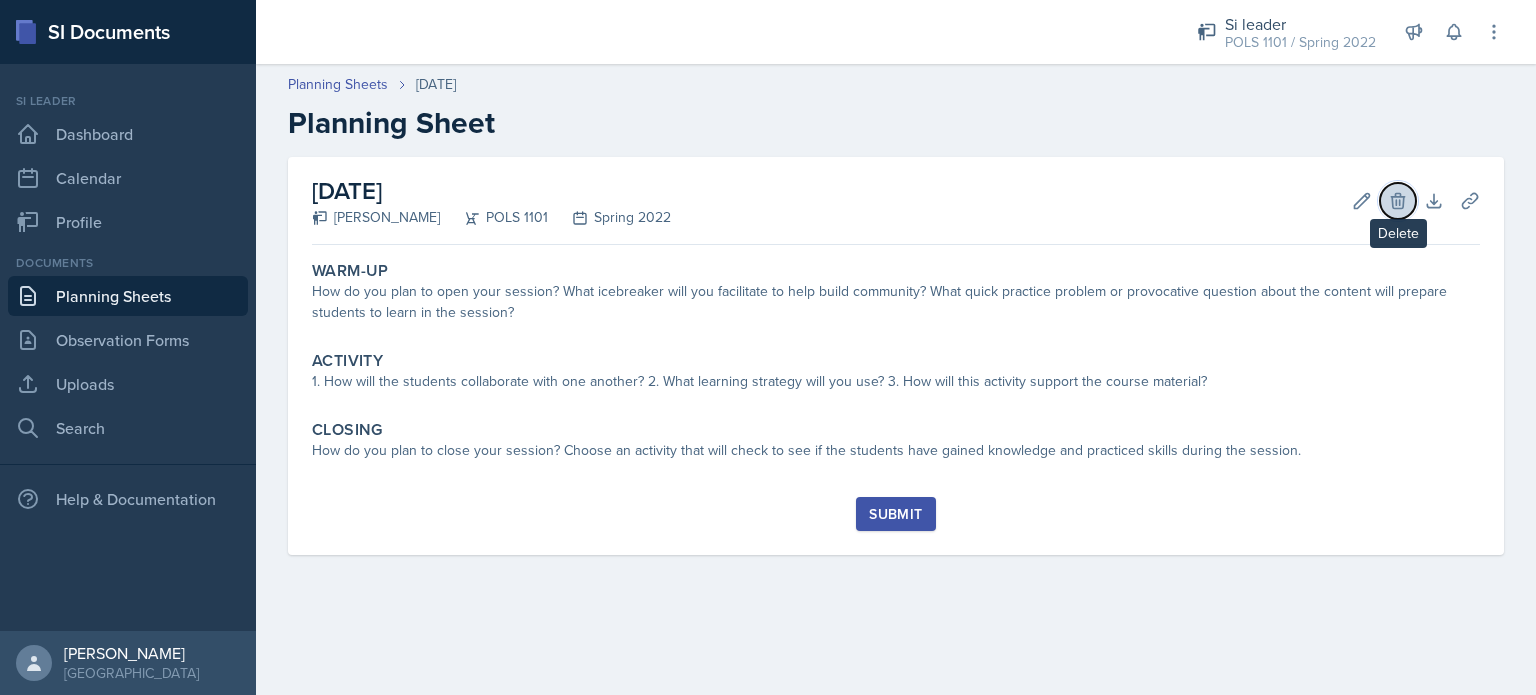 click on "Delete" at bounding box center [1398, 201] 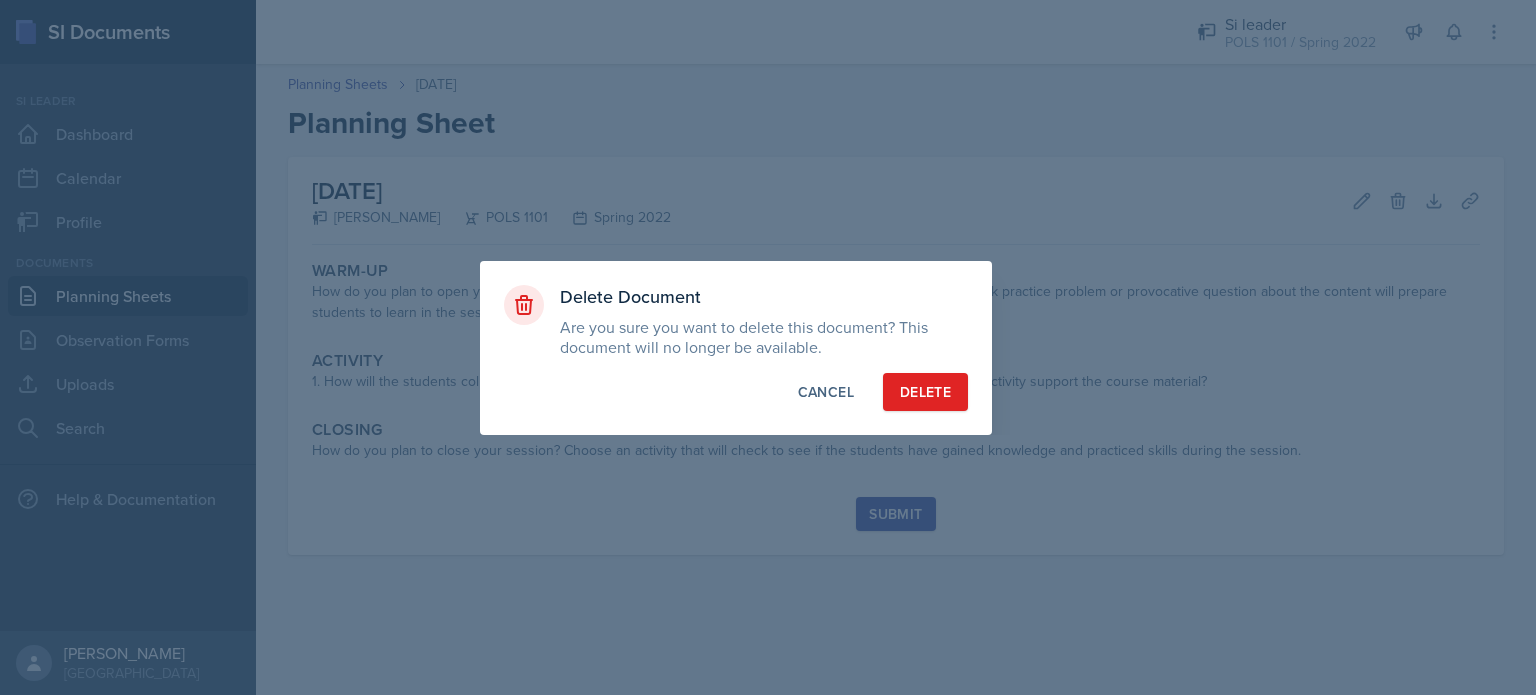 click on "Delete Document   Are you sure you want to delete this document? This document will no longer
be available.            Delete             Cancel" at bounding box center (736, 348) 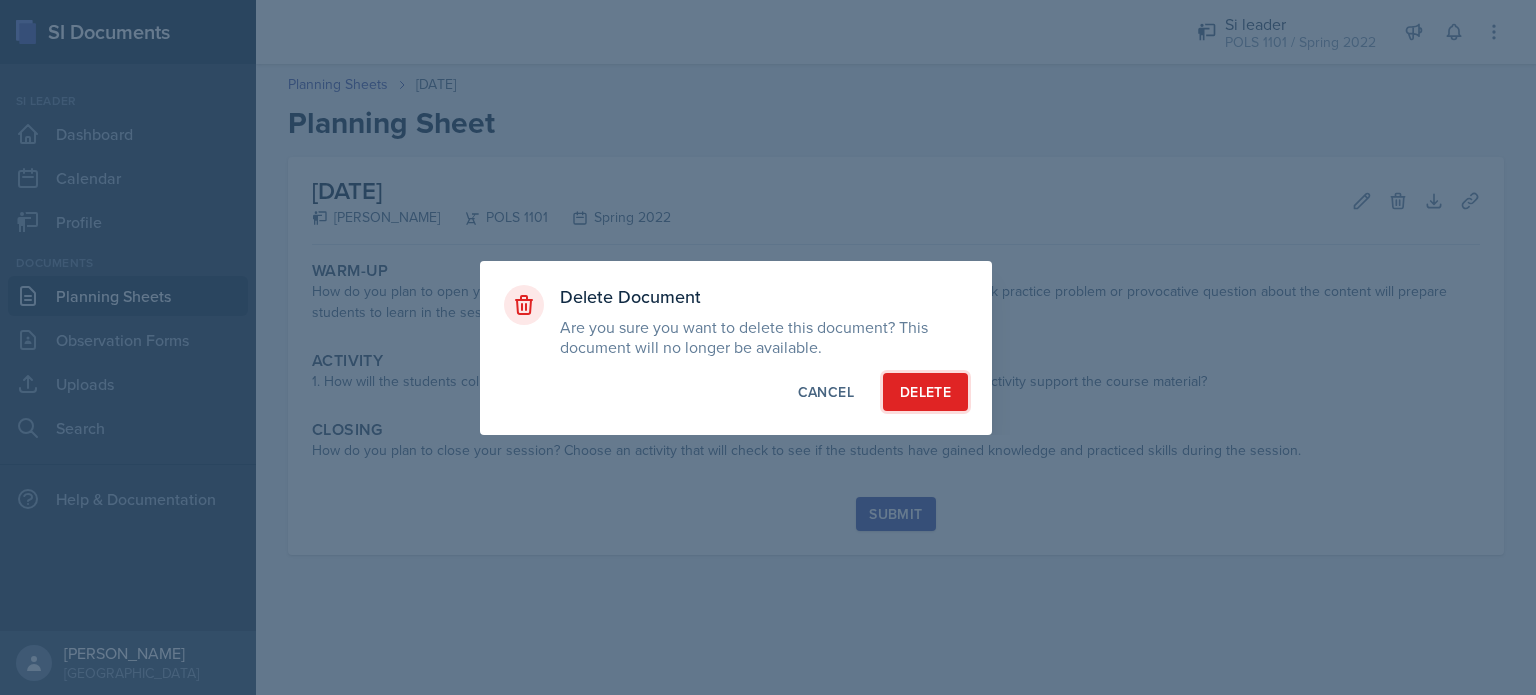 click on "Delete" at bounding box center [925, 392] 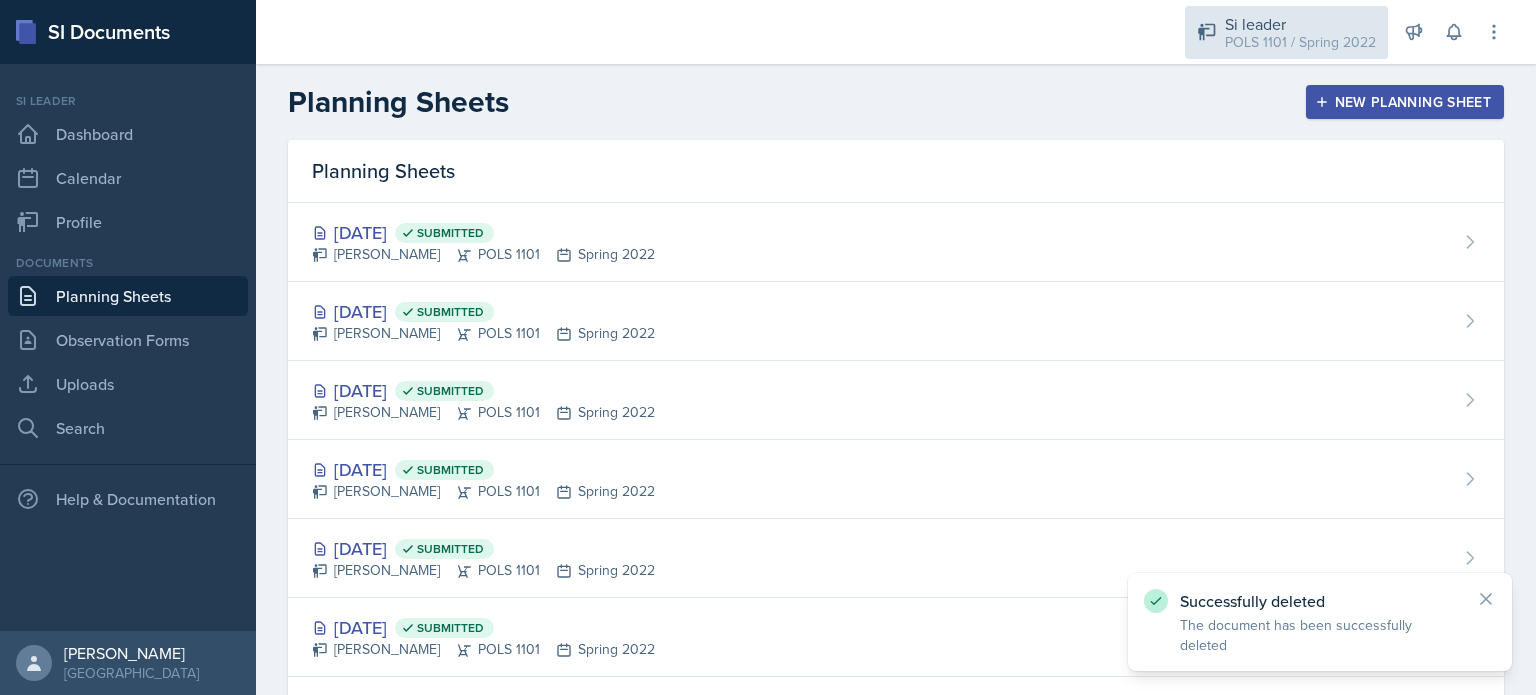 click 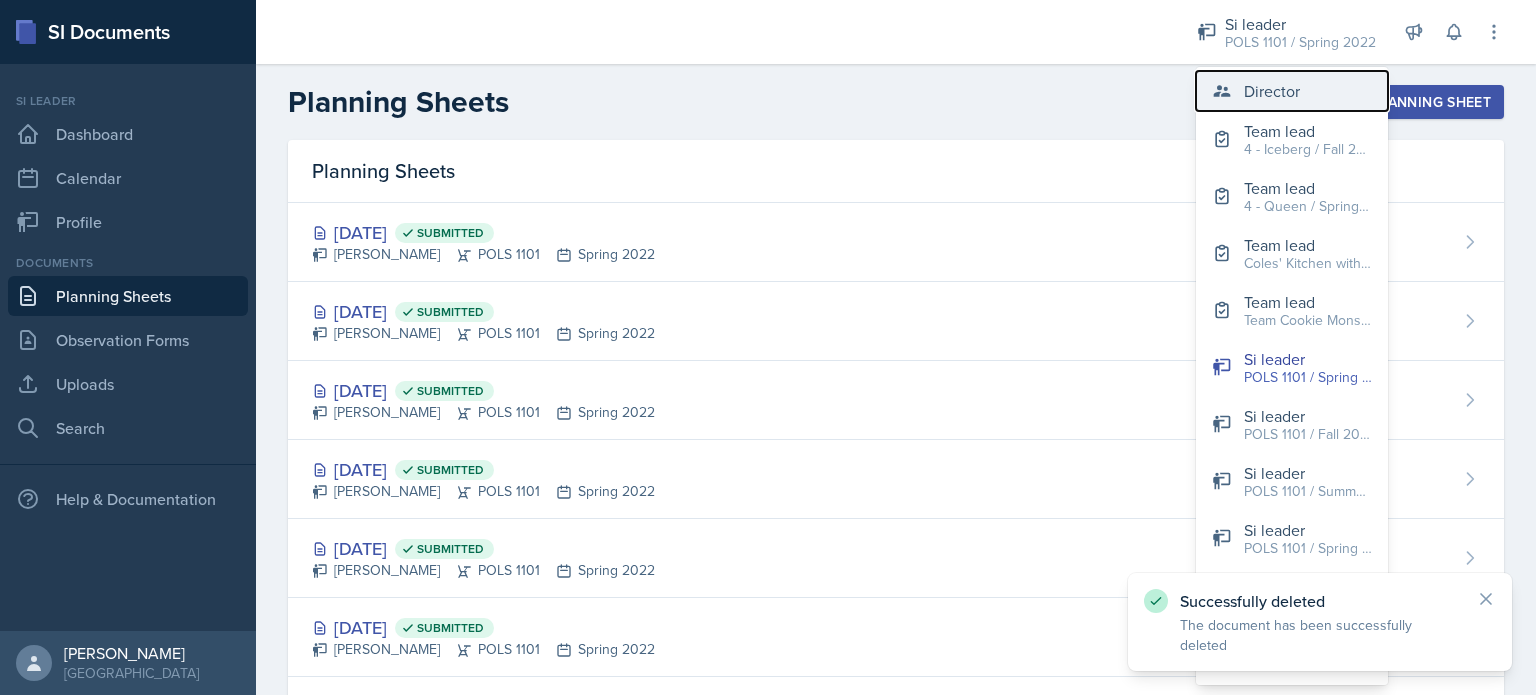 click 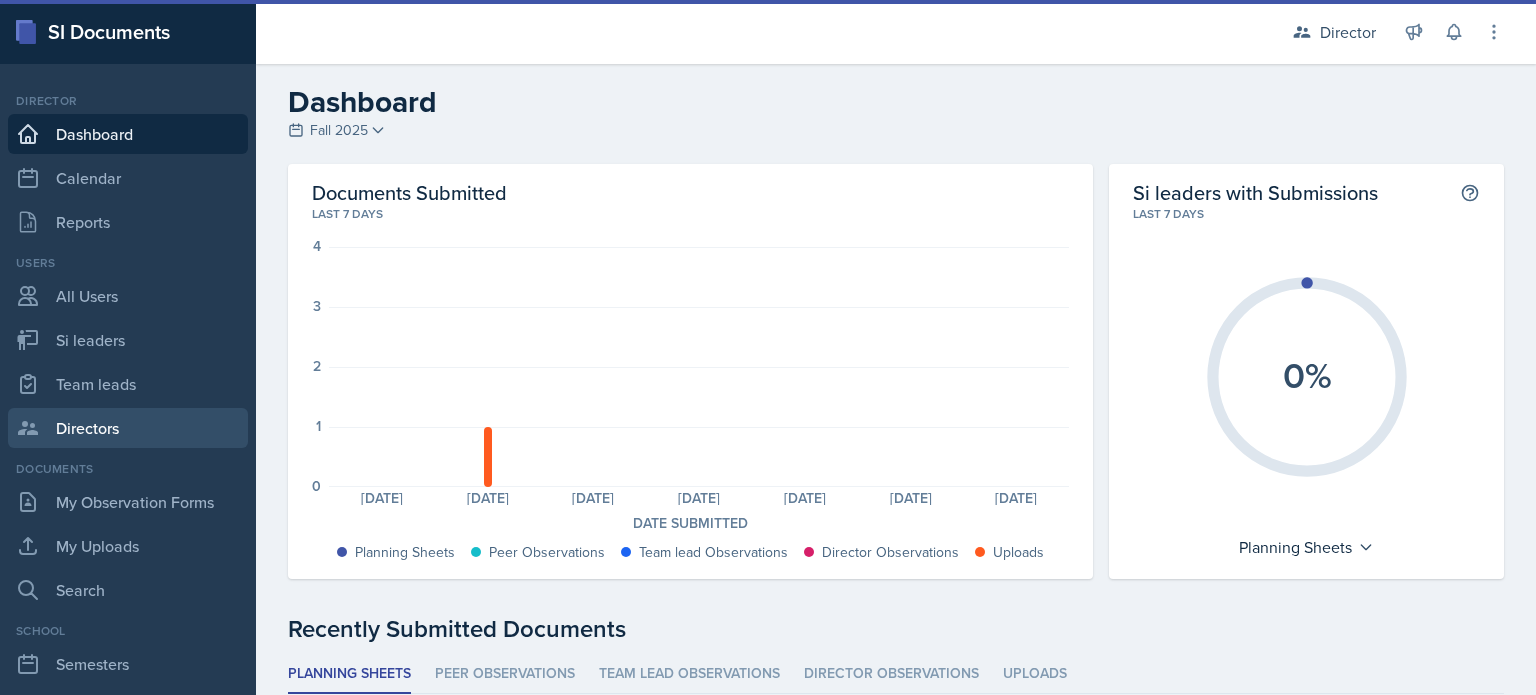 scroll, scrollTop: 272, scrollLeft: 0, axis: vertical 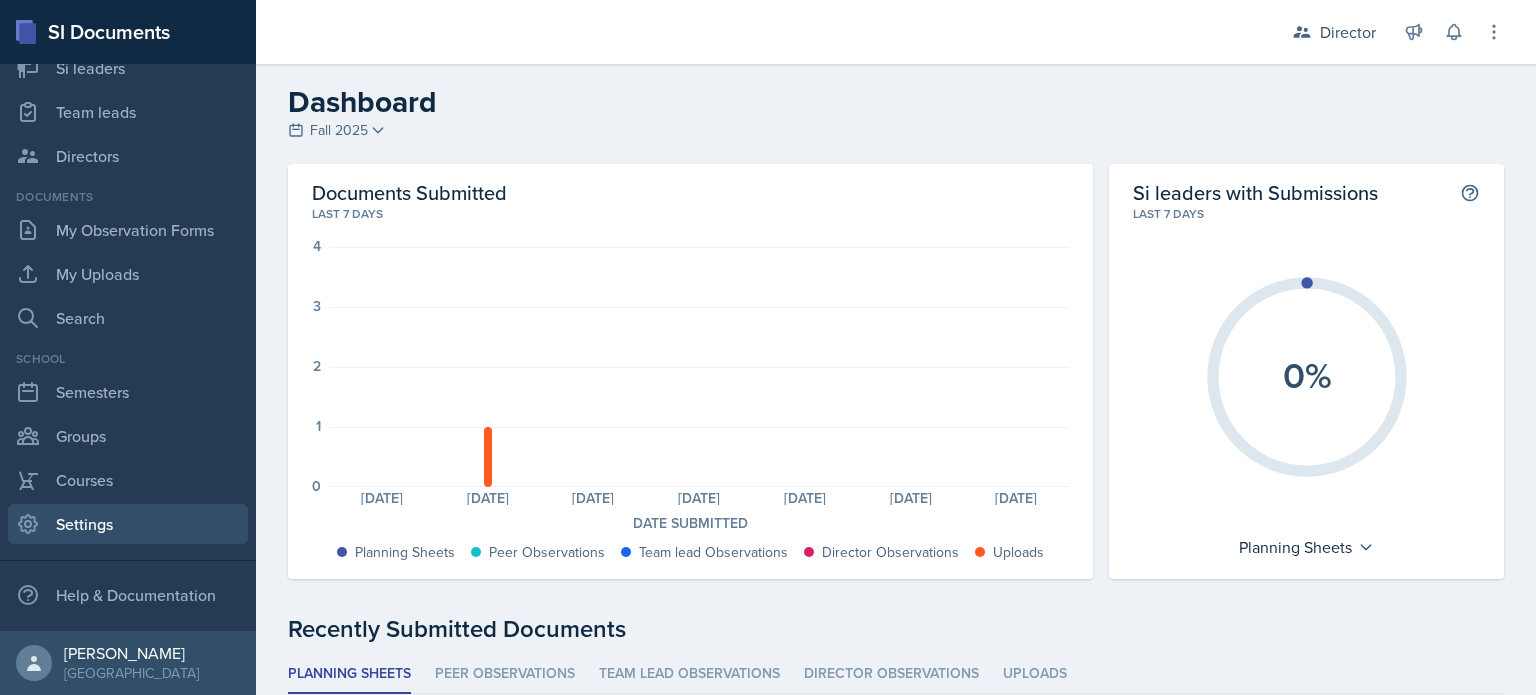 click on "Settings" at bounding box center (128, 524) 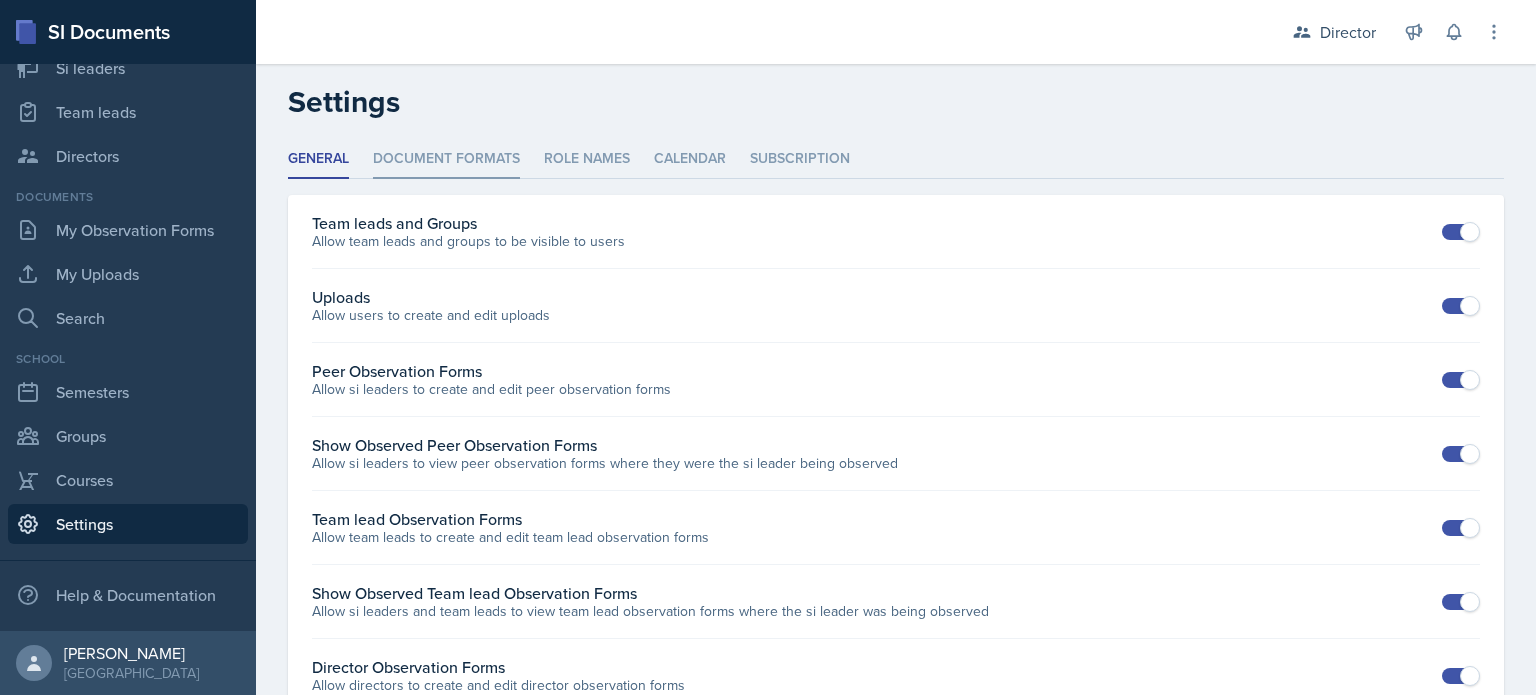 click on "Document Formats" at bounding box center [446, 159] 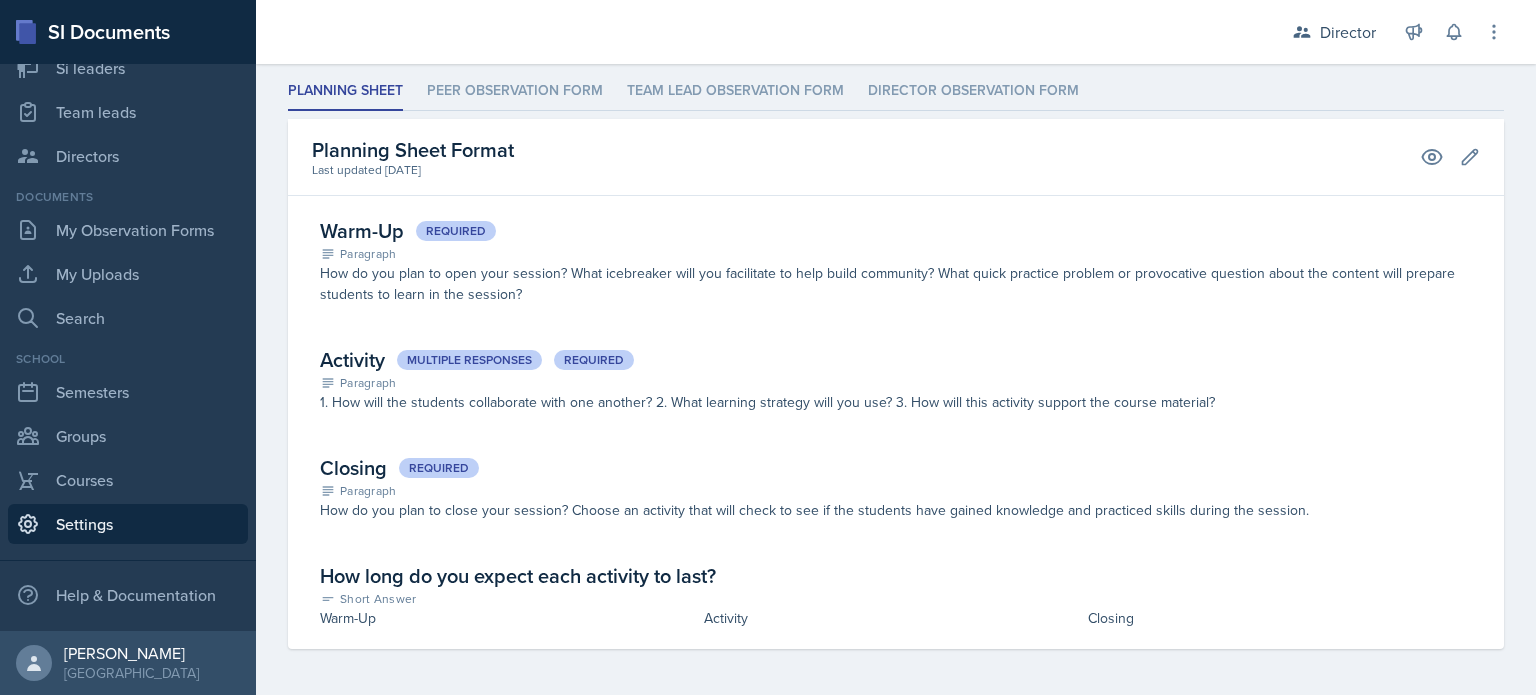 scroll, scrollTop: 121, scrollLeft: 0, axis: vertical 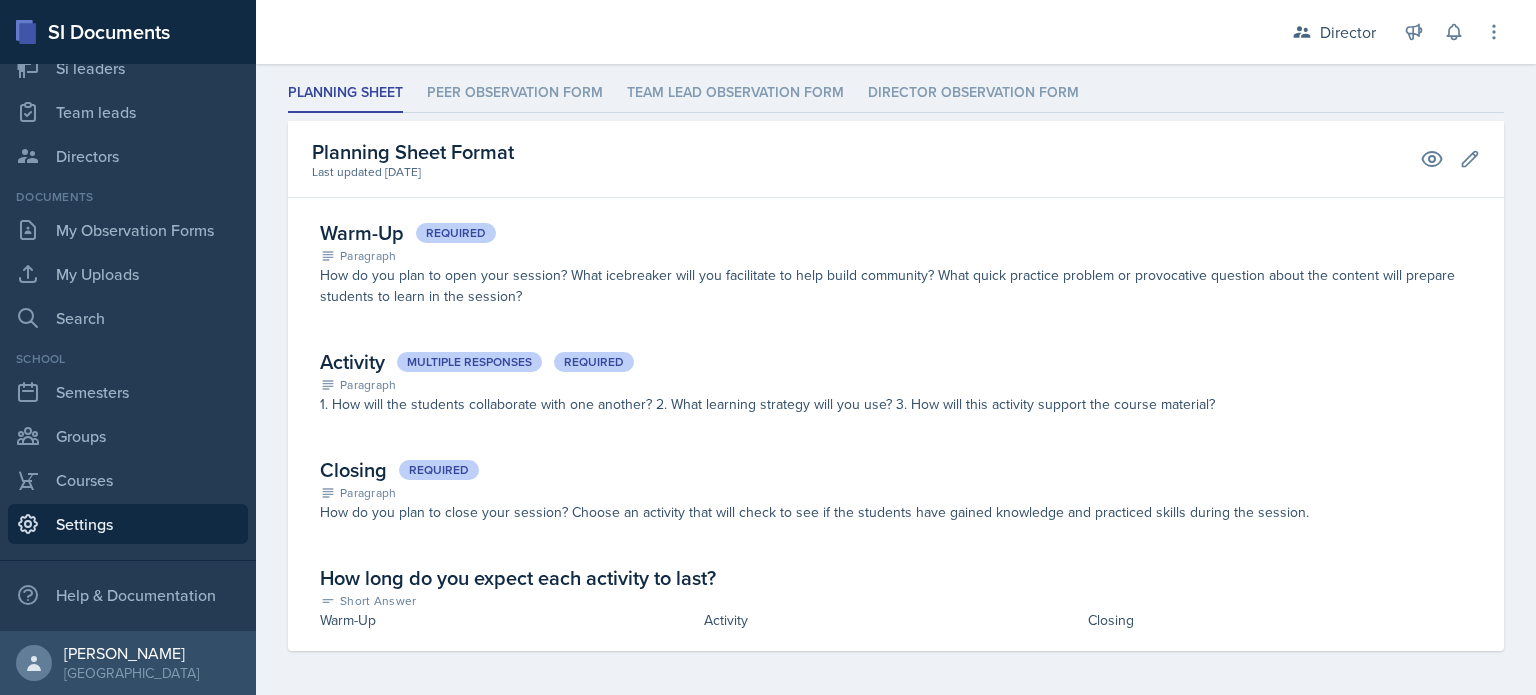 click on "Short Answer" at bounding box center [896, 601] 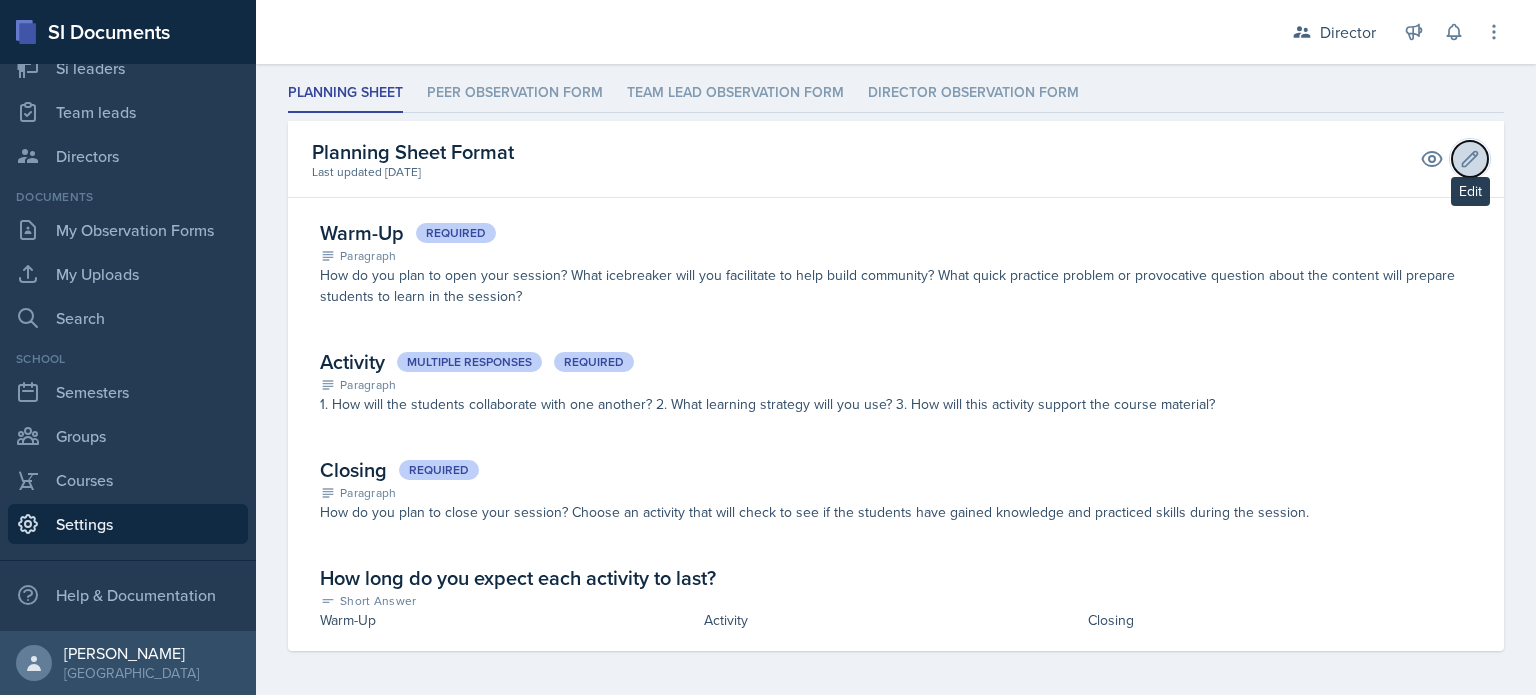 click 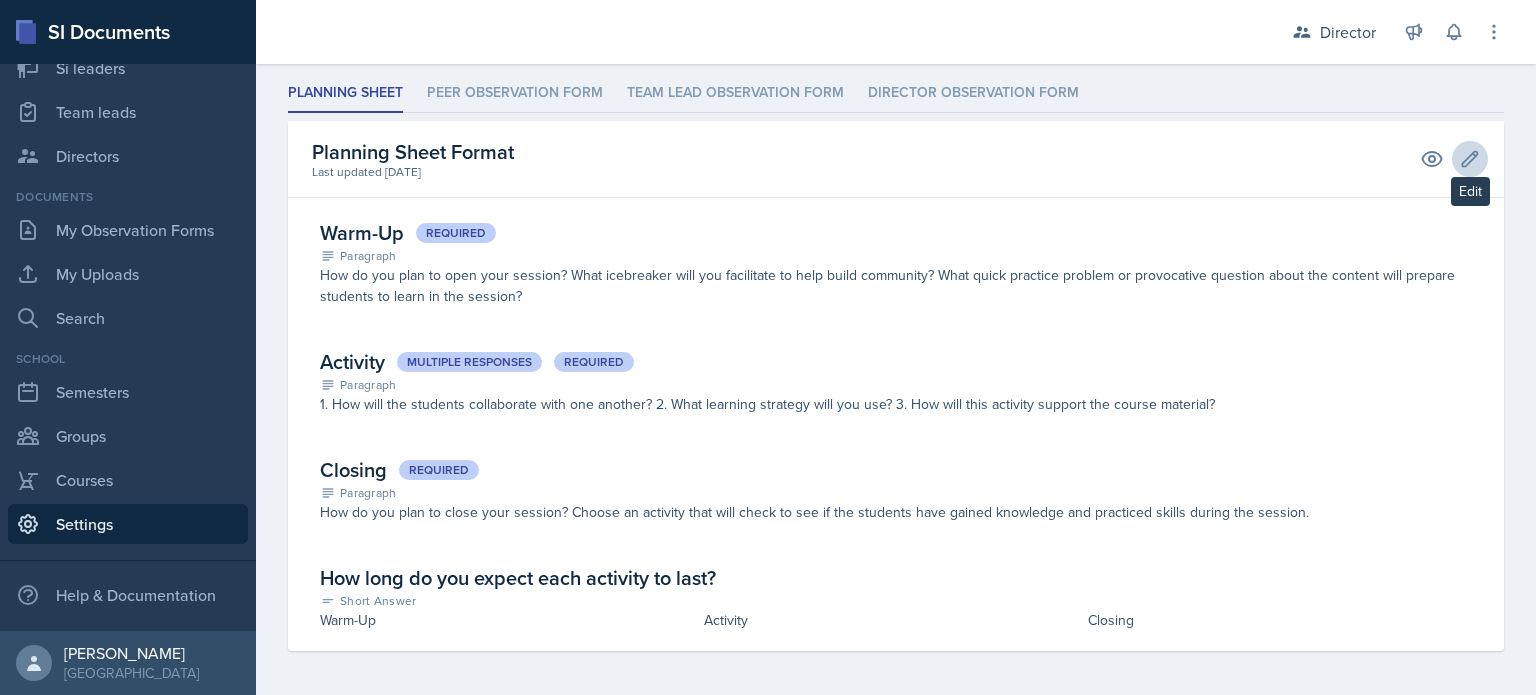 select on "1" 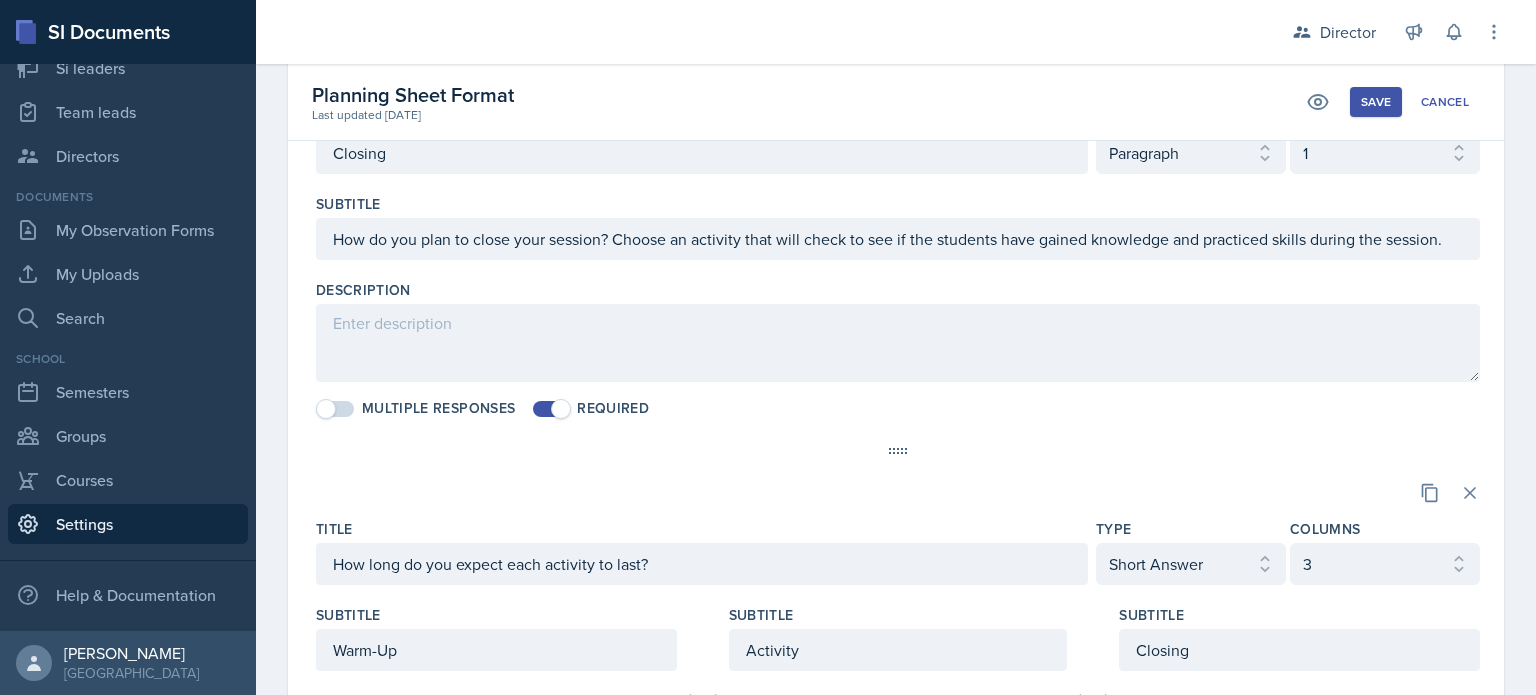 scroll, scrollTop: 1375, scrollLeft: 0, axis: vertical 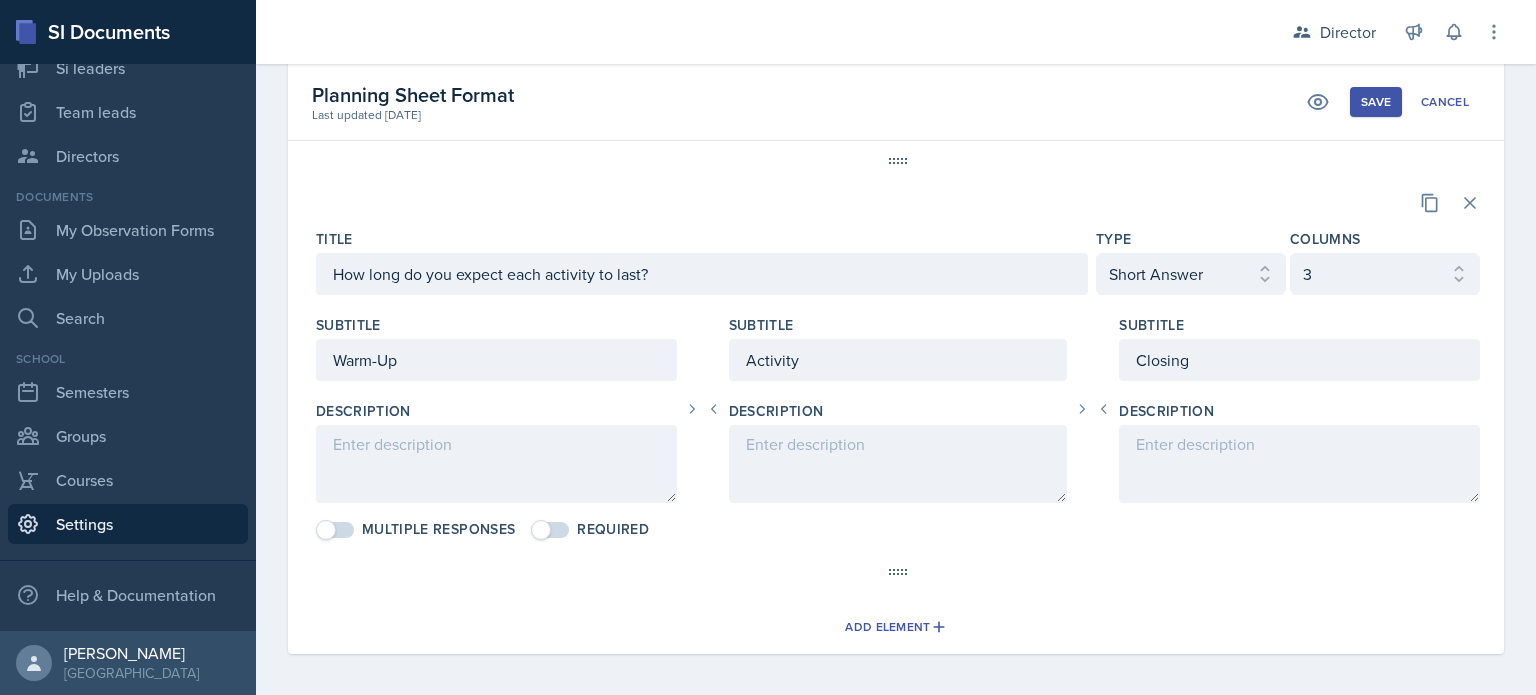 click on "Required" at bounding box center (613, 529) 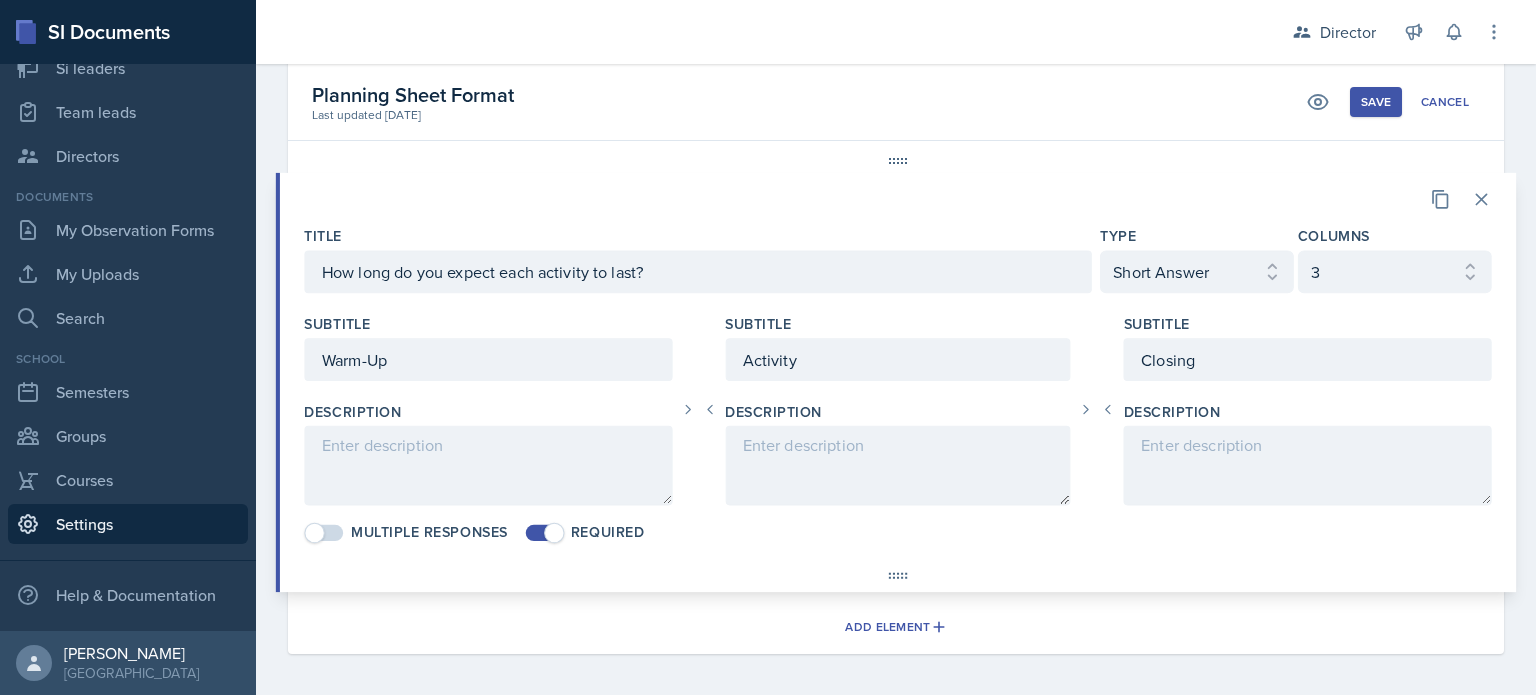 click on "Save" at bounding box center [1376, 102] 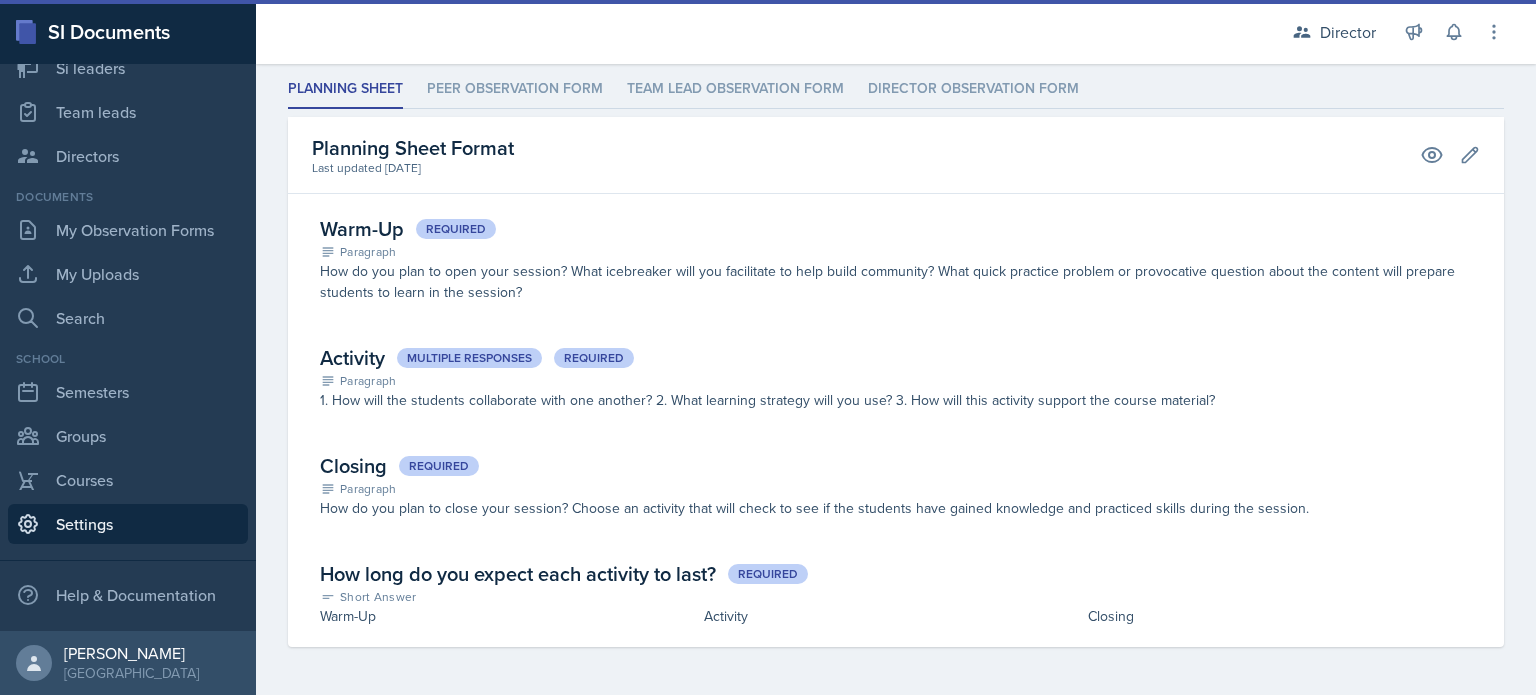 scroll, scrollTop: 123, scrollLeft: 0, axis: vertical 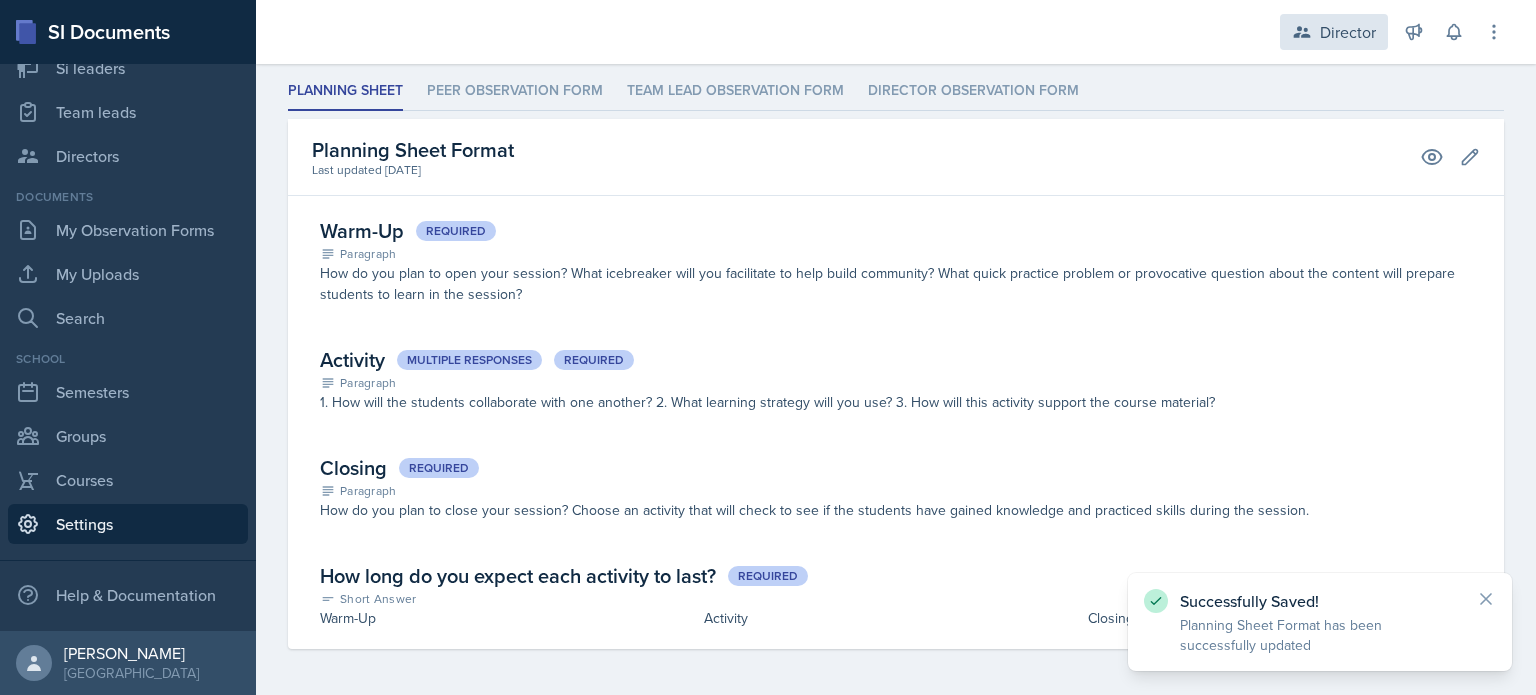 click on "Director" at bounding box center (1334, 32) 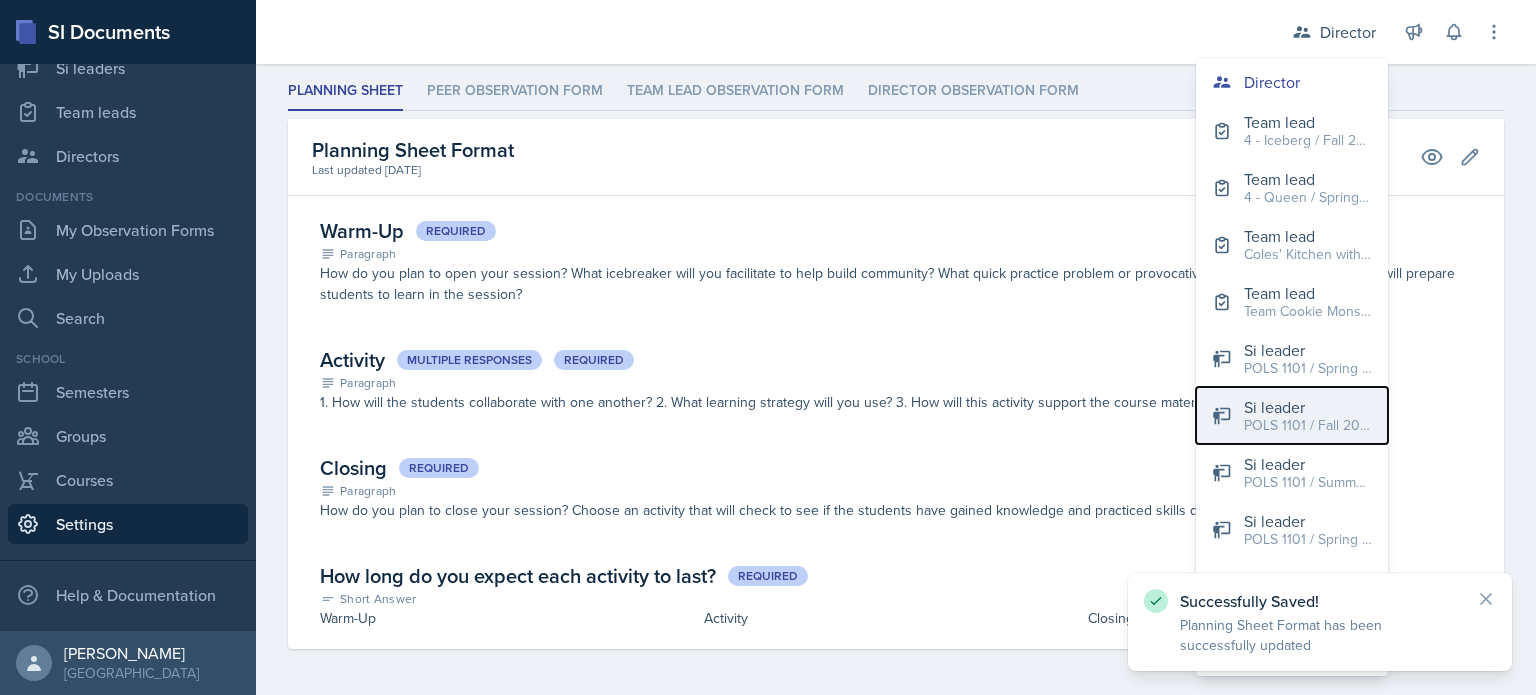 click on "Si leader" at bounding box center (1308, 407) 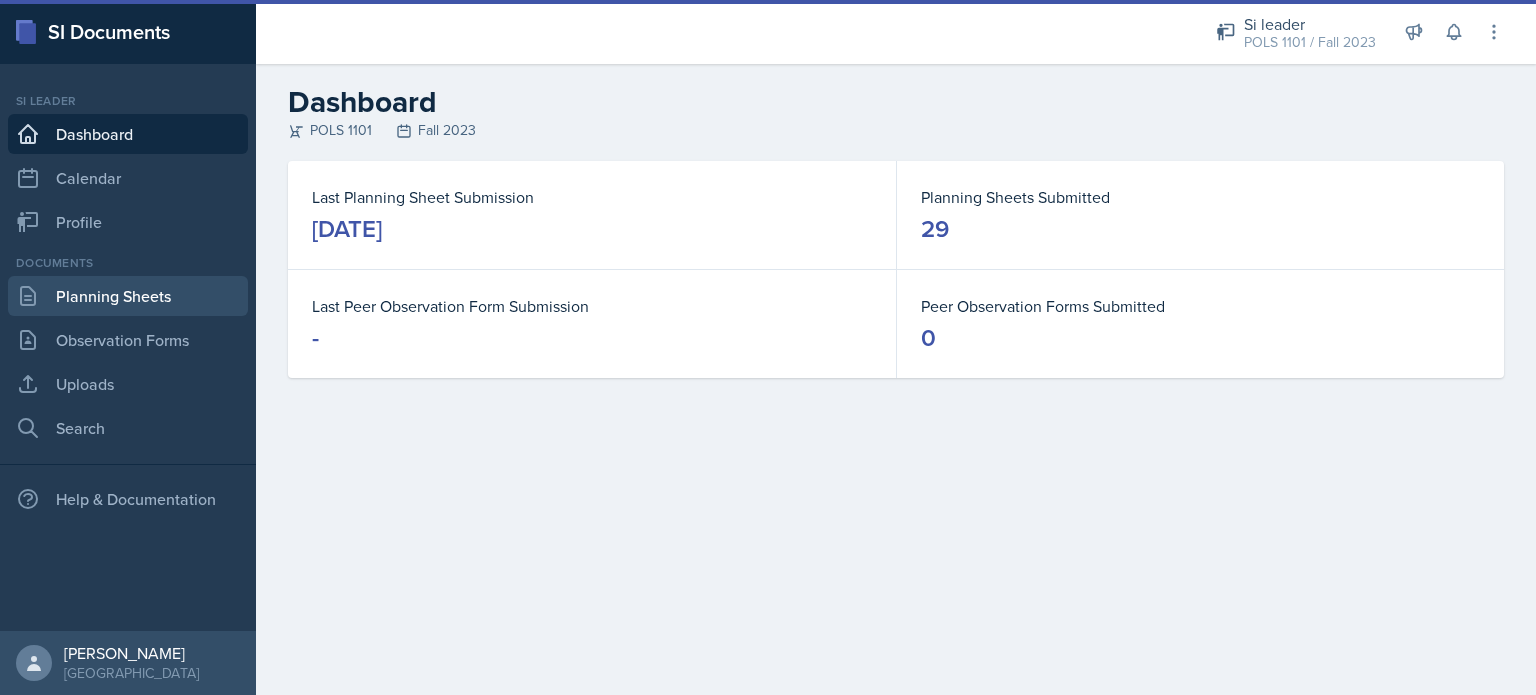 click on "Planning Sheets" at bounding box center (128, 296) 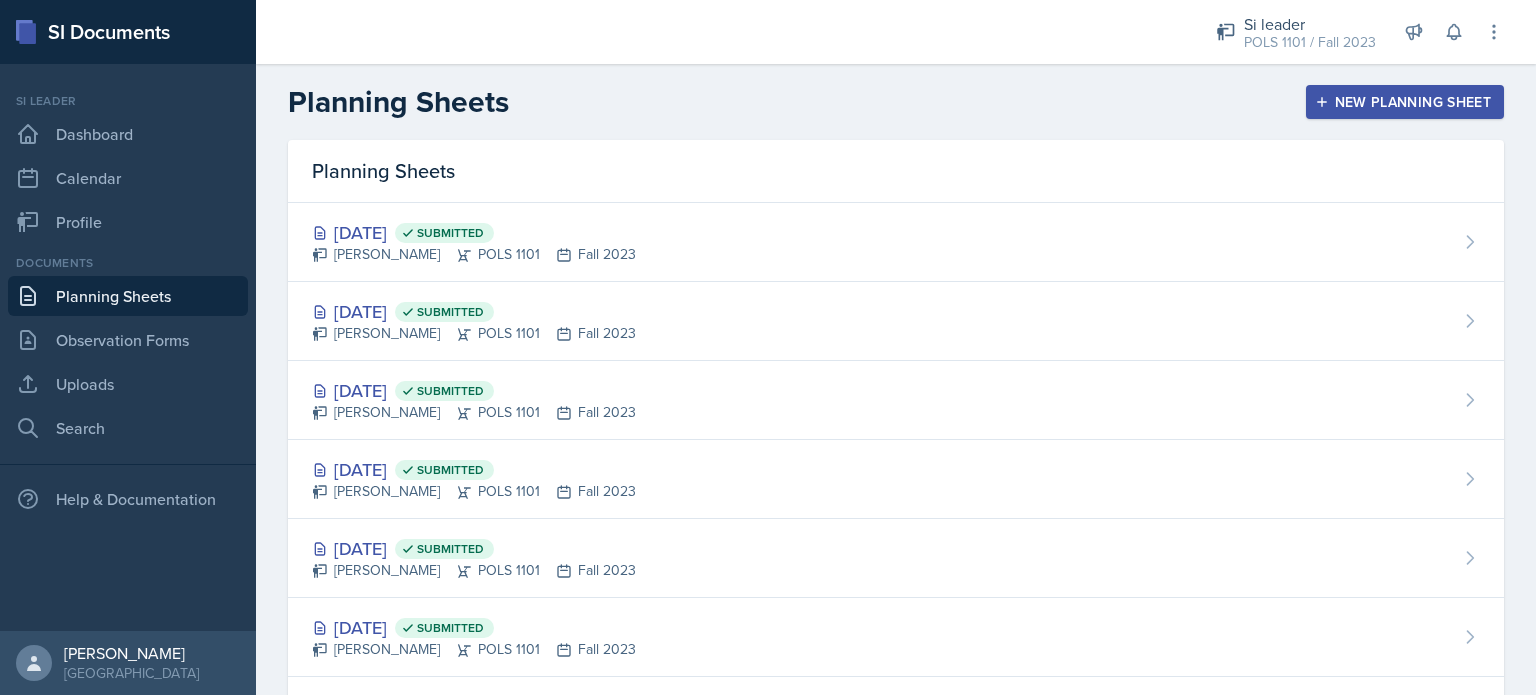 click on "New Planning Sheet" at bounding box center [1405, 102] 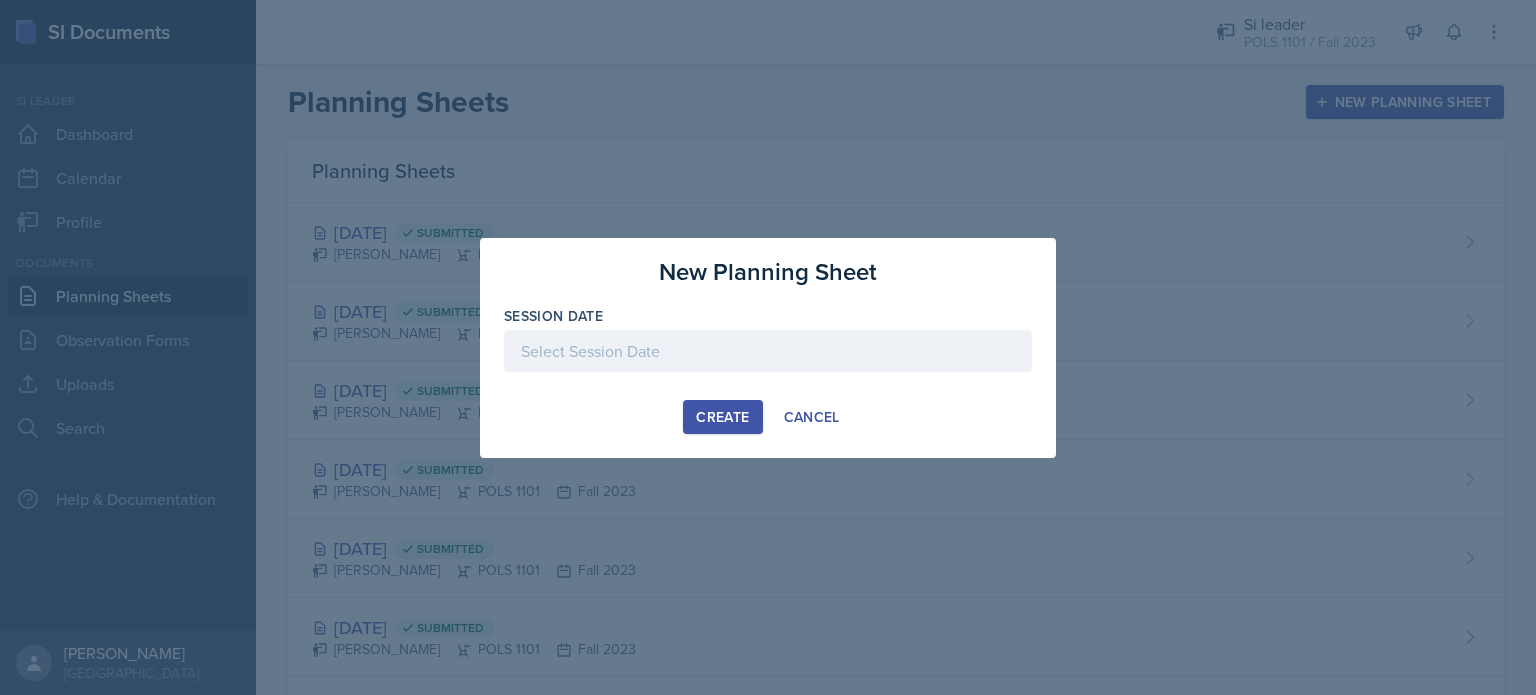 click at bounding box center [768, 351] 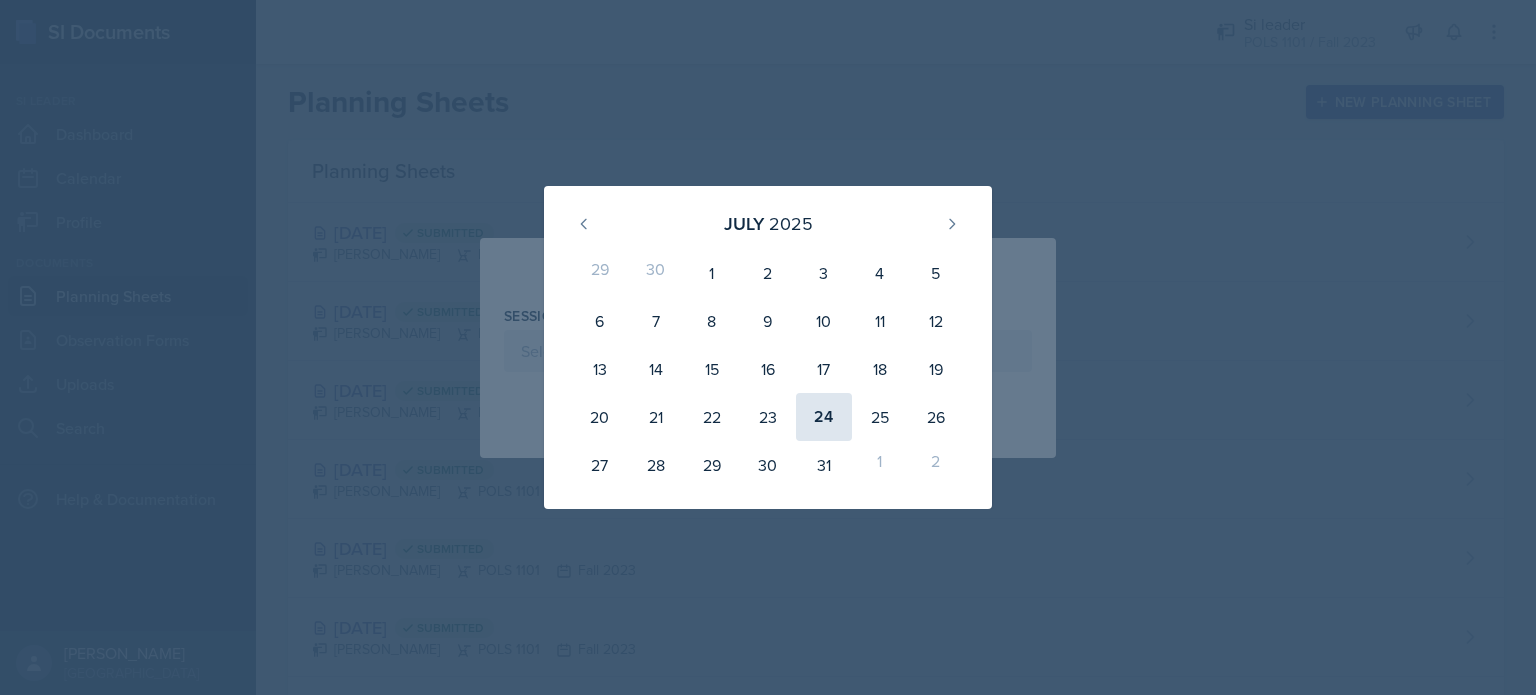 click on "24" at bounding box center (824, 417) 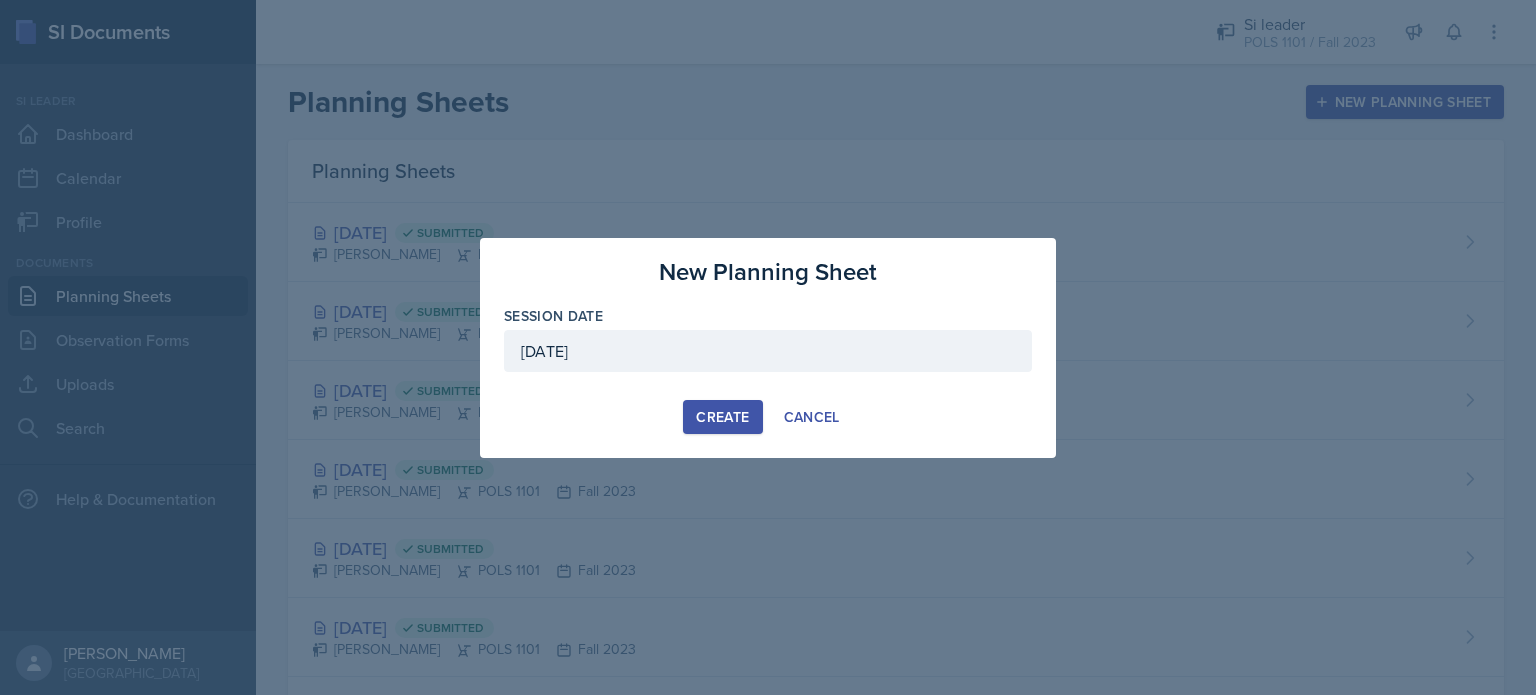 click on "Create" at bounding box center [722, 417] 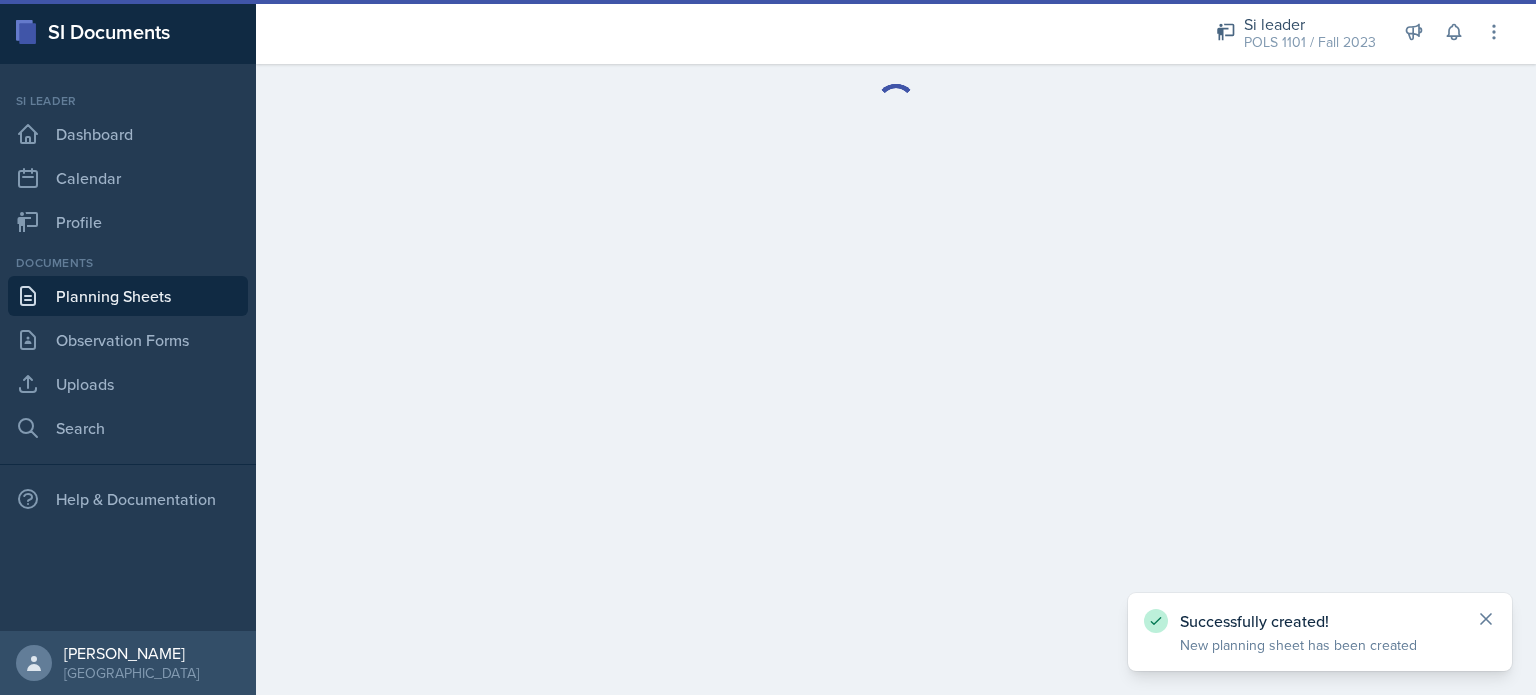 click 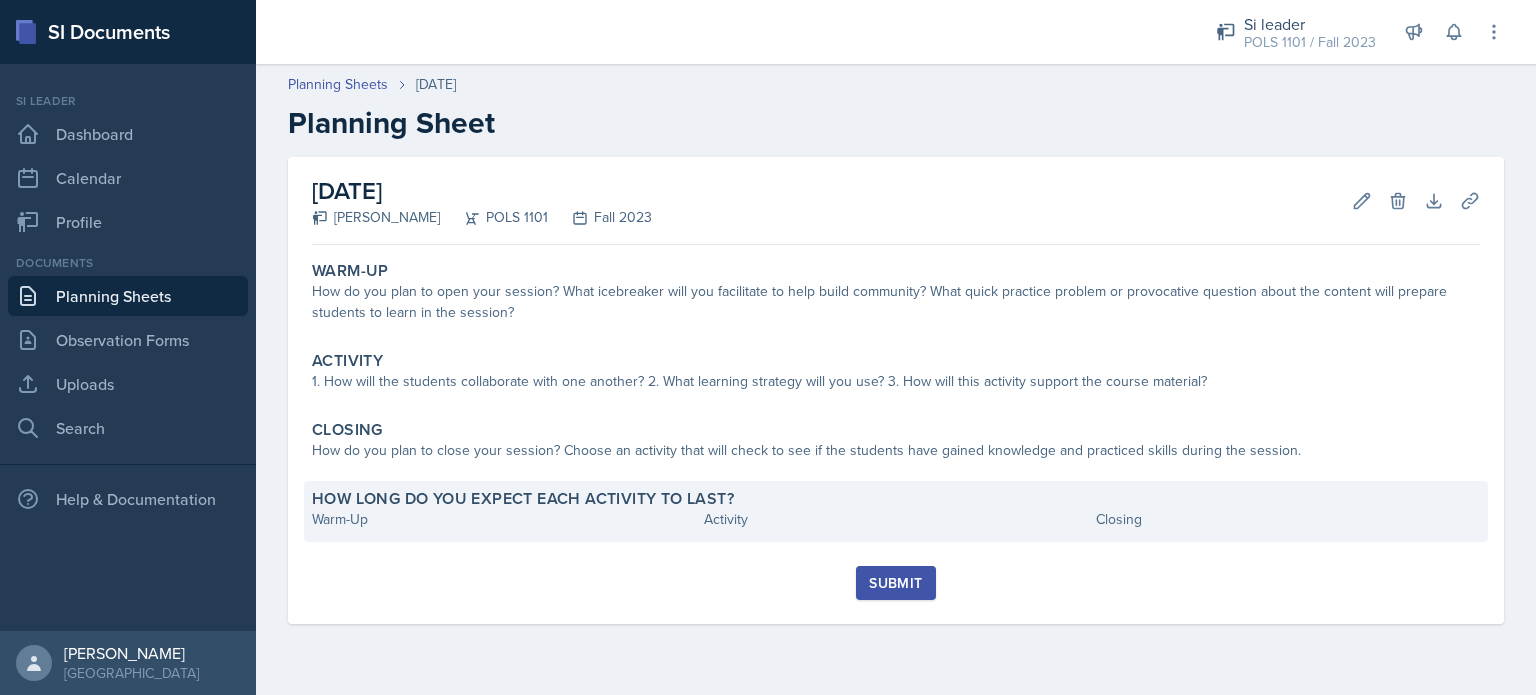 click on "Warm-Up" at bounding box center (504, 519) 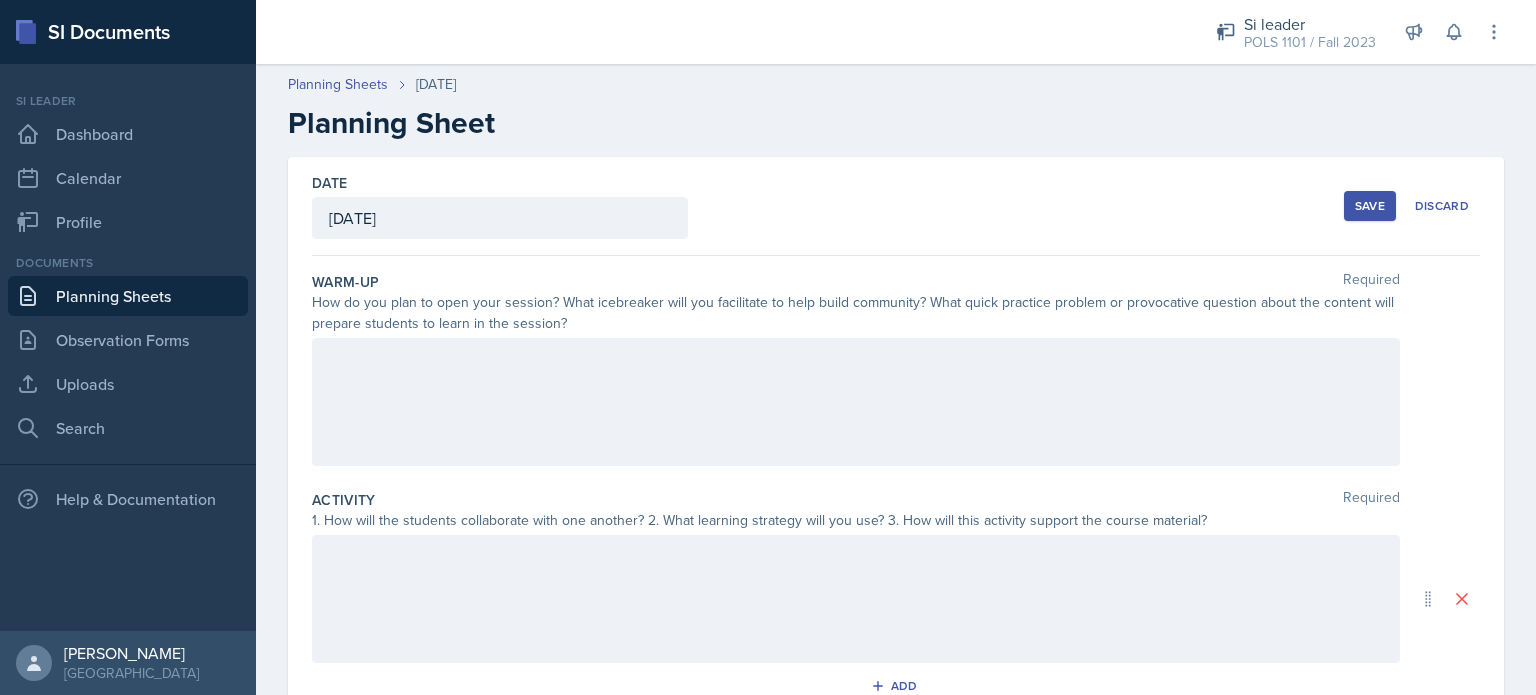scroll, scrollTop: 392, scrollLeft: 0, axis: vertical 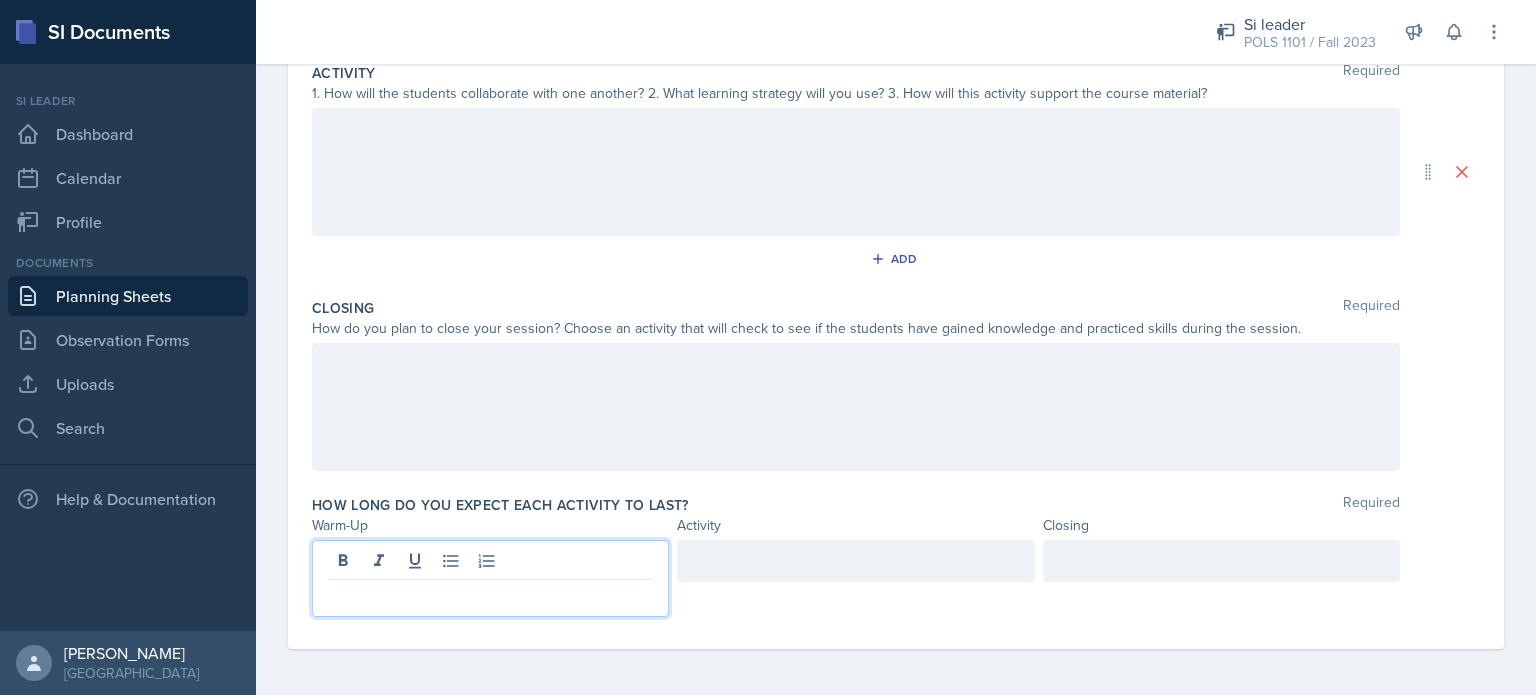 click at bounding box center (490, 596) 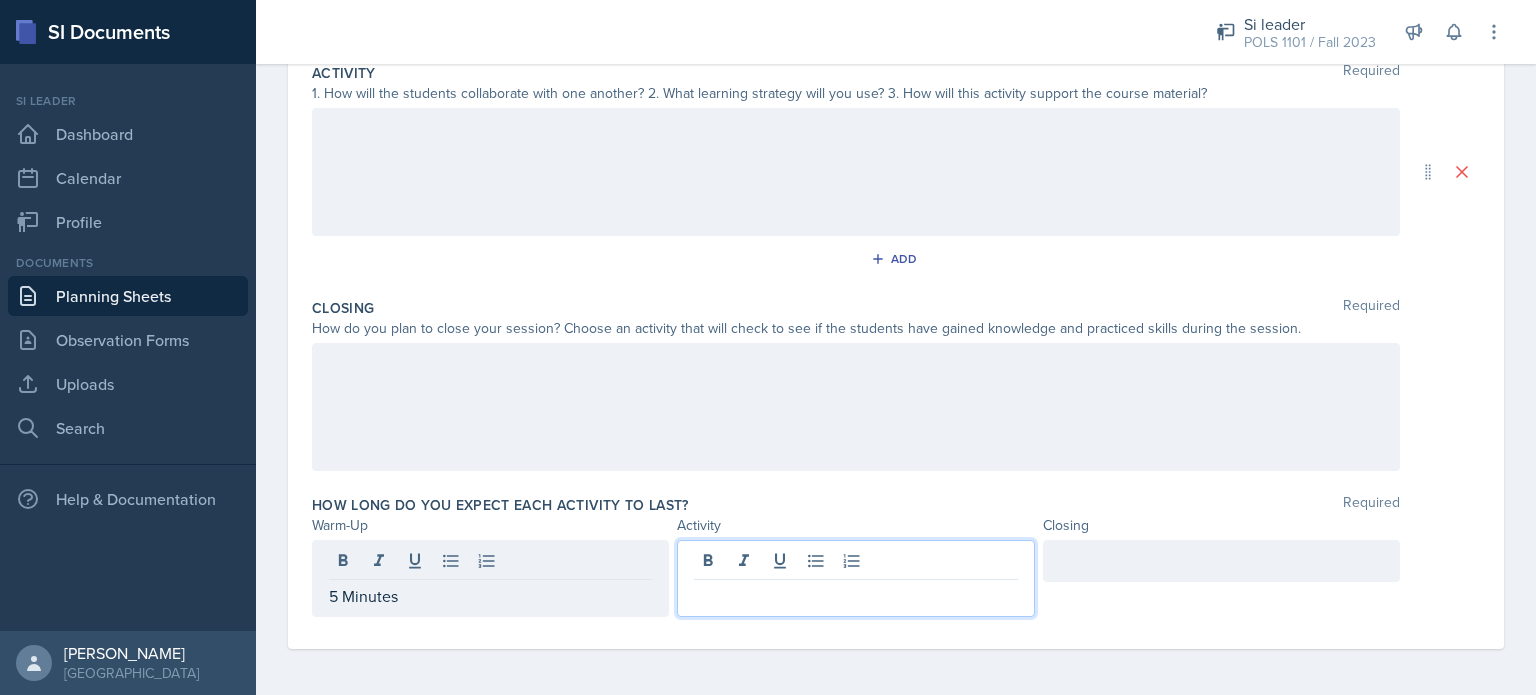 type 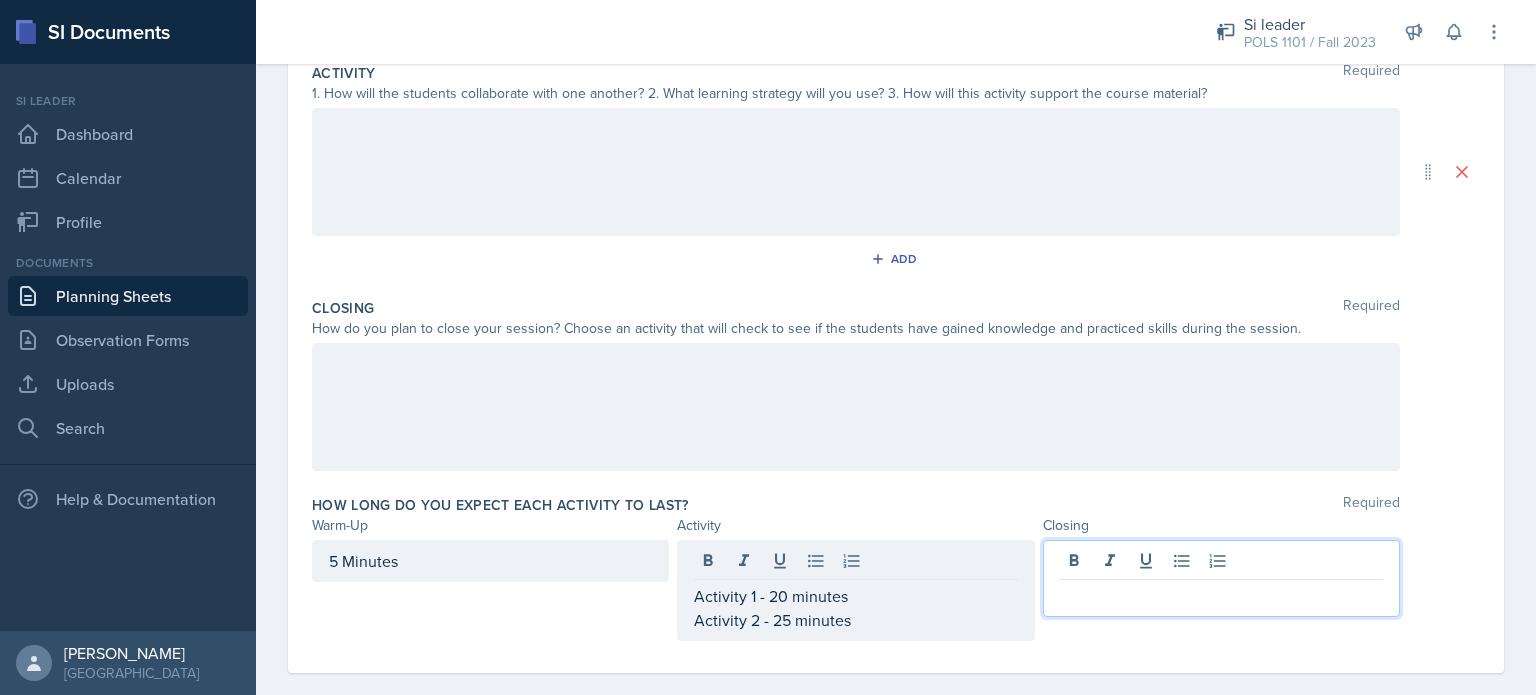 type 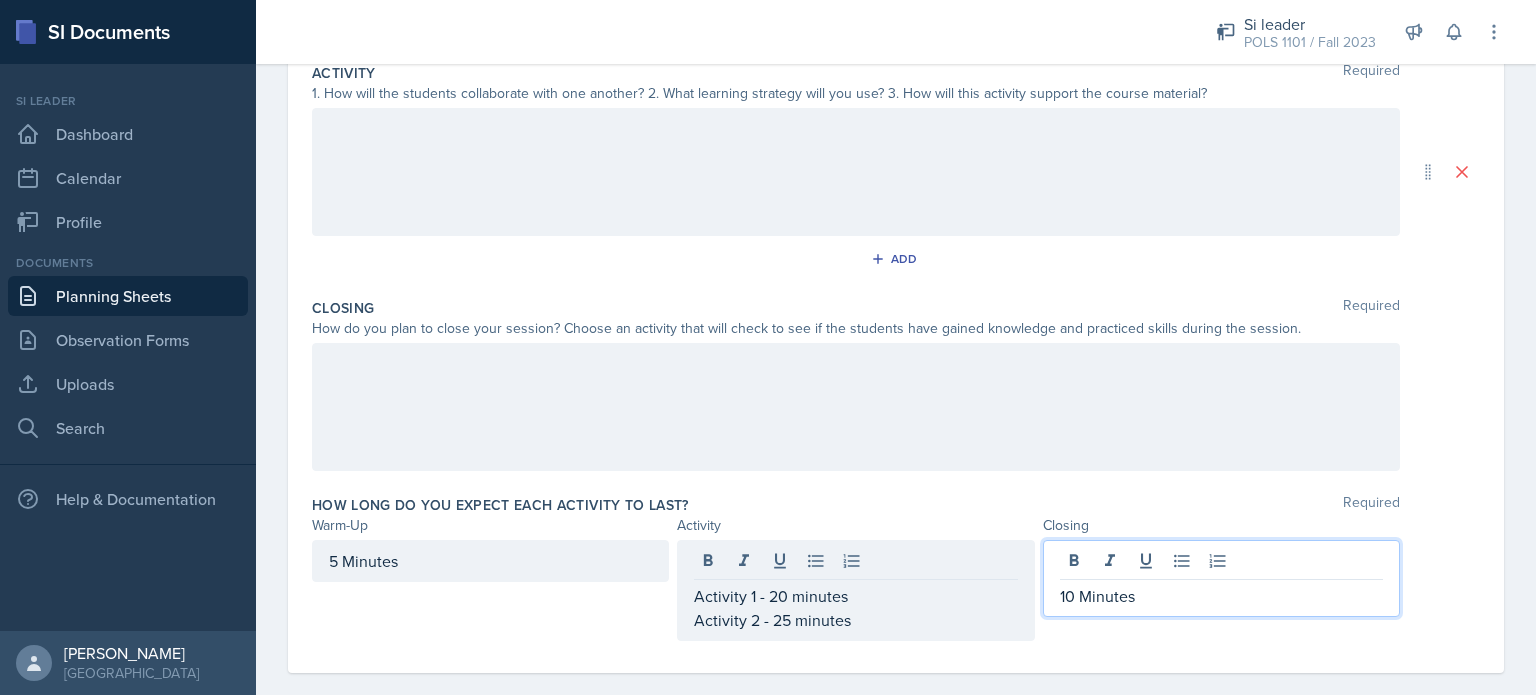 click on "Warm-Up   Required   How do you plan to open your session? What icebreaker will you facilitate to help build community? What quick practice problem or provocative question about the content will prepare students to learn in the session?                          Activity   Required   1. How will the students collaborate with one another? 2. What learning strategy will you use? 3. How will this activity support the course material?                                  Add
Closing    Required   How do you plan to close your session? Choose an activity that will check to see if the students have gained knowledge and practiced skills during the session.                          How long do you expect each activity to last?   Required   Warm-Up   Activity   Closing
5 Minutes       Activity 1 - 20 minutes Activity 2 - 25 minutes       10 Minutes" at bounding box center [896, 251] 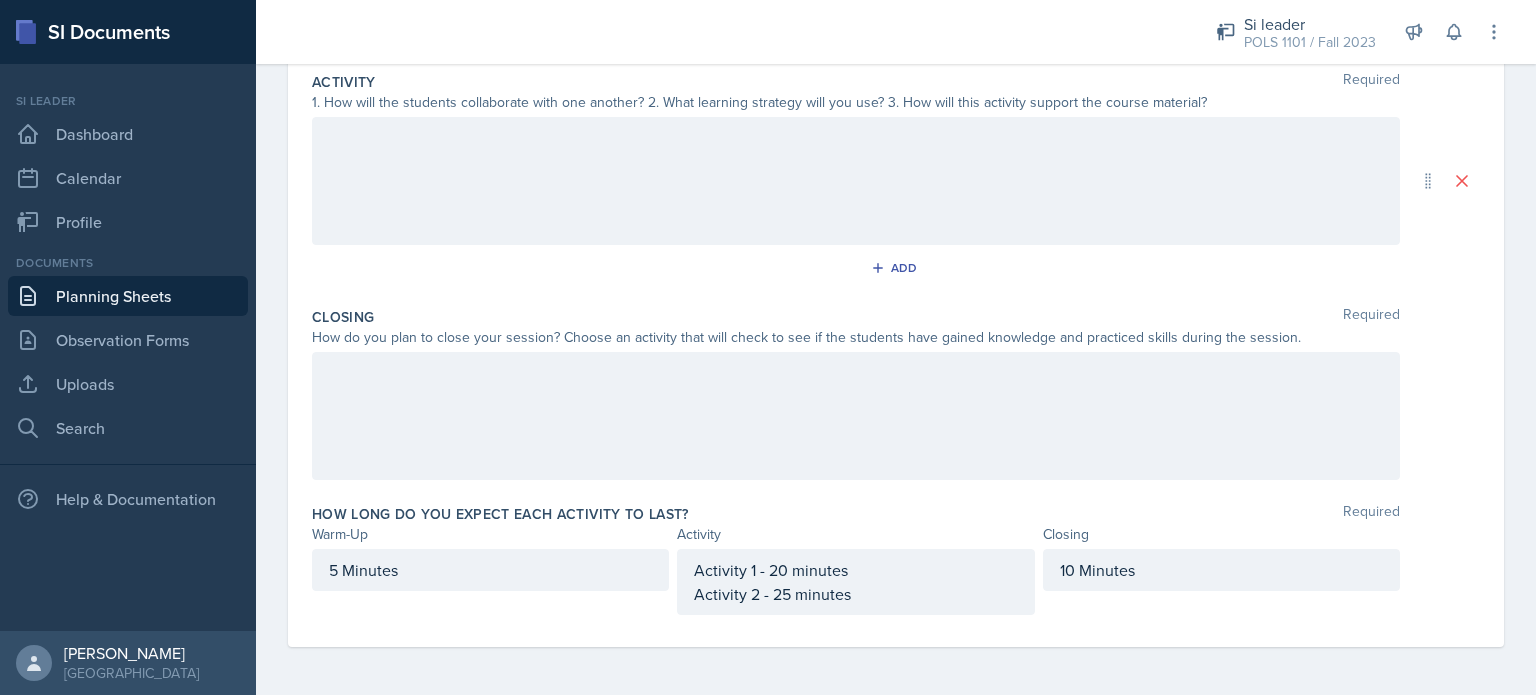 scroll, scrollTop: 416, scrollLeft: 0, axis: vertical 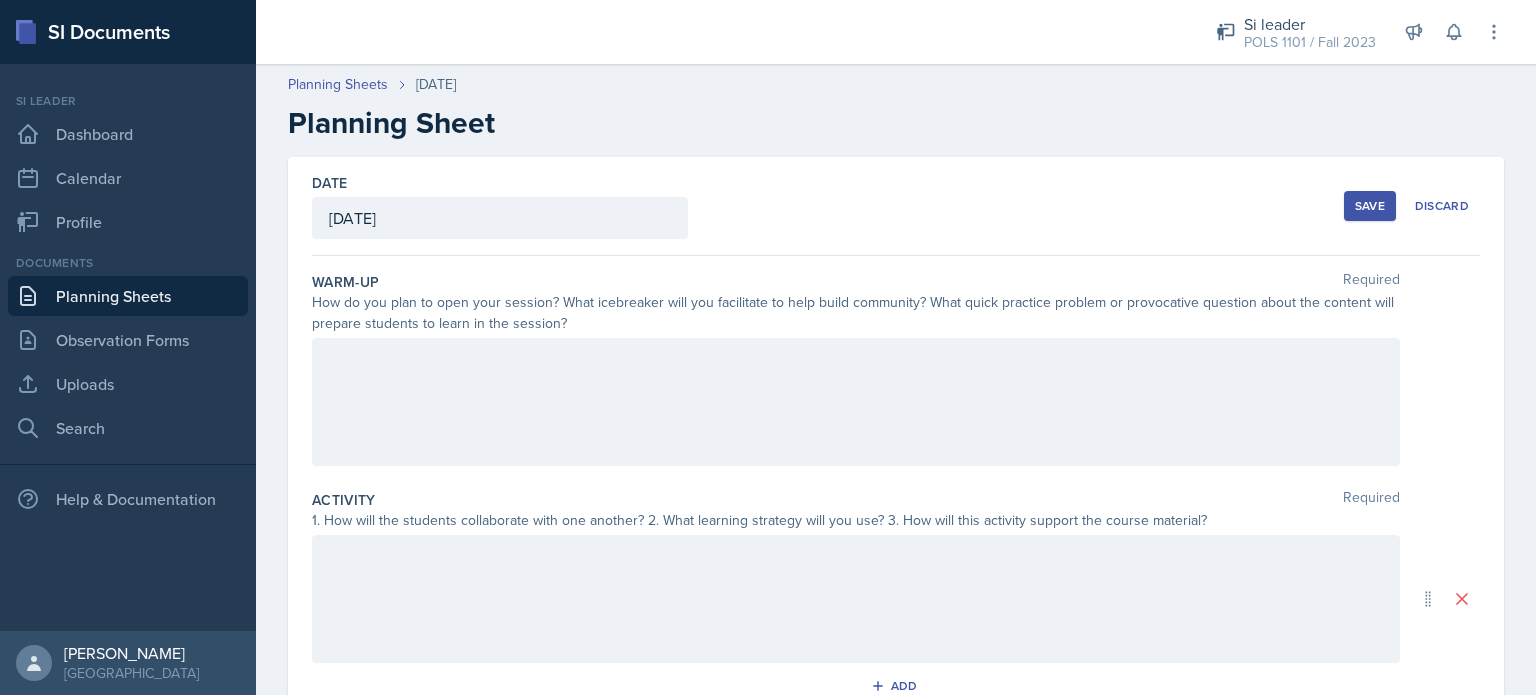 click on "Save" at bounding box center [1370, 206] 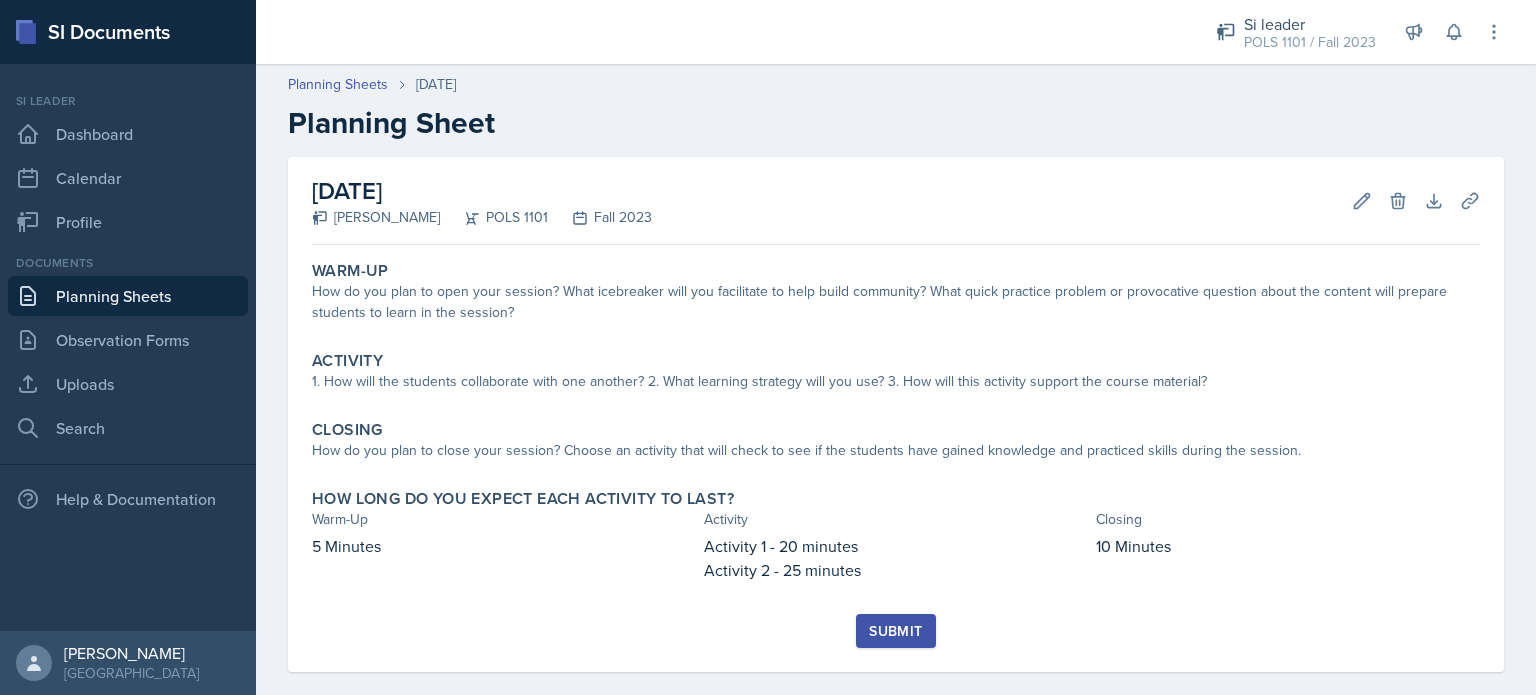click on "Planning Sheets" at bounding box center (128, 296) 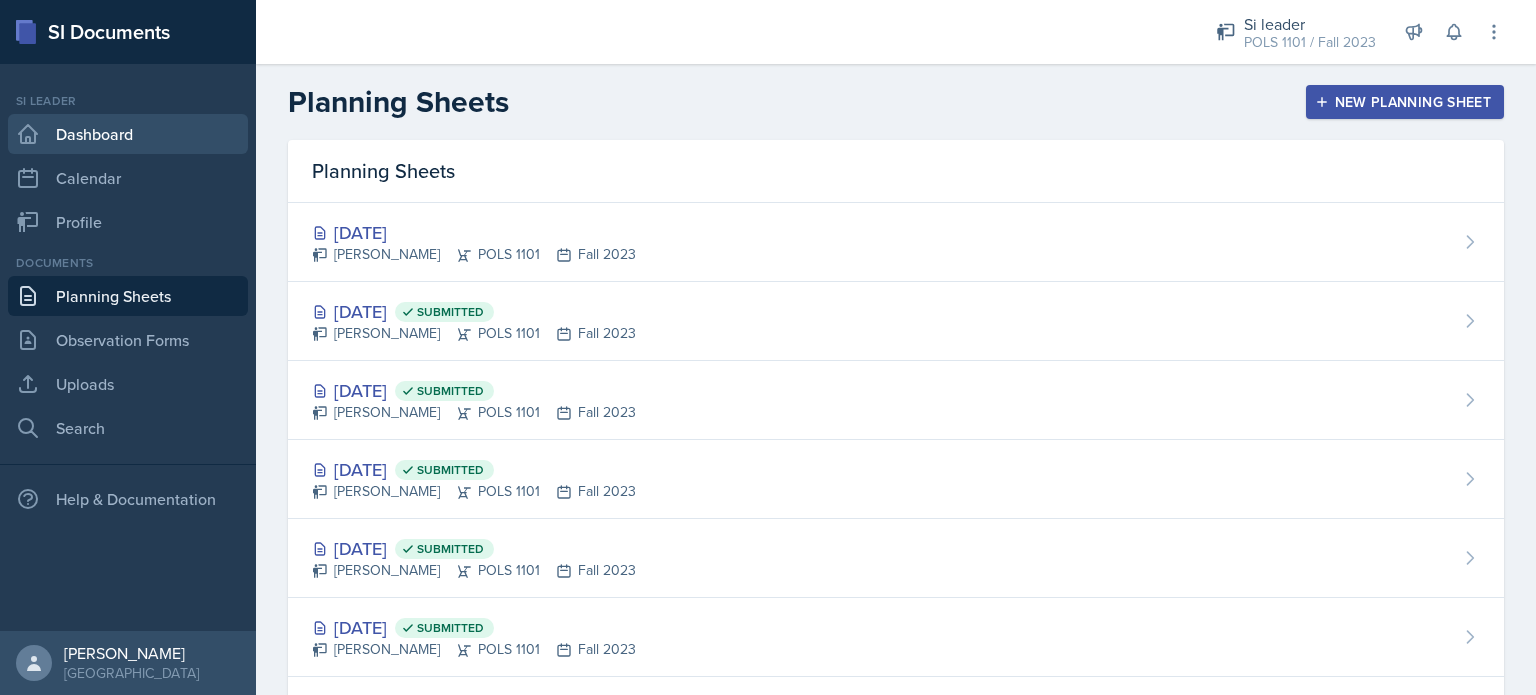 click on "Dashboard" at bounding box center (128, 134) 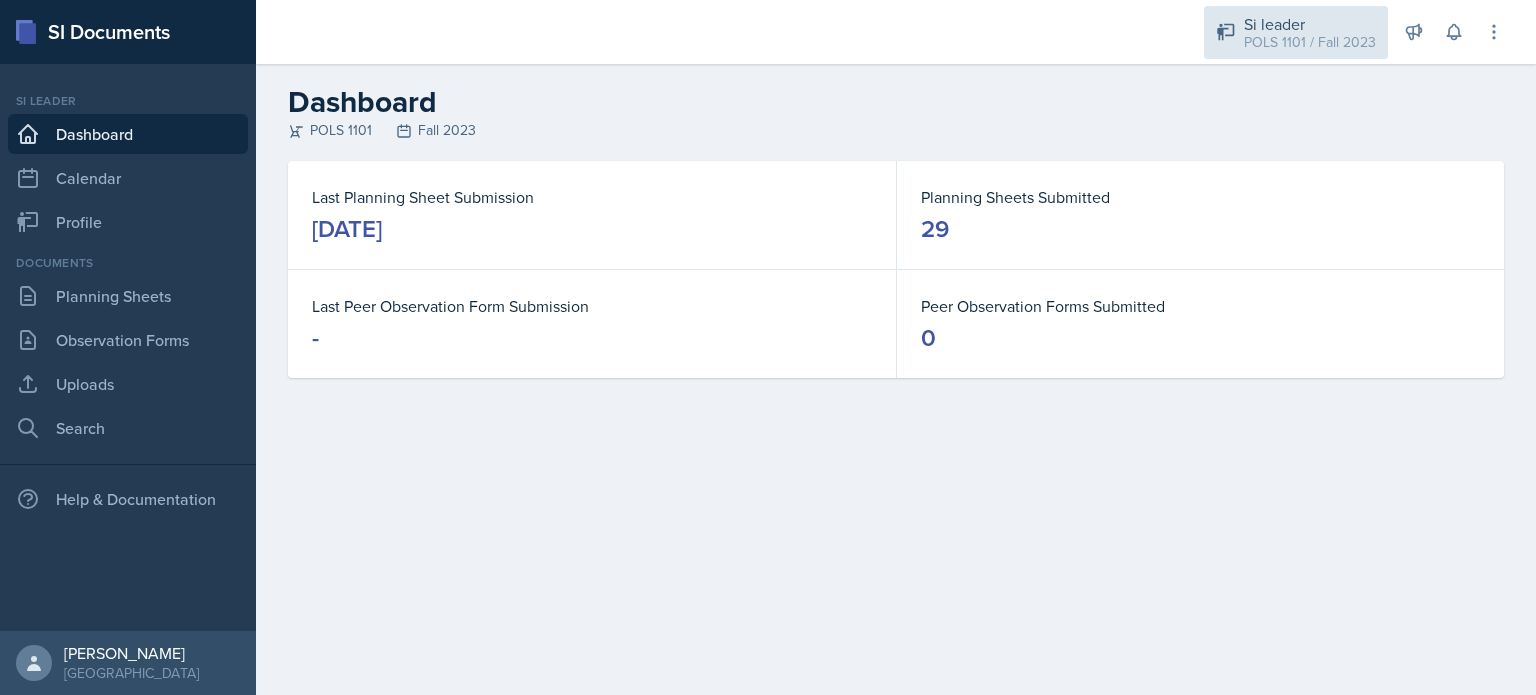 click 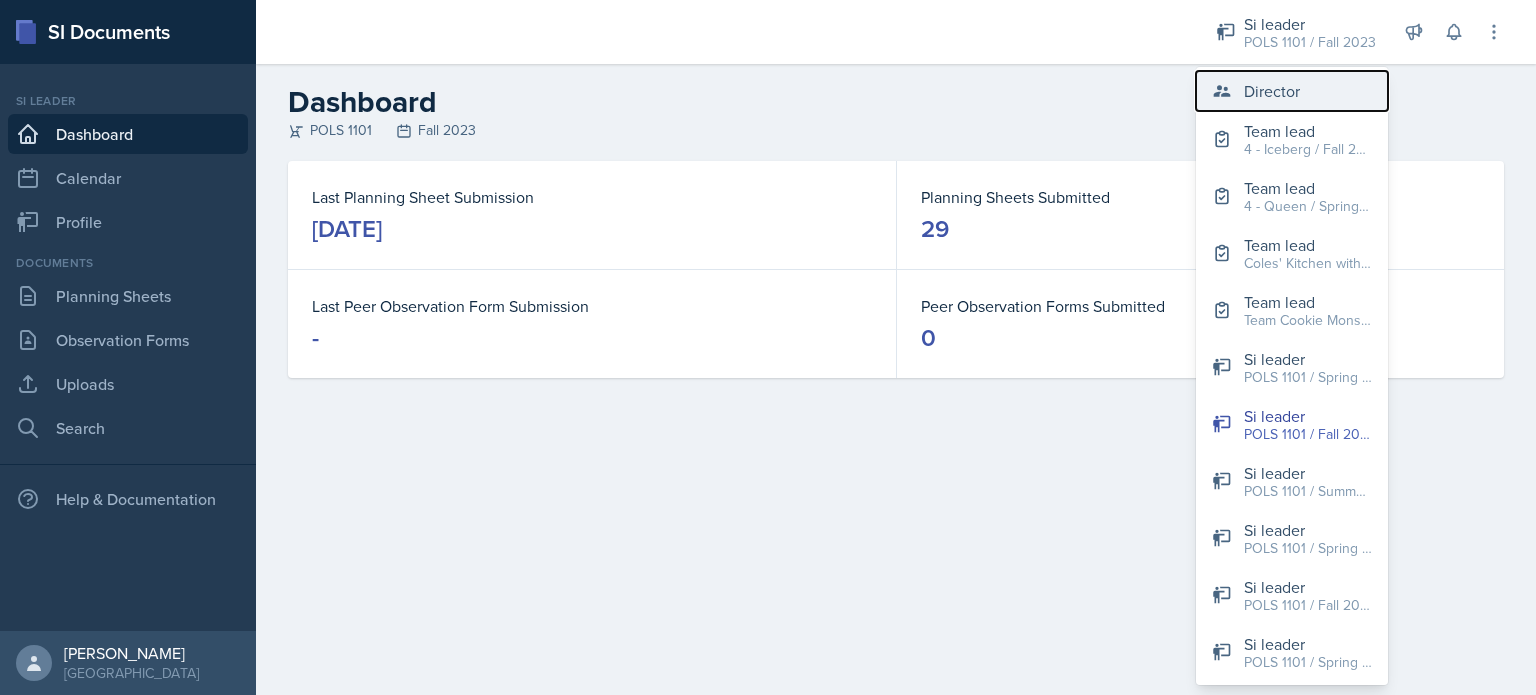click on "Director" at bounding box center (1292, 91) 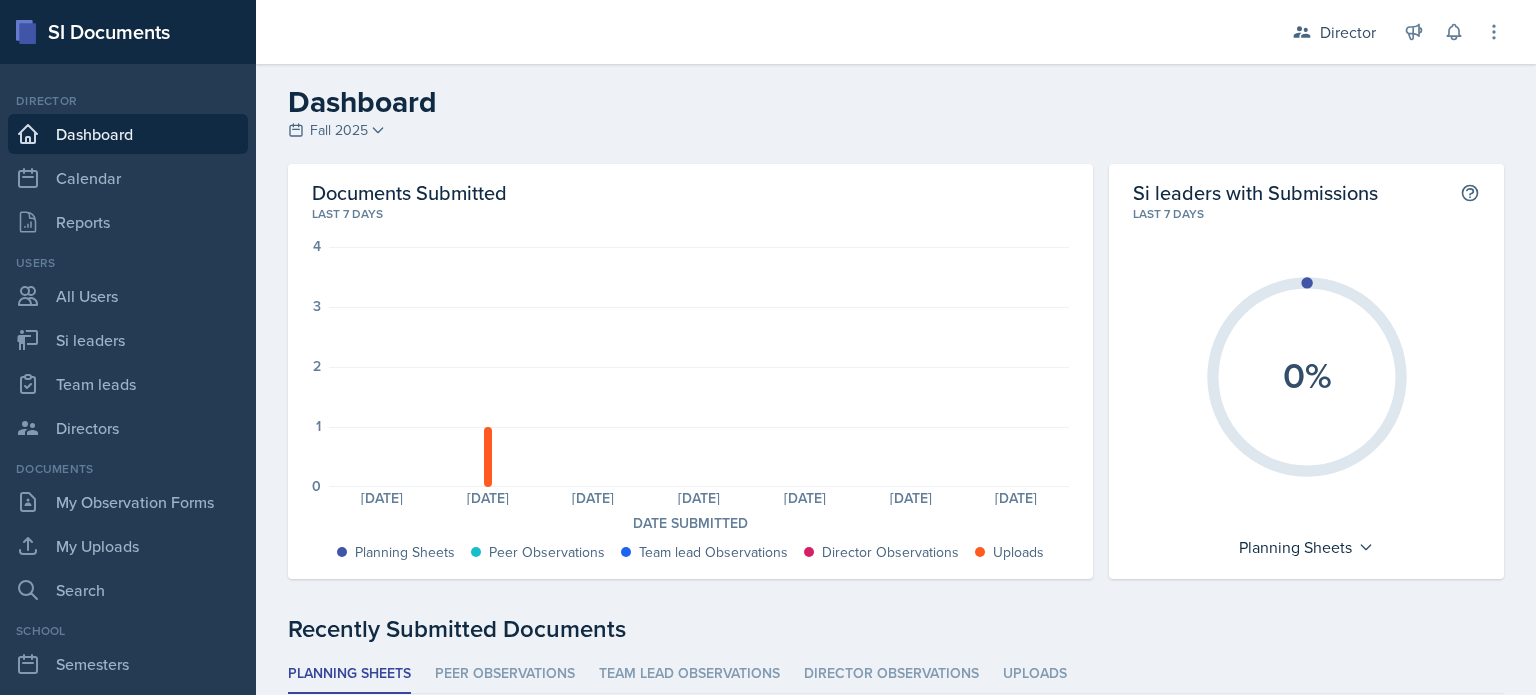 scroll, scrollTop: 0, scrollLeft: 0, axis: both 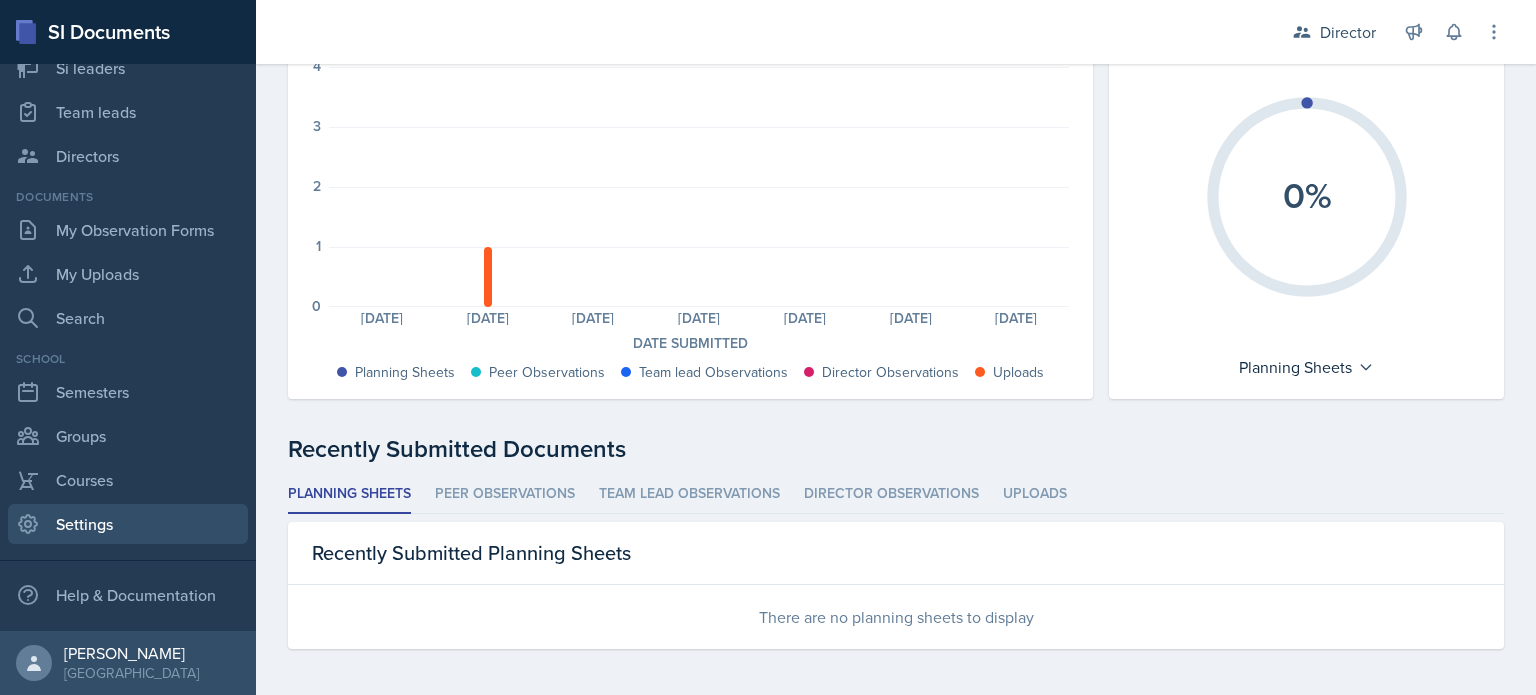 click on "Settings" at bounding box center (128, 524) 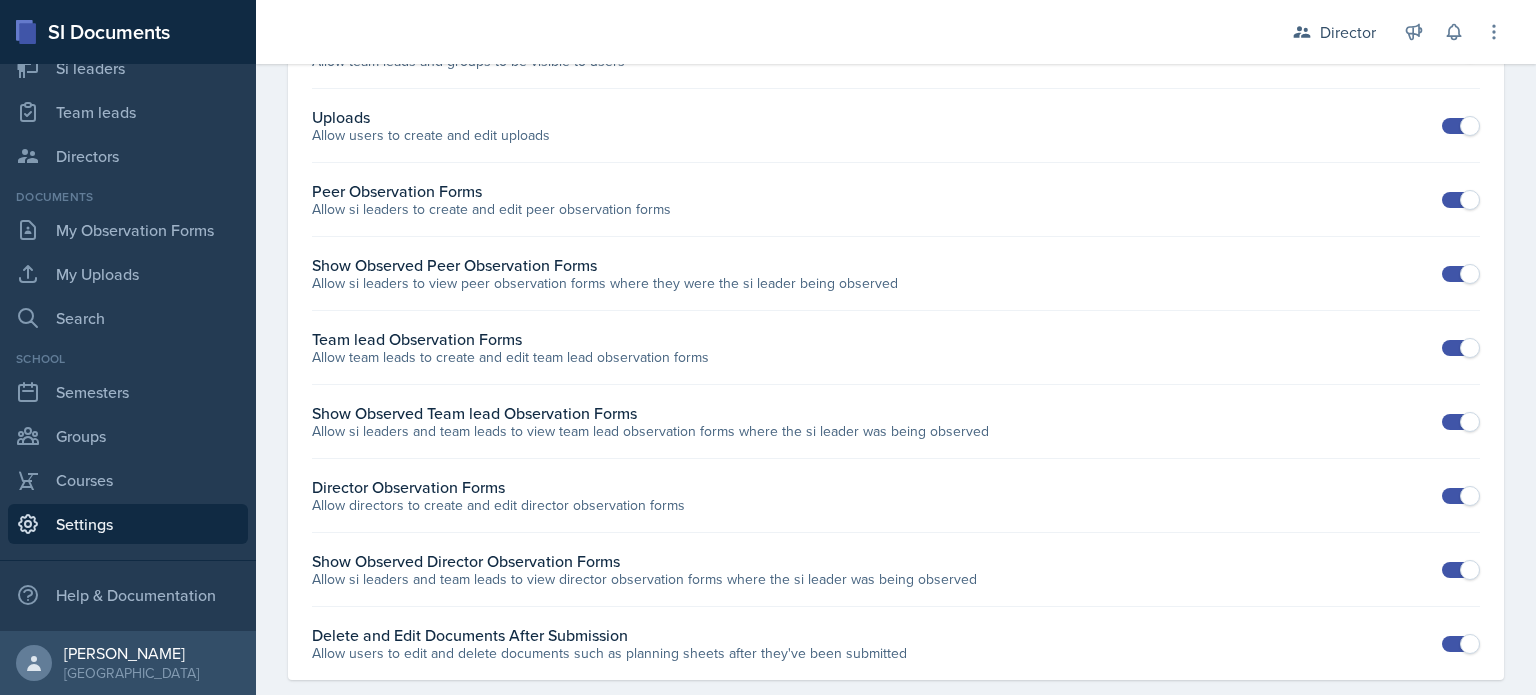 scroll, scrollTop: 0, scrollLeft: 0, axis: both 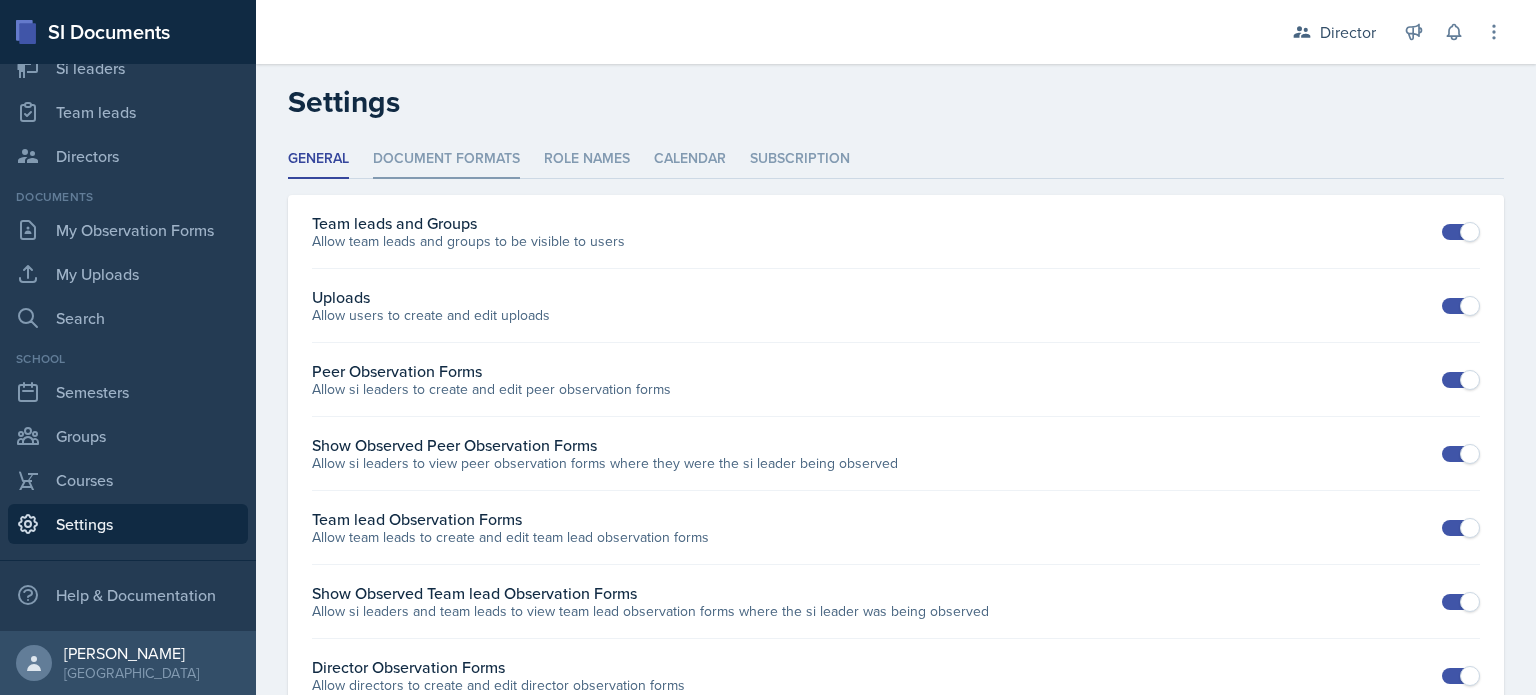 click on "Document Formats" at bounding box center [446, 159] 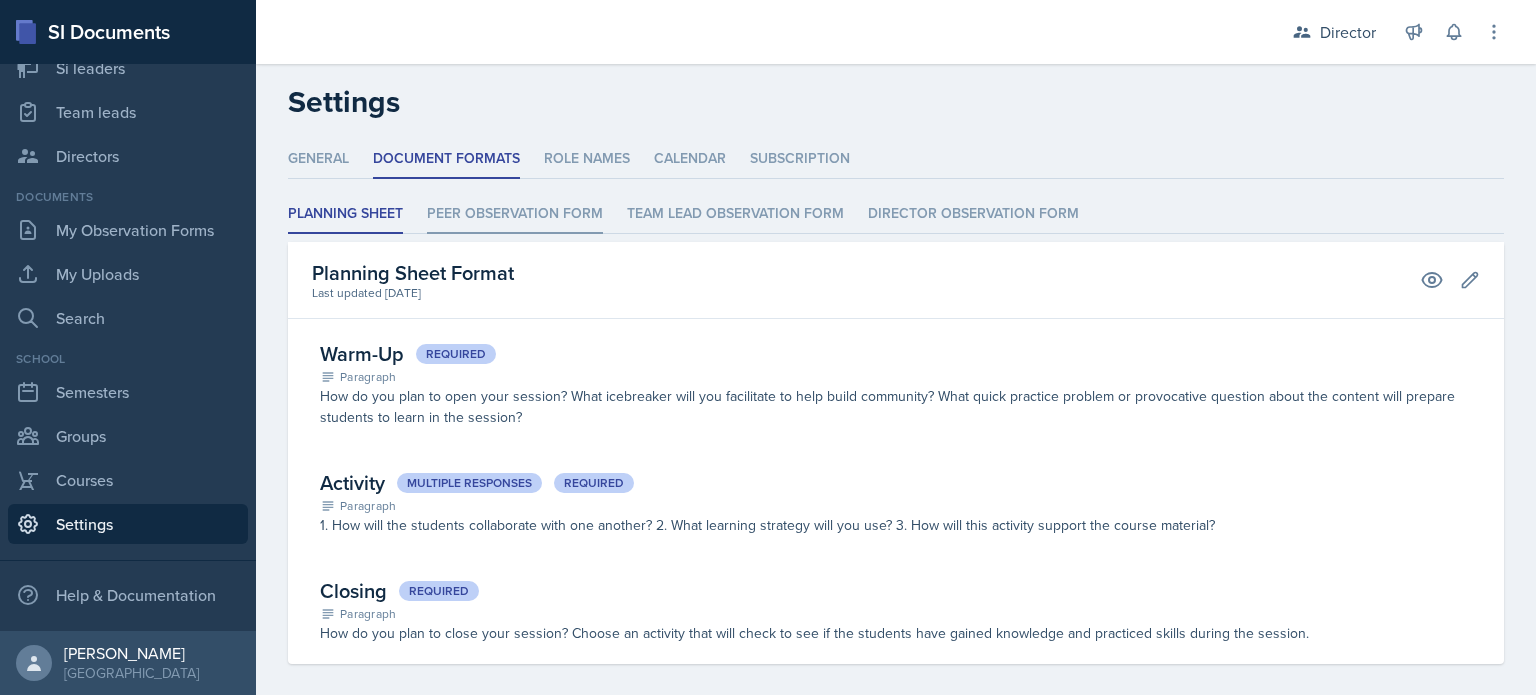 click on "Peer Observation Form" at bounding box center (515, 214) 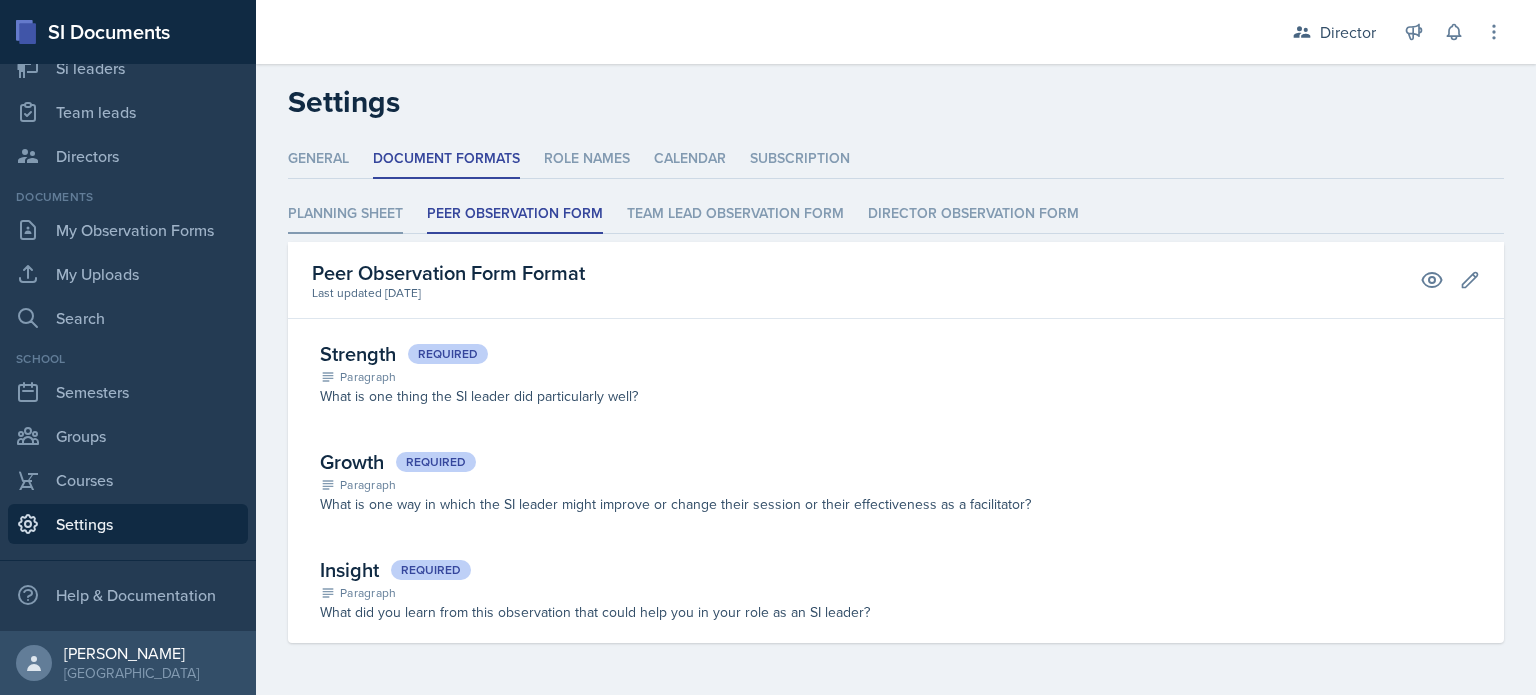 click on "Planning Sheet" at bounding box center (345, 214) 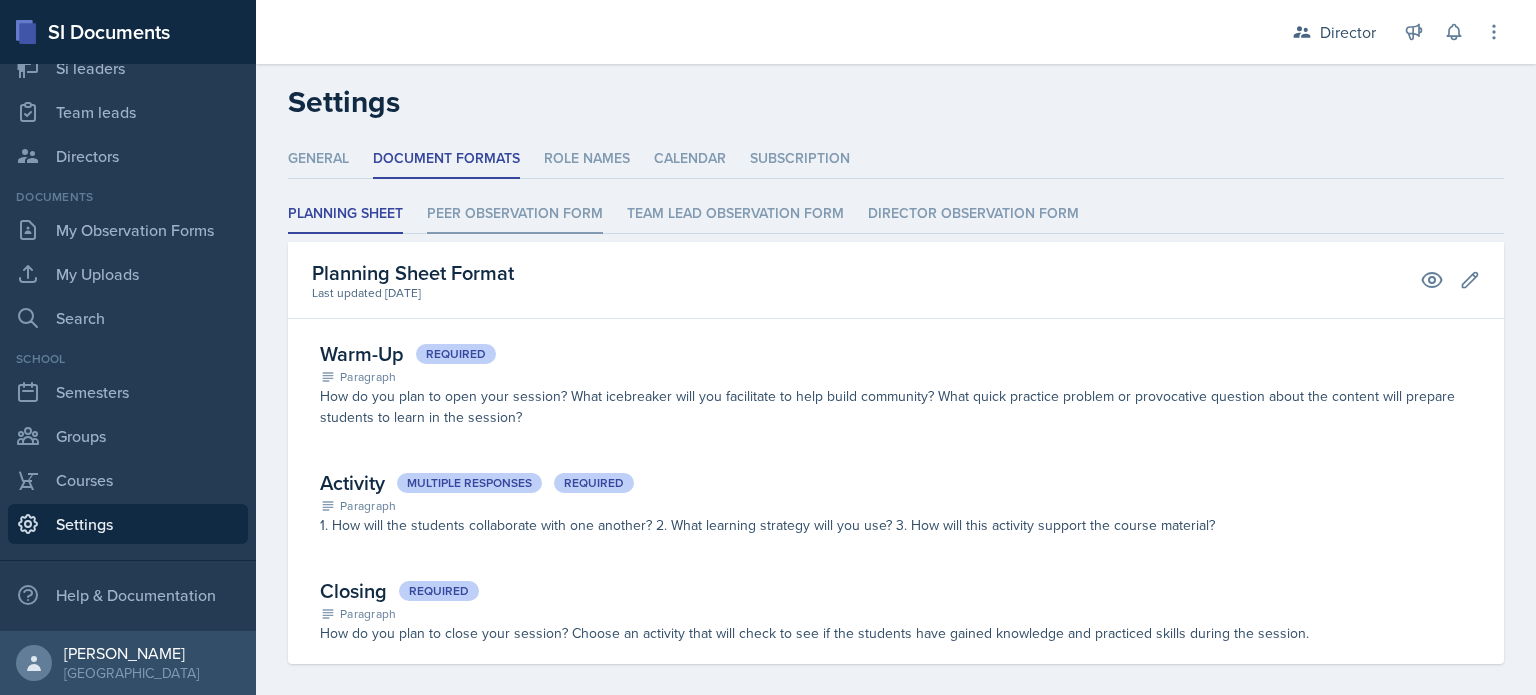 click on "Peer Observation Form" at bounding box center (515, 214) 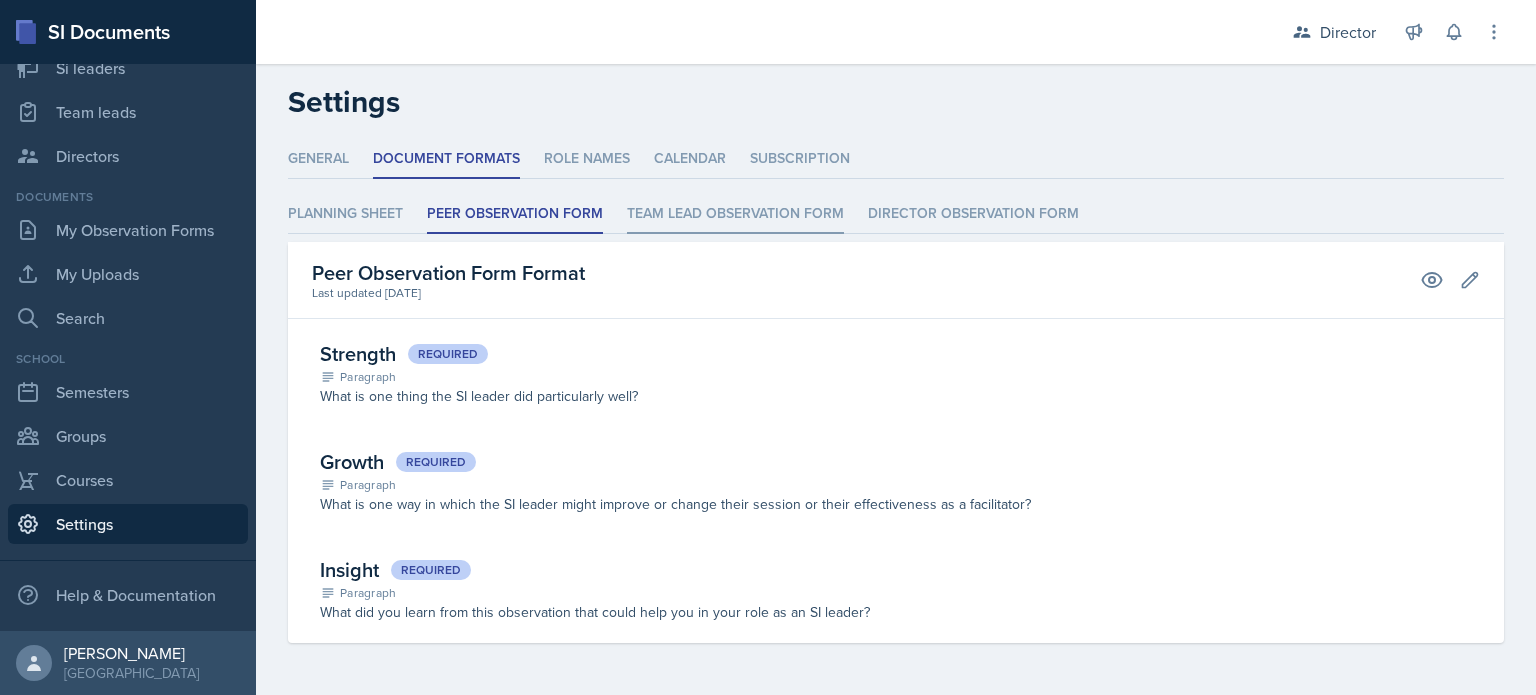 click on "Team lead Observation Form" at bounding box center (735, 214) 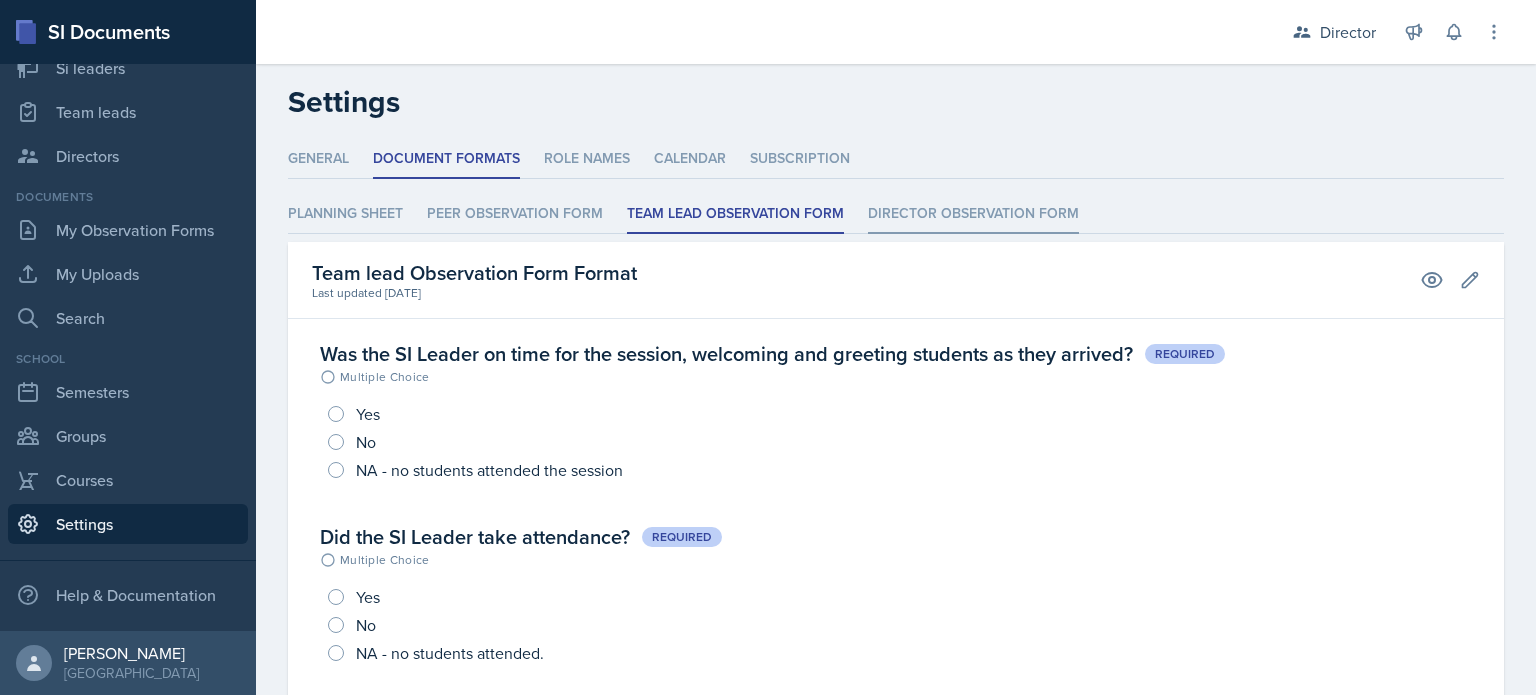 click on "Director Observation Form" at bounding box center (973, 214) 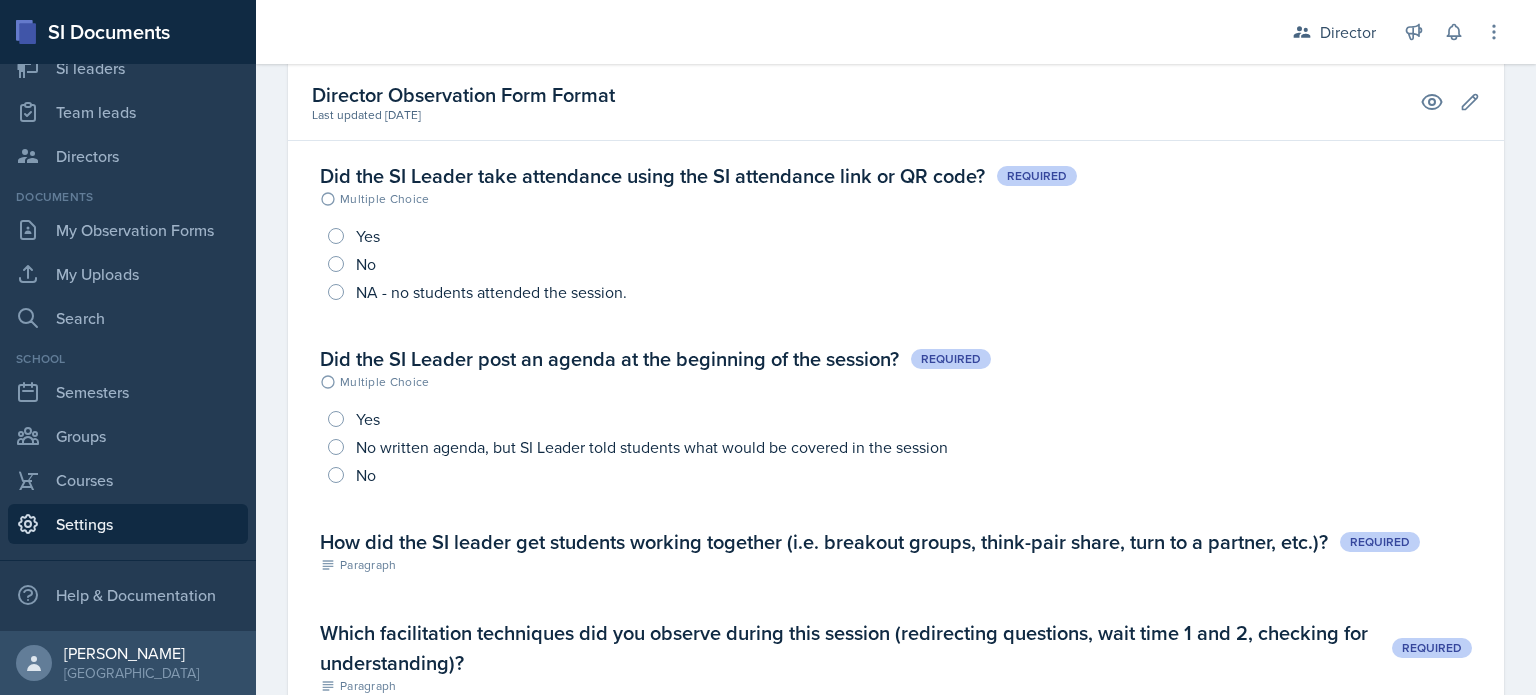 scroll, scrollTop: 0, scrollLeft: 0, axis: both 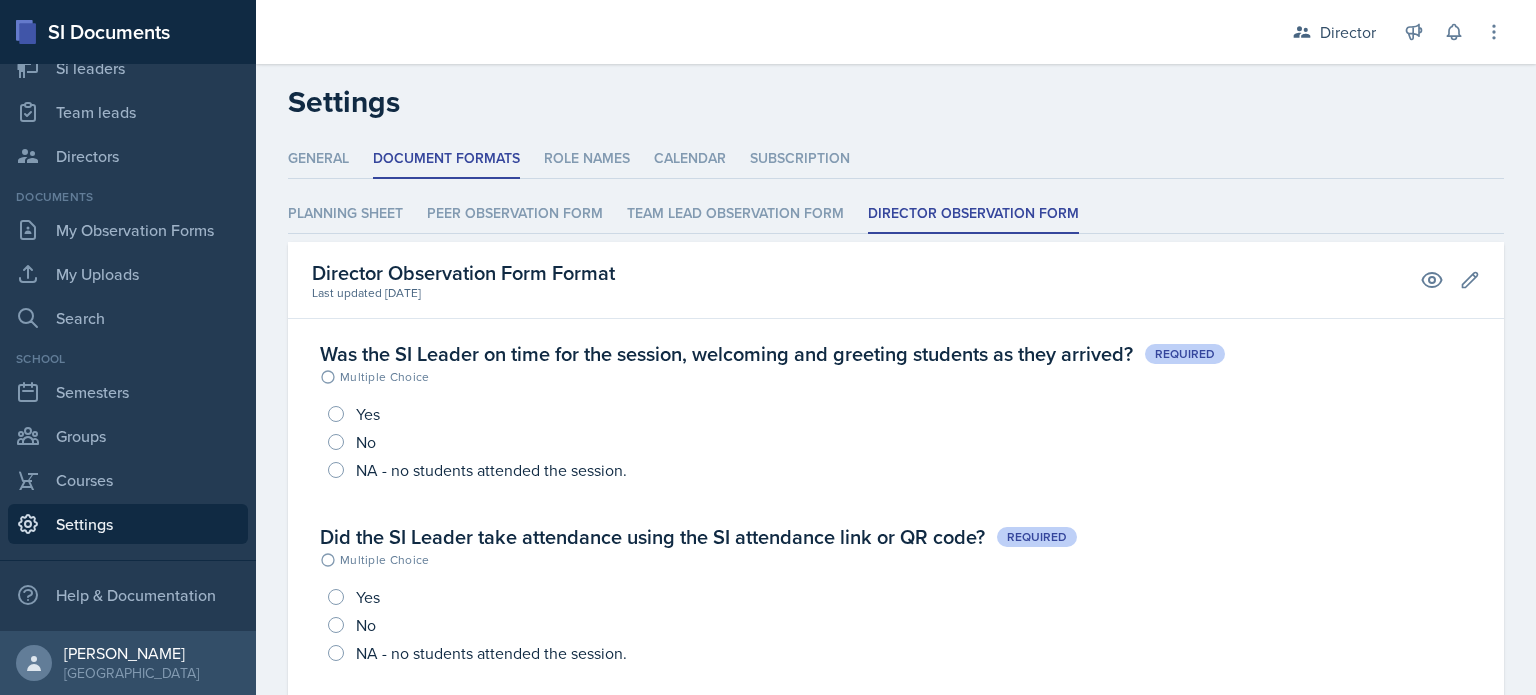 click on "General Document Formats Role Names Calendar Subscription       General Document Formats Role Names Calendar Subscription     Team leads and Groups   Allow team leads and groups to be visible to users       Uploads   Allow users to create and edit uploads       Peer Observation Forms   Allow si leaders to create and edit peer observation forms       Show Observed Peer Observation Forms   Allow si leaders to view peer observation forms where they were the si leader being observed       Team lead Observation Forms   Allow team leads to create and edit team lead observation forms       Show Observed Team lead Observation Forms   Allow si leaders and team leads to view team lead observation forms where the si leader was being observed       Director Observation Forms   Allow directors to create and edit director observation forms       Show Observed Director Observation Forms   Allow si leaders and team leads to view director observation forms where the si leader was being observed                 Planning Sheet" at bounding box center [896, 838] 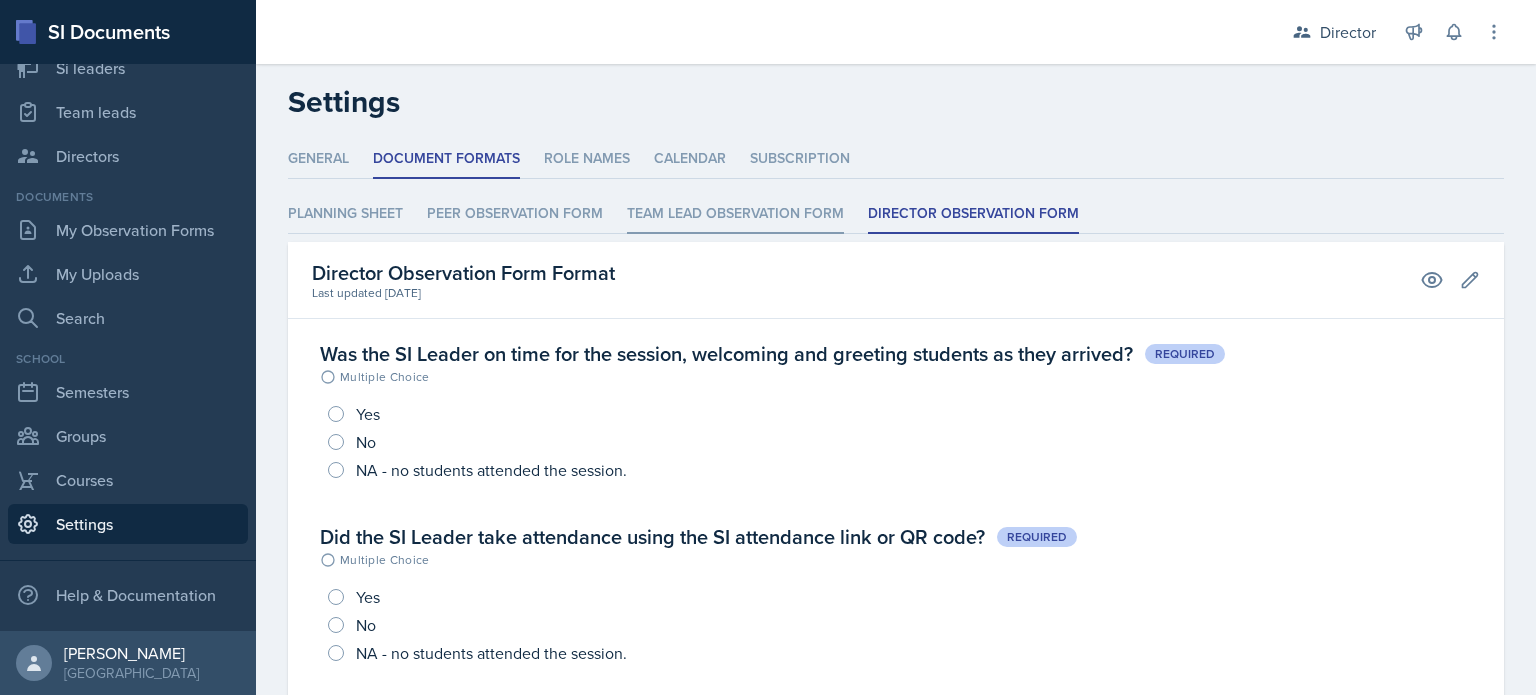 click on "Team lead Observation Form" at bounding box center [735, 214] 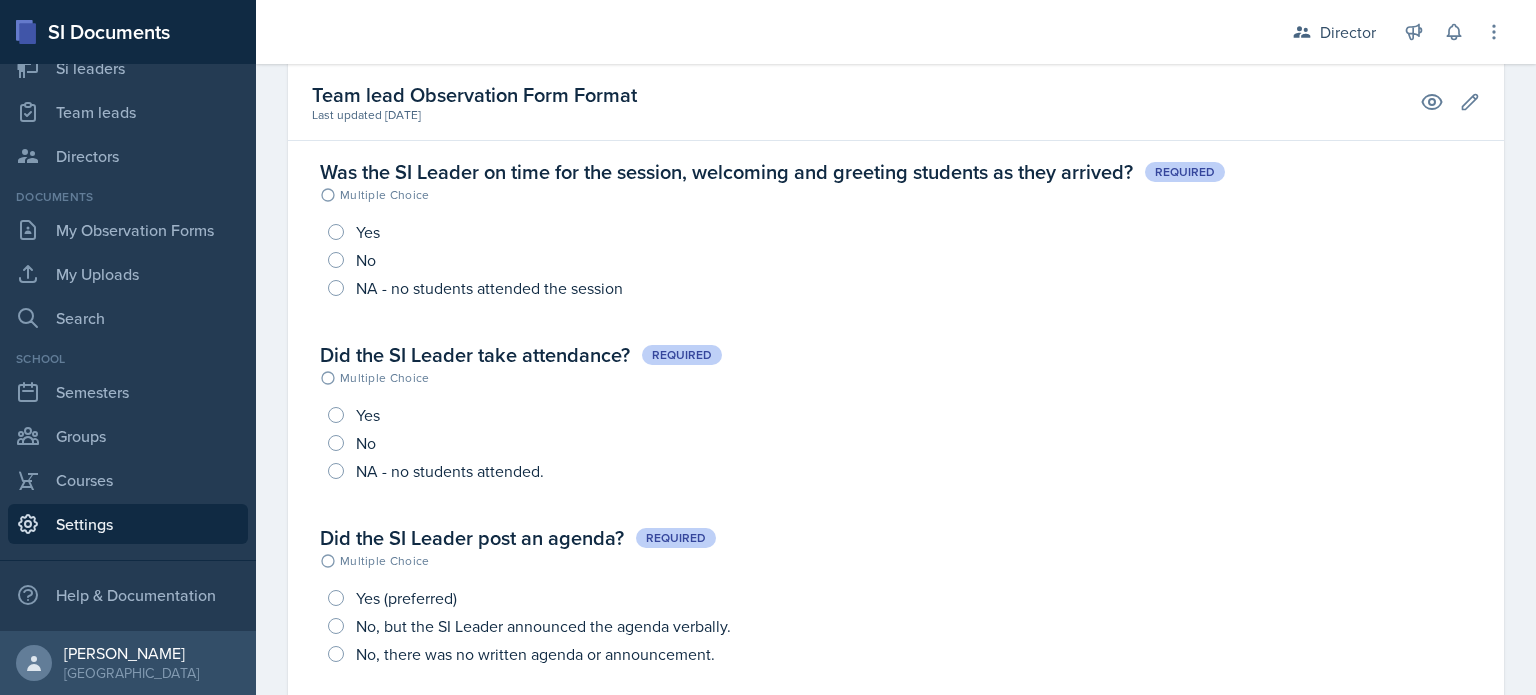 scroll, scrollTop: 0, scrollLeft: 0, axis: both 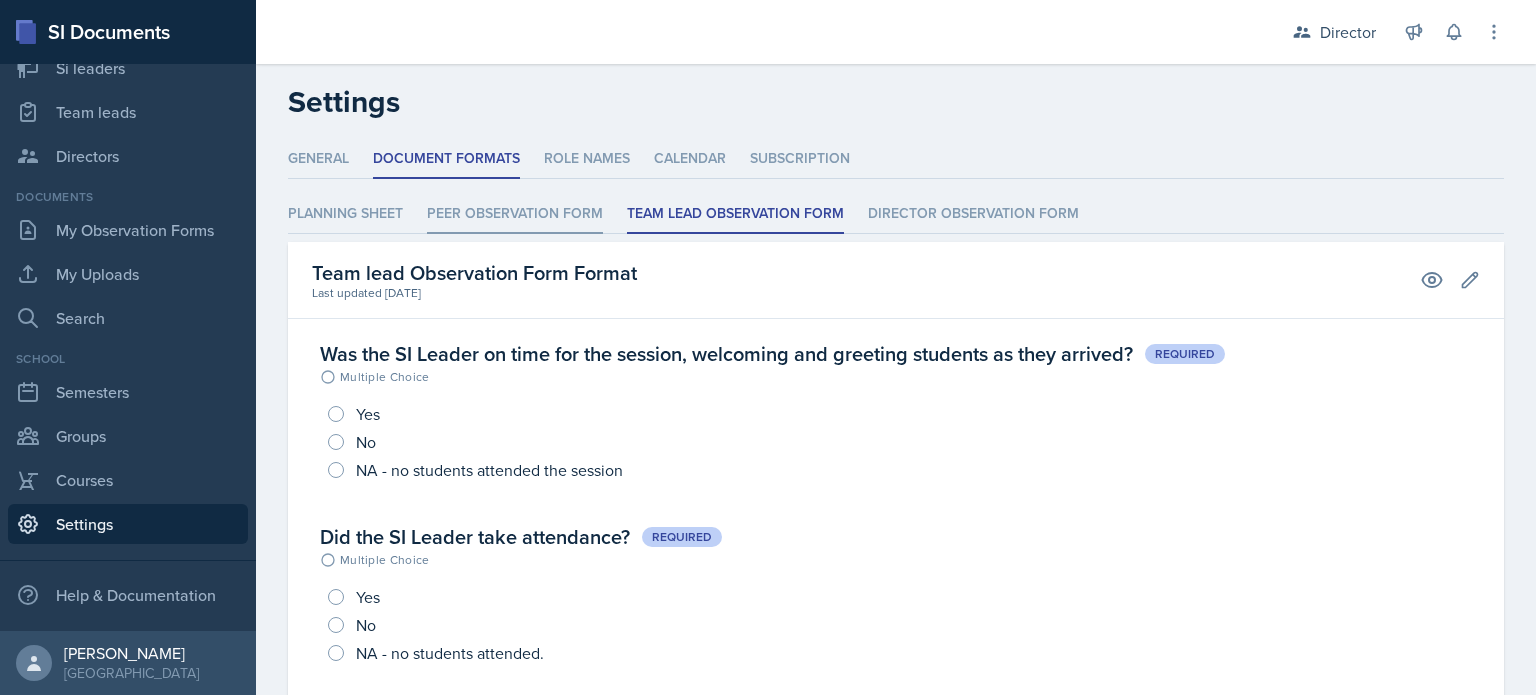 click on "Peer Observation Form" at bounding box center [515, 214] 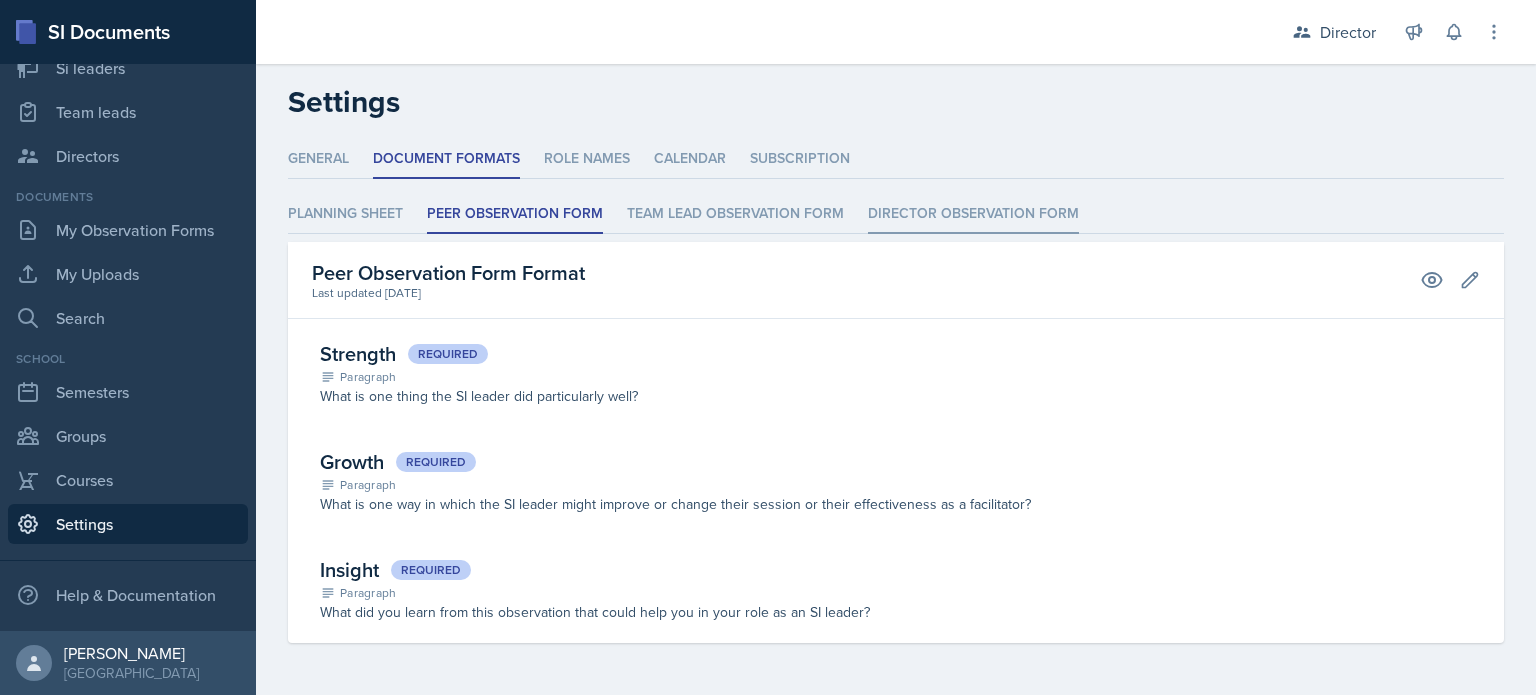 click on "Director Observation Form" at bounding box center [973, 214] 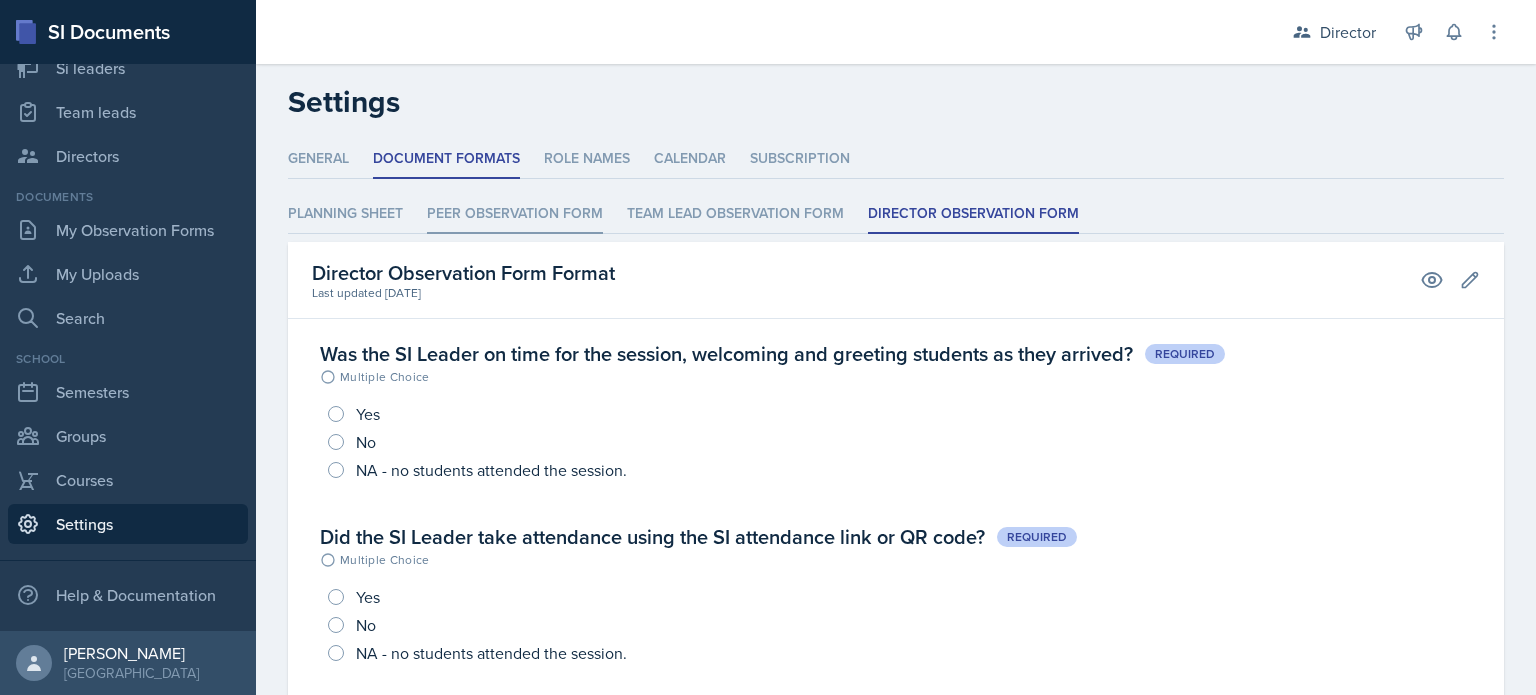 click on "Peer Observation Form" at bounding box center [515, 214] 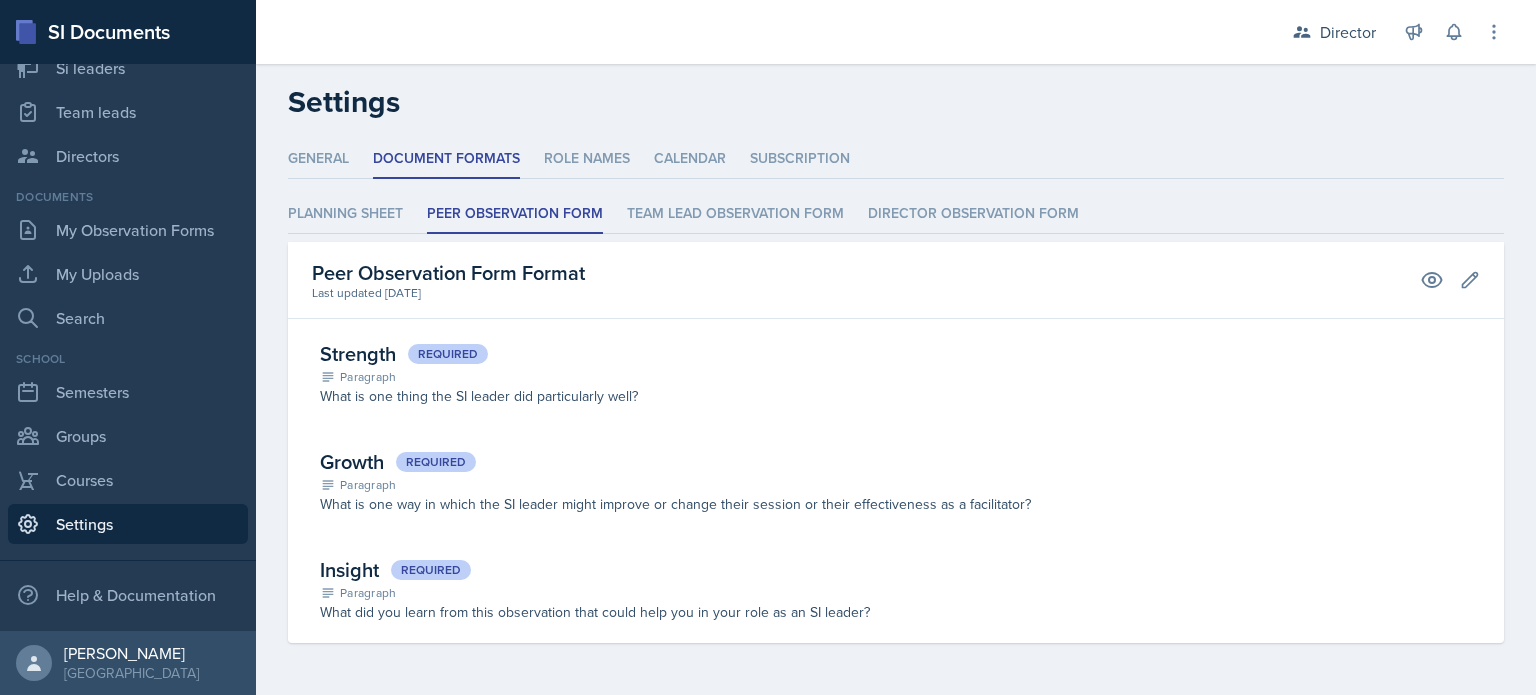 click on "Planning Sheet Peer Observation Form Team lead Observation Form Director Observation Form       Planning Sheet Peer Observation Form Team lead Observation Form Director Observation Form     Planning Sheet Format   Last updated Jan 3rd, 2024     Preview     Edit
Warm-Up
Required
Paragraph
How do you plan to open your session? What icebreaker will you facilitate to help build community? What quick practice problem or provocative question about the content will prepare students to learn in the session?
Activity
Multiple
responses   Required
Paragraph
1. How will the students collaborate with one another? 2. What learning strategy will you use? 3. How will this activity support the course material?
Closing
Required
Paragraph
How do you plan to close your session? Choose an activity that will check to see if the students have gained knowledge and practiced skills during the session." at bounding box center [896, 419] 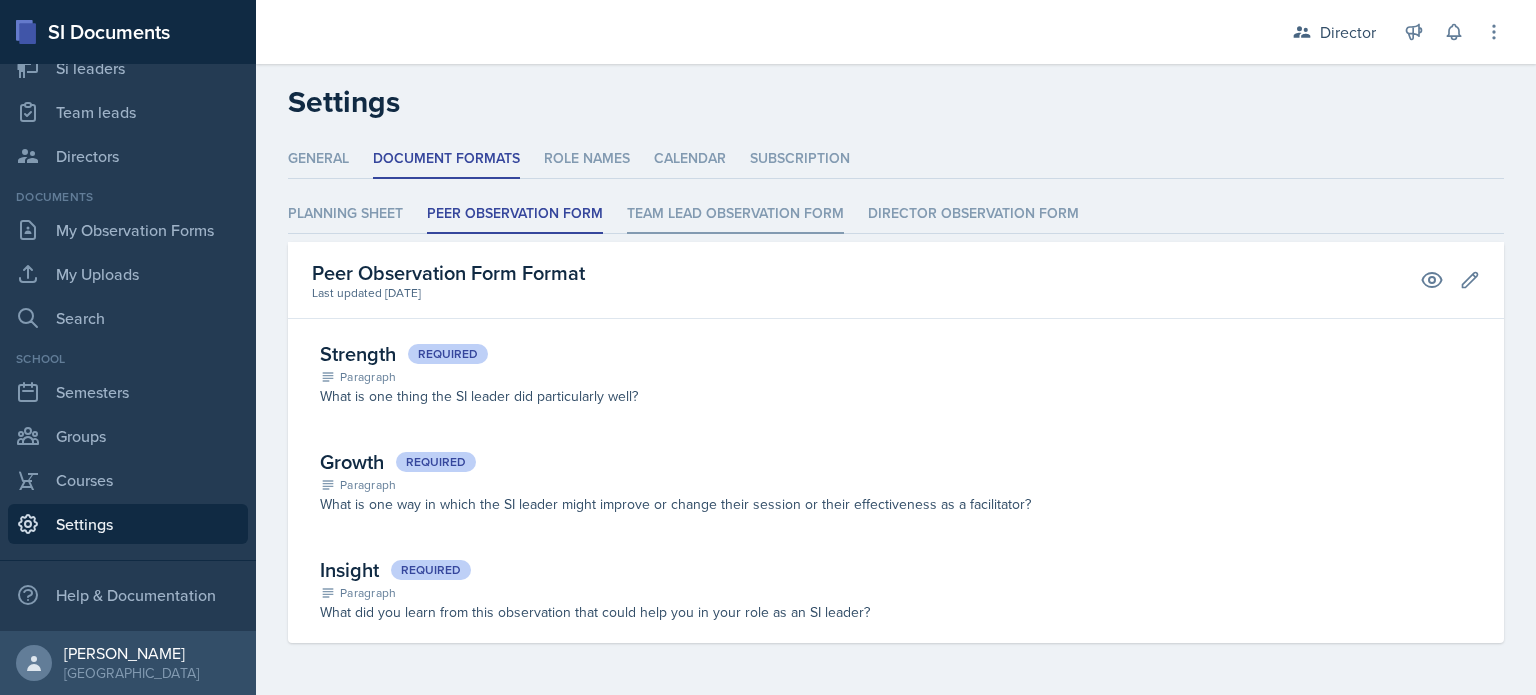 click on "Team lead Observation Form" at bounding box center [735, 214] 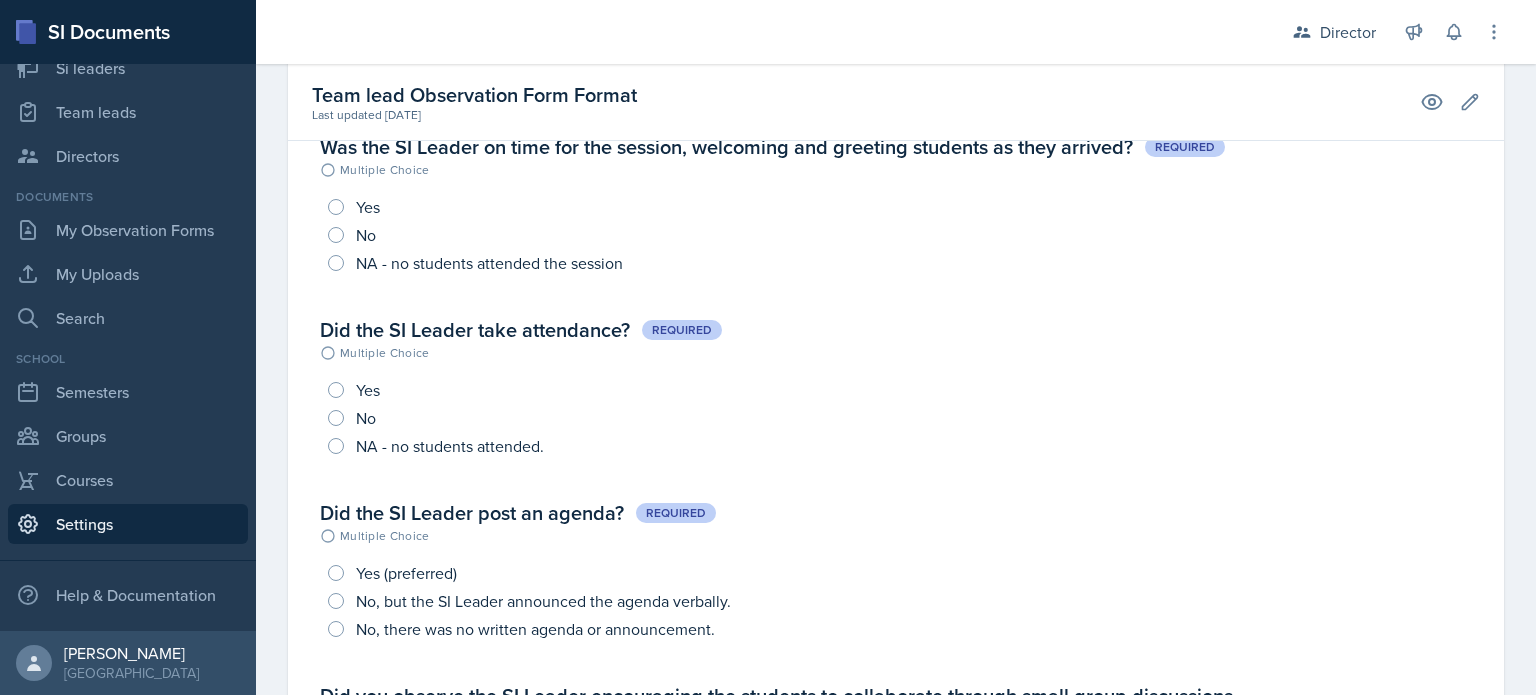 scroll, scrollTop: 0, scrollLeft: 0, axis: both 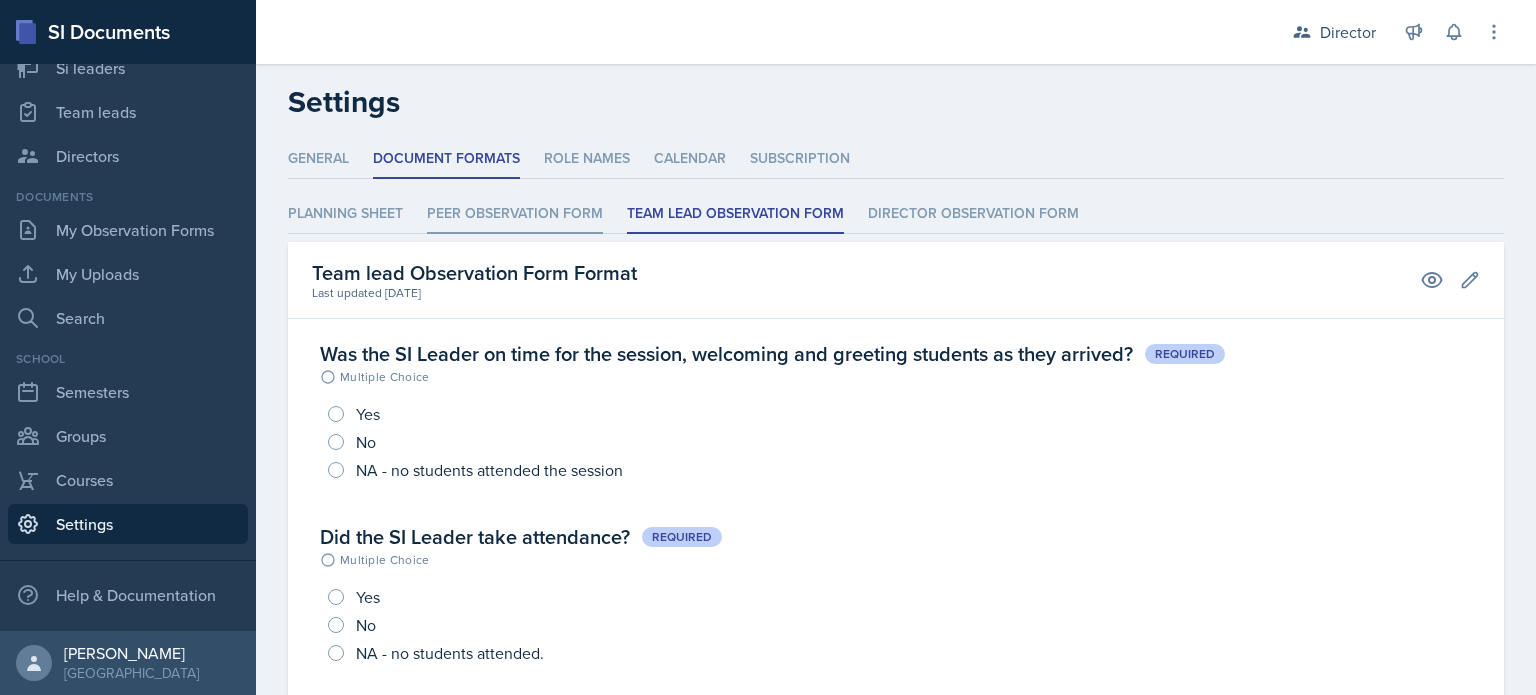 click on "Peer Observation Form" at bounding box center (515, 214) 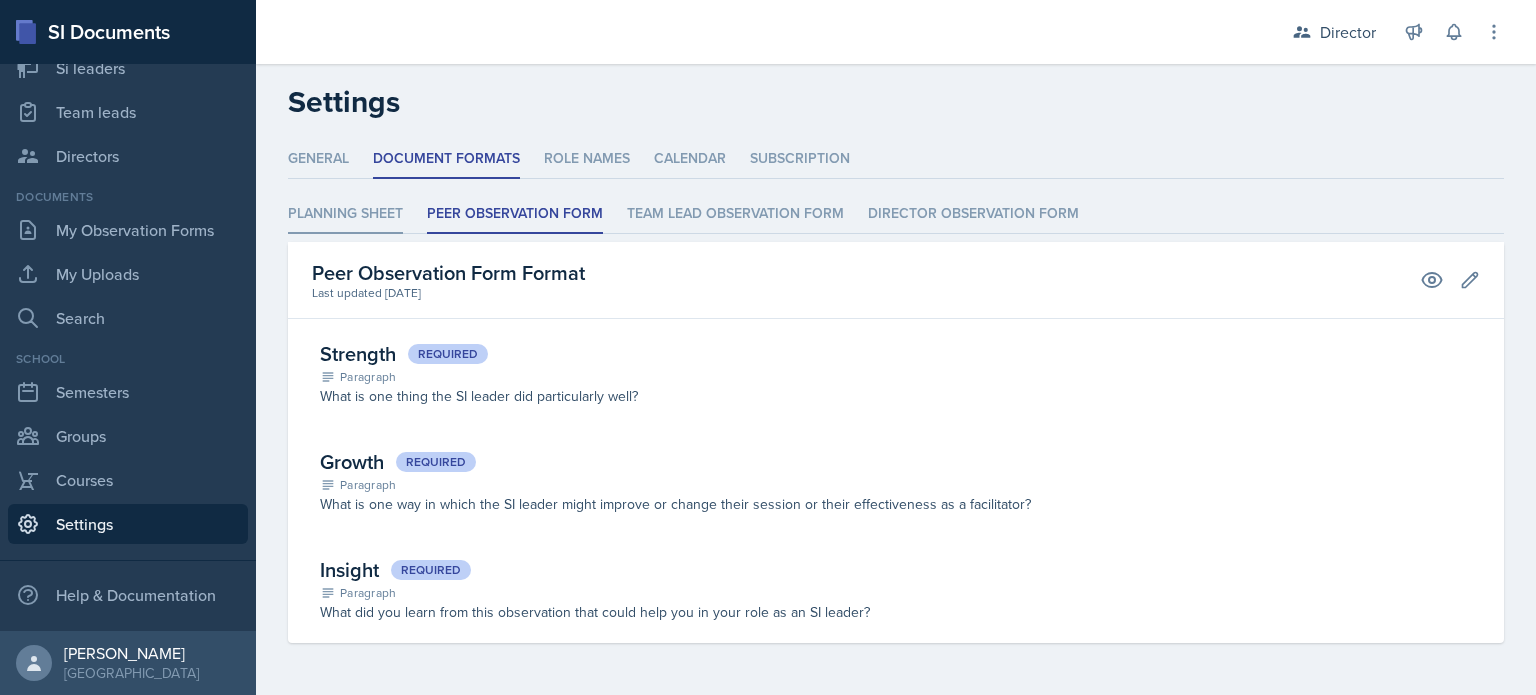 click on "Planning Sheet" at bounding box center (345, 214) 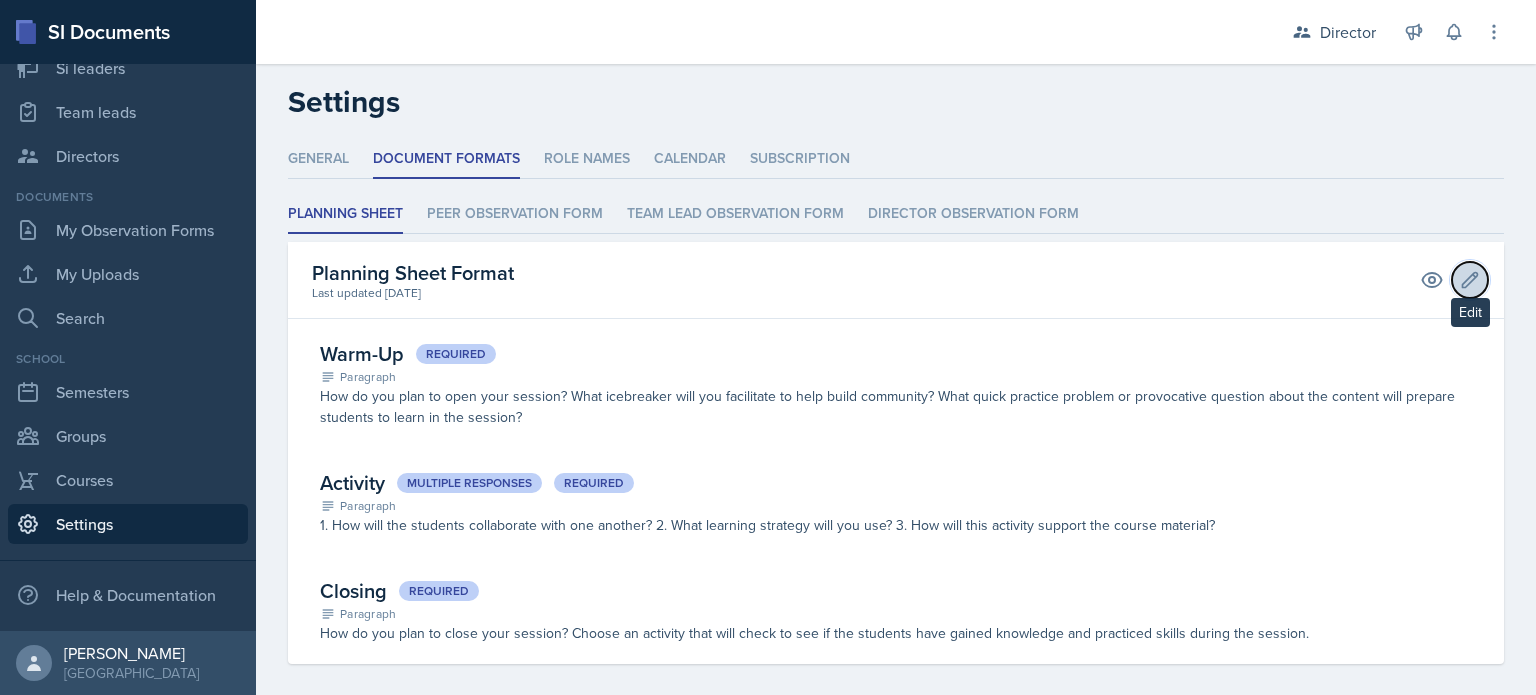 click 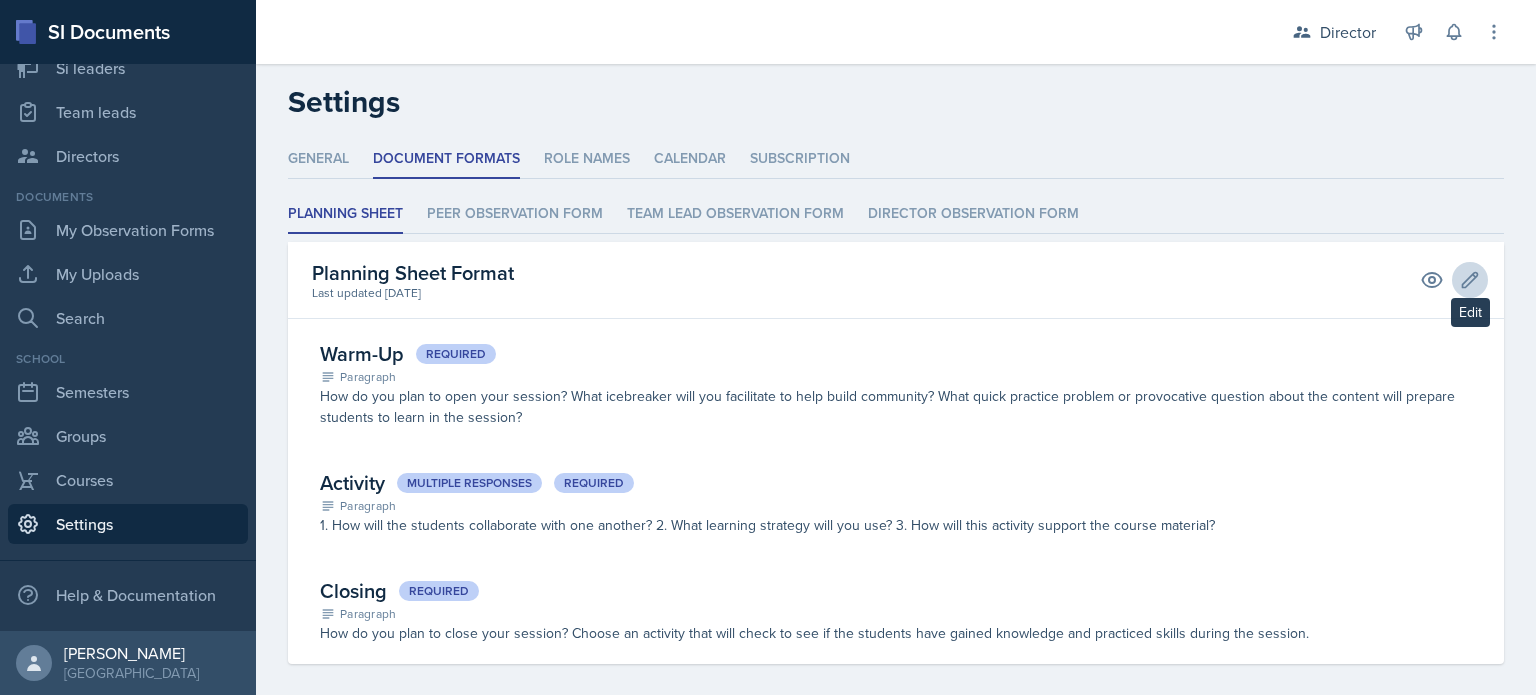 select on "1" 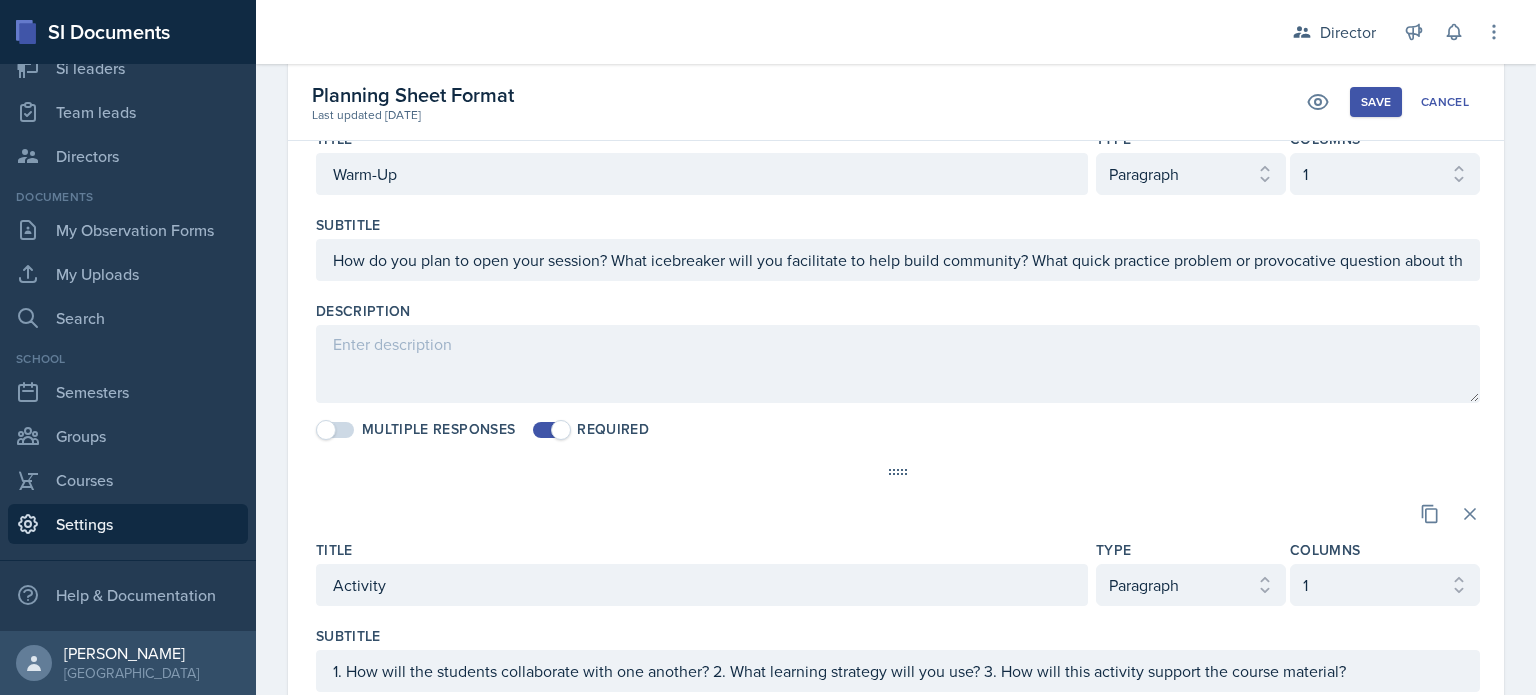 scroll, scrollTop: 252, scrollLeft: 0, axis: vertical 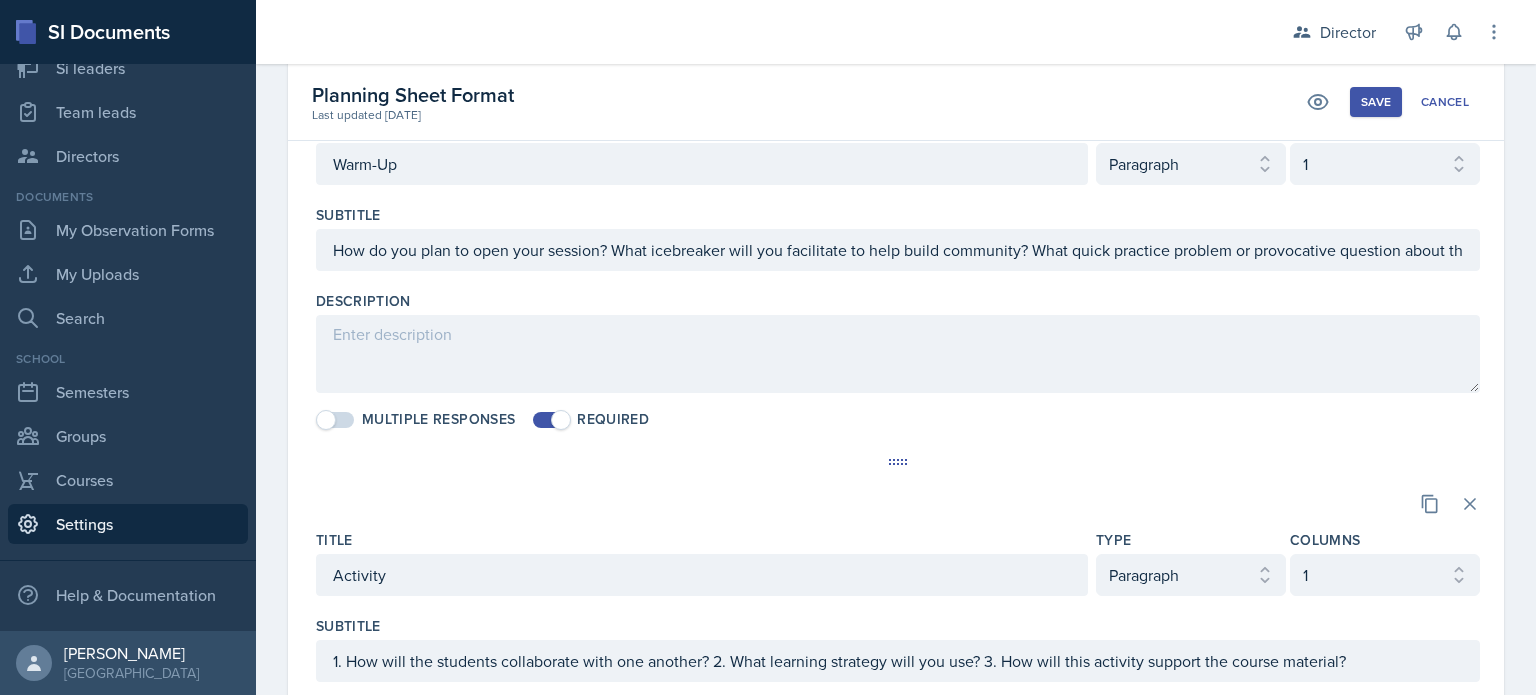 click at bounding box center (898, 462) 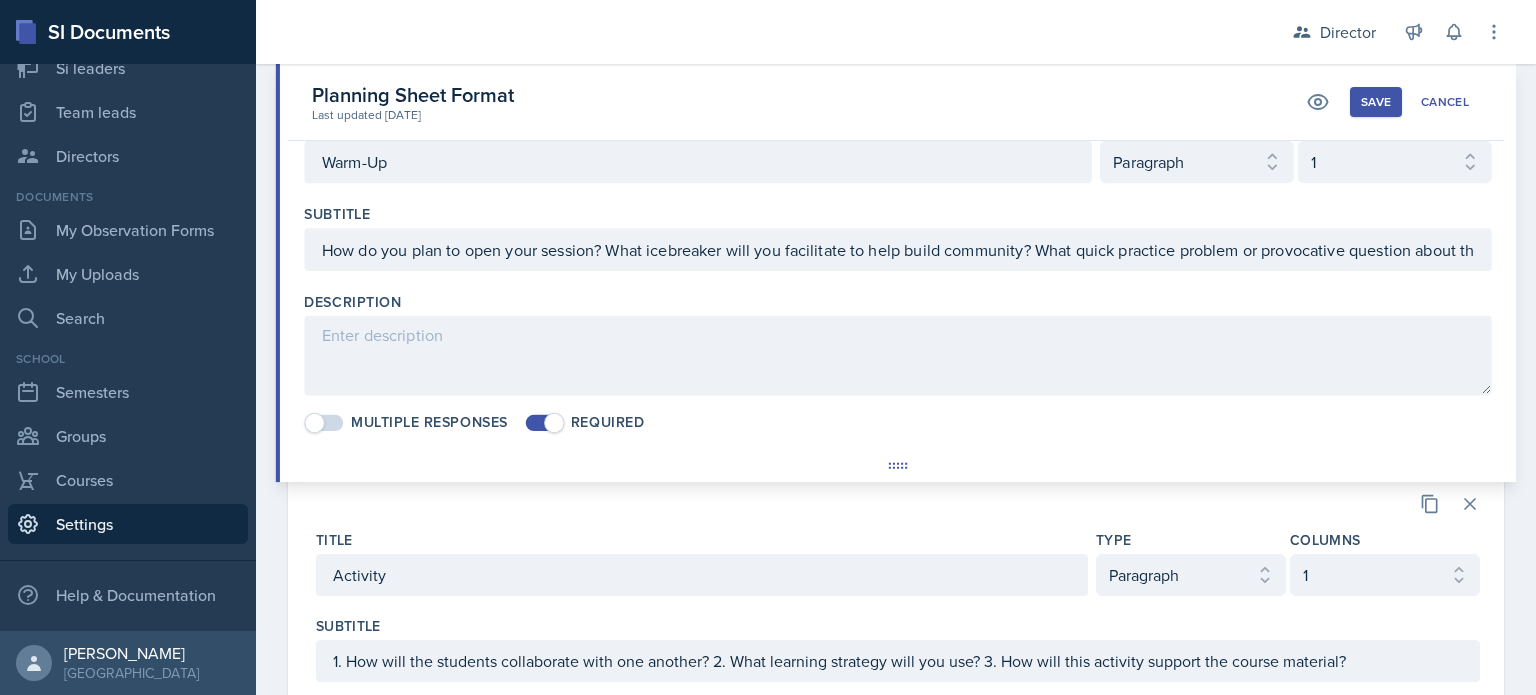 click 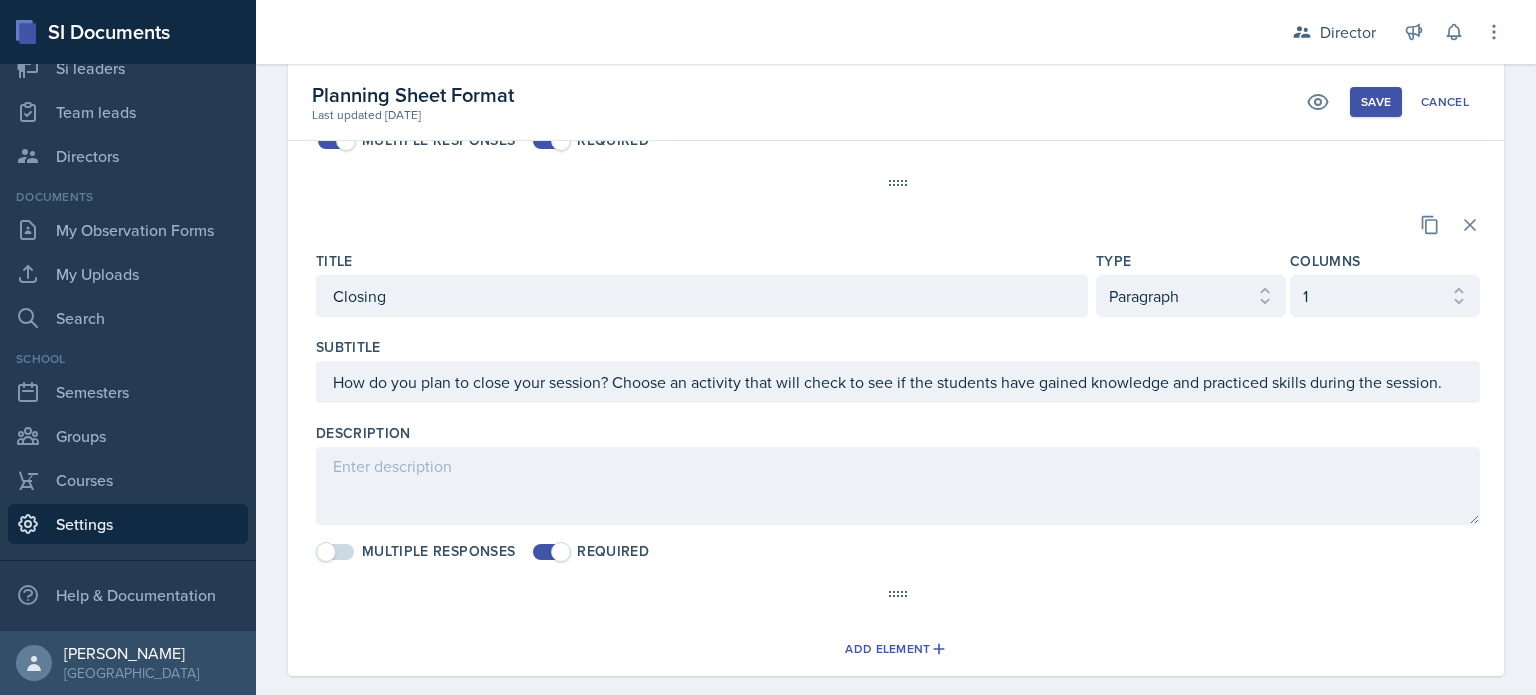 scroll, scrollTop: 965, scrollLeft: 0, axis: vertical 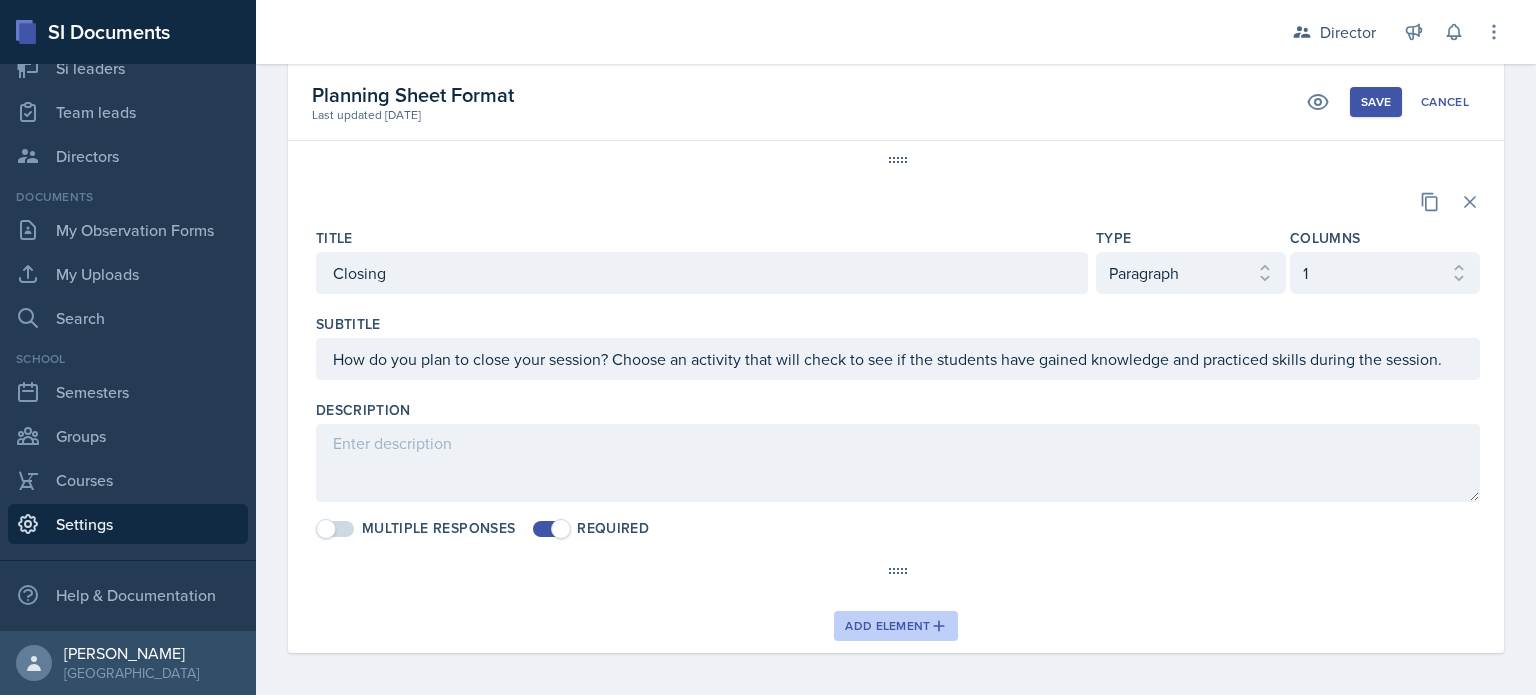 click on "Add Element" at bounding box center (895, 626) 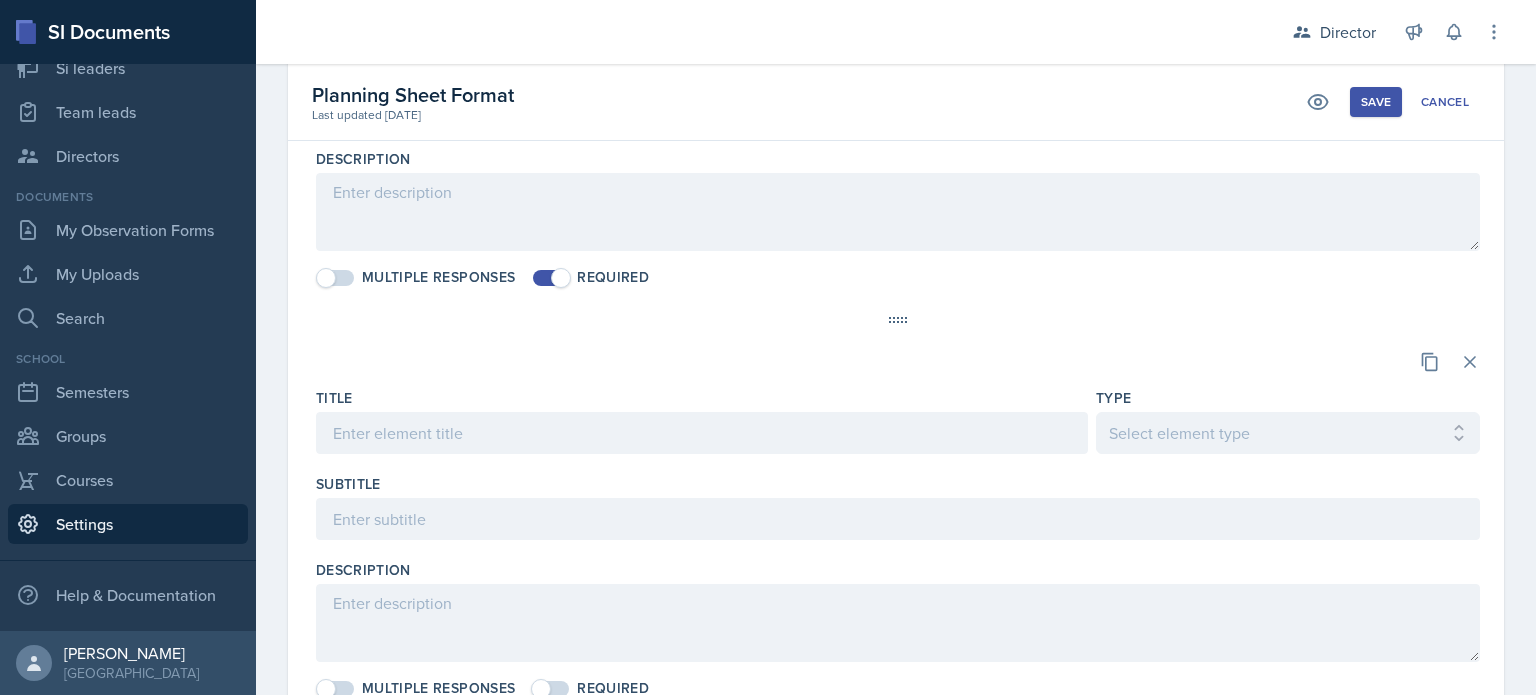 scroll, scrollTop: 1216, scrollLeft: 0, axis: vertical 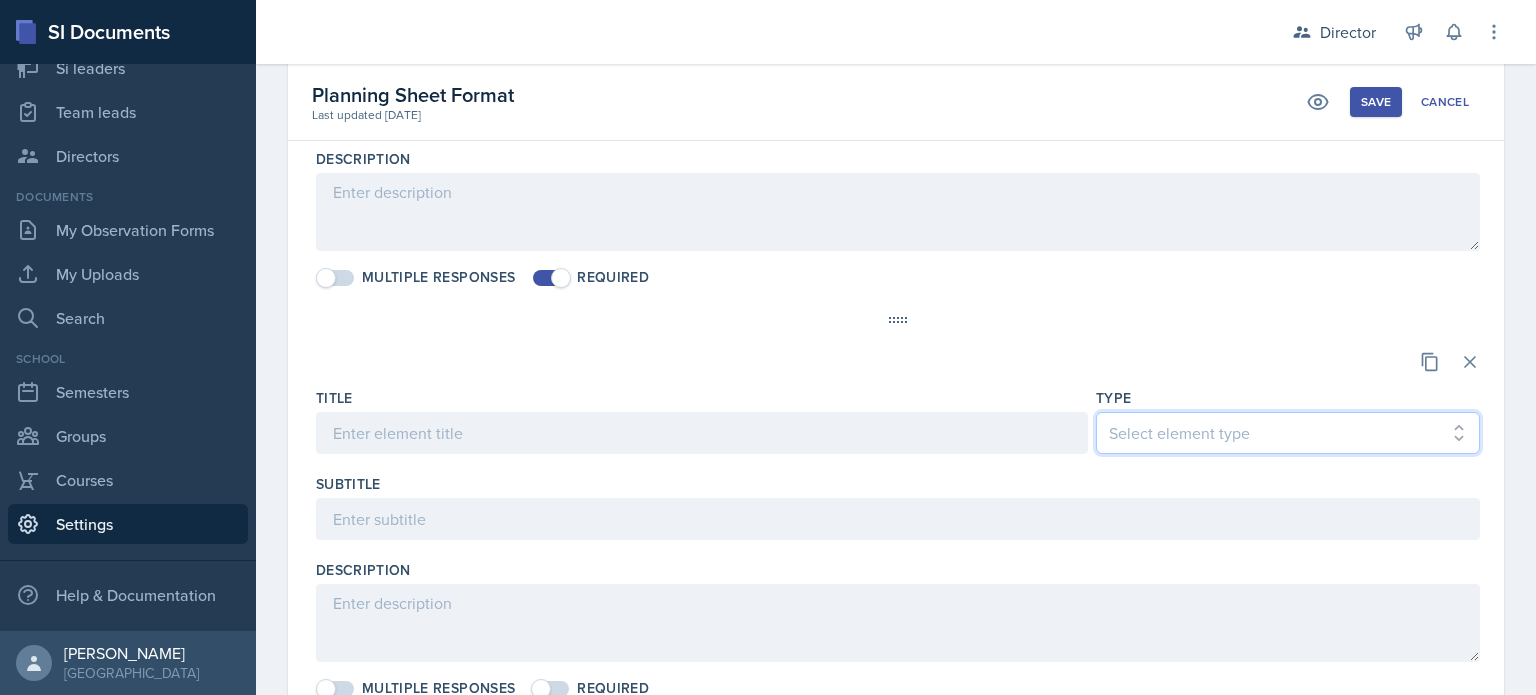 click on "Select element type   Paragraph Short Answer Multiple Choice Checklist" at bounding box center [1288, 433] 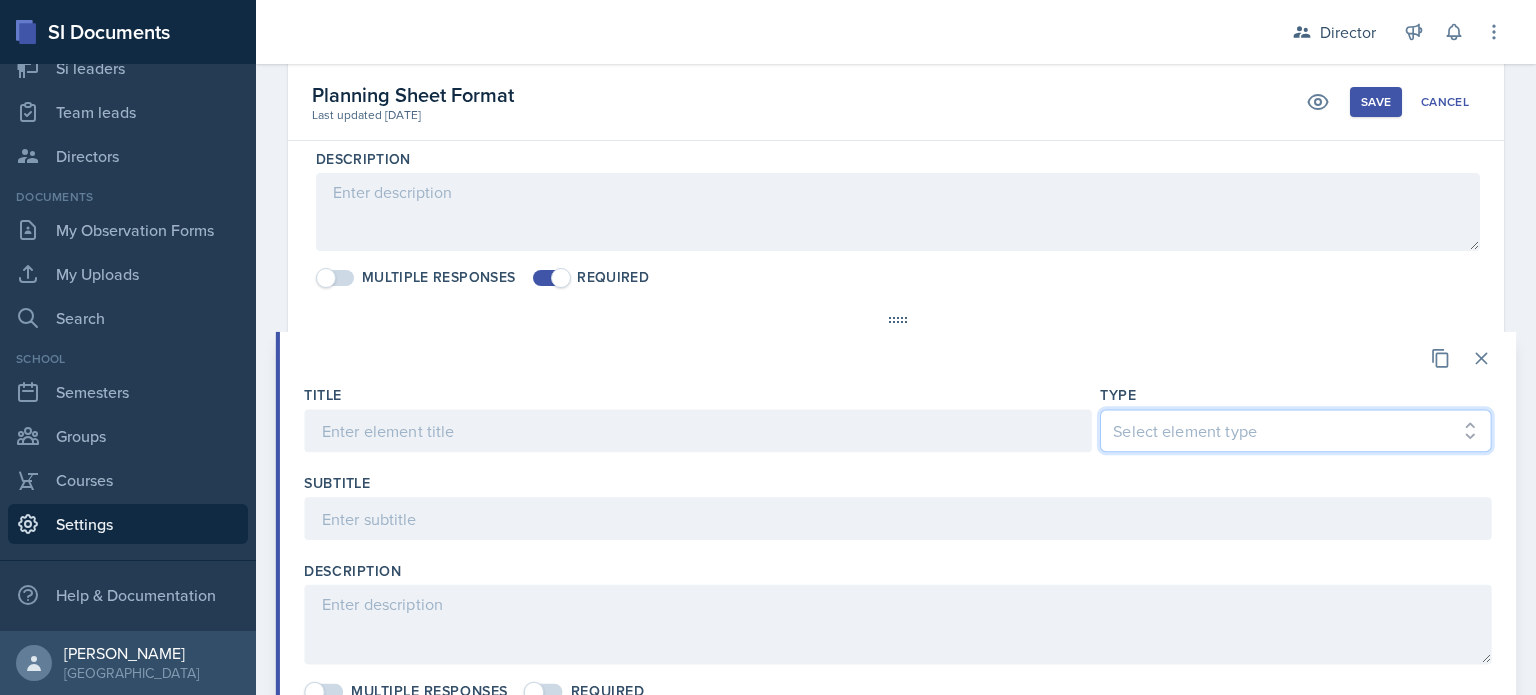 click on "Select element type   Paragraph Short Answer Multiple Choice Checklist" at bounding box center (1296, 430) 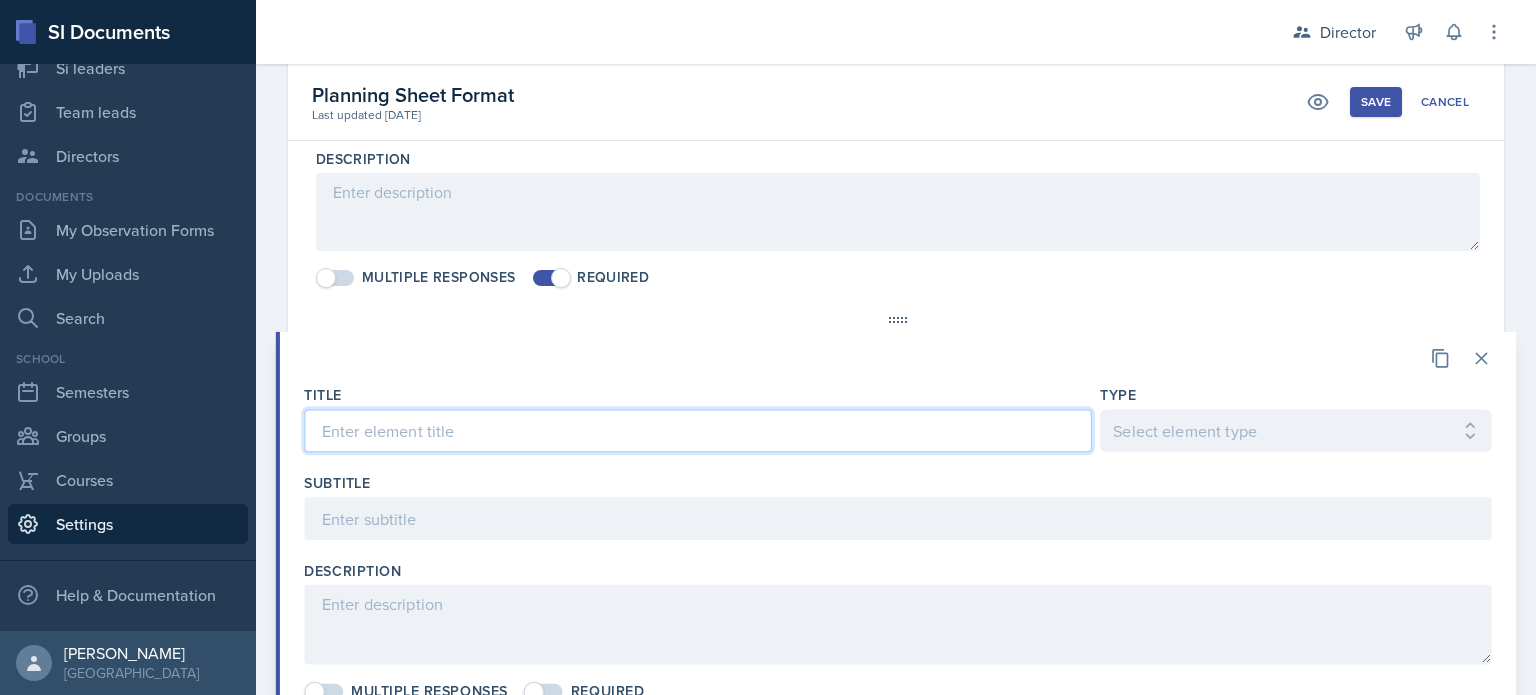 click at bounding box center (697, 430) 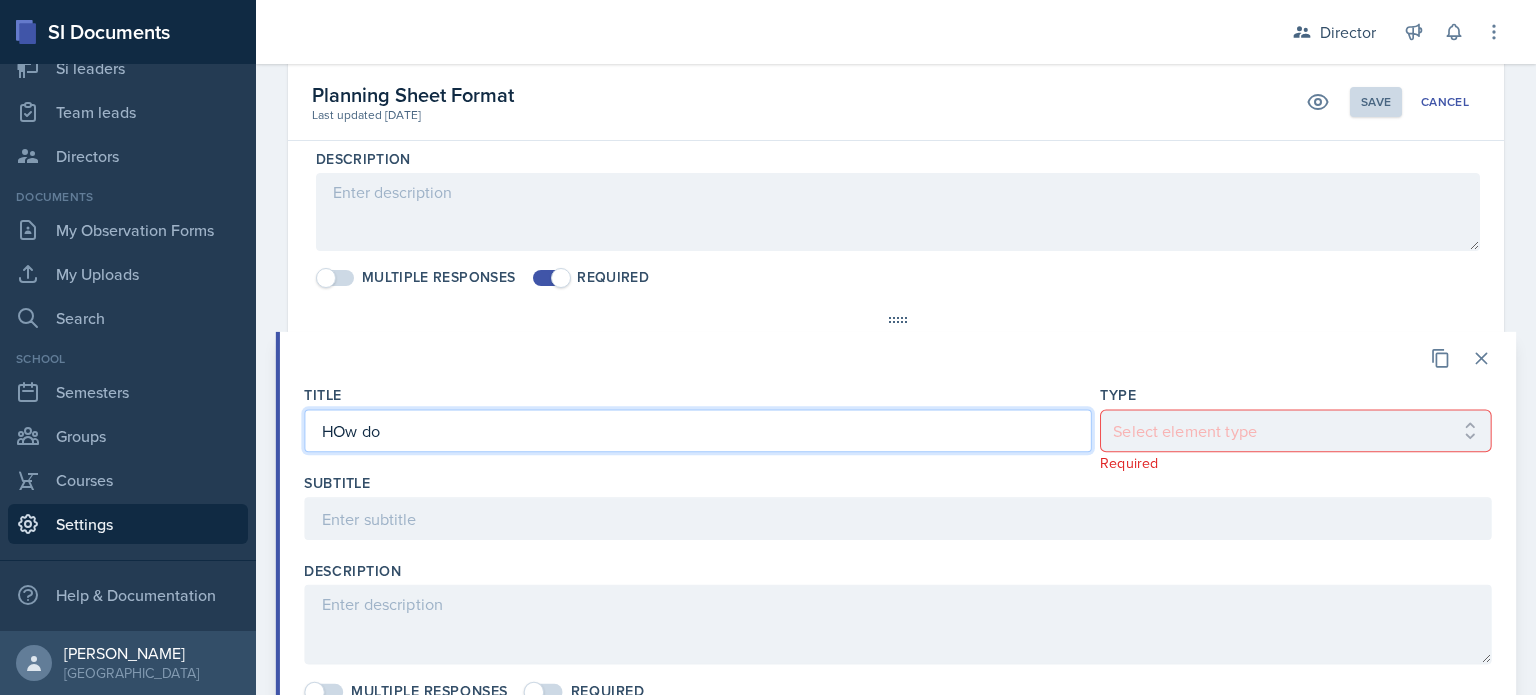 type on "HOw" 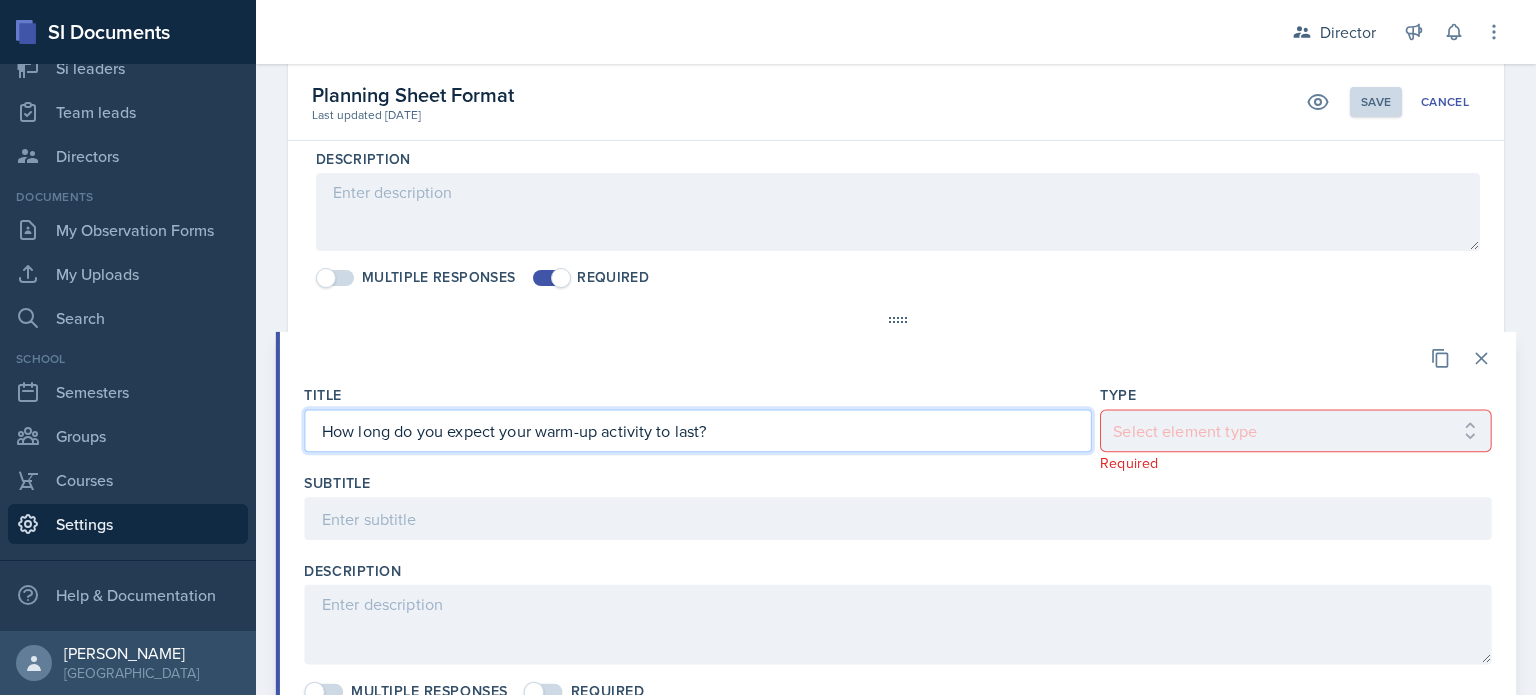 type on "How long do you expect your warm-up activity to last?" 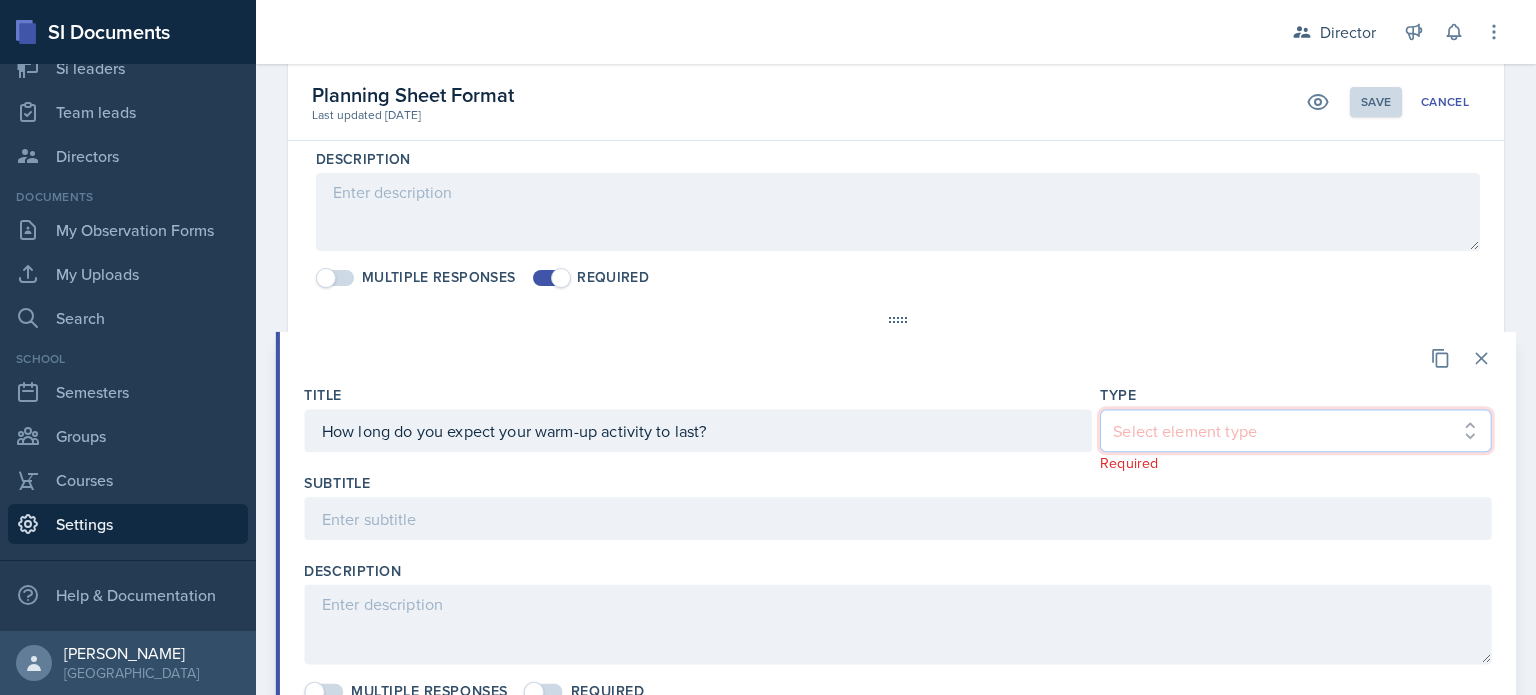 click on "Select element type   Paragraph Short Answer Multiple Choice Checklist" at bounding box center [1296, 430] 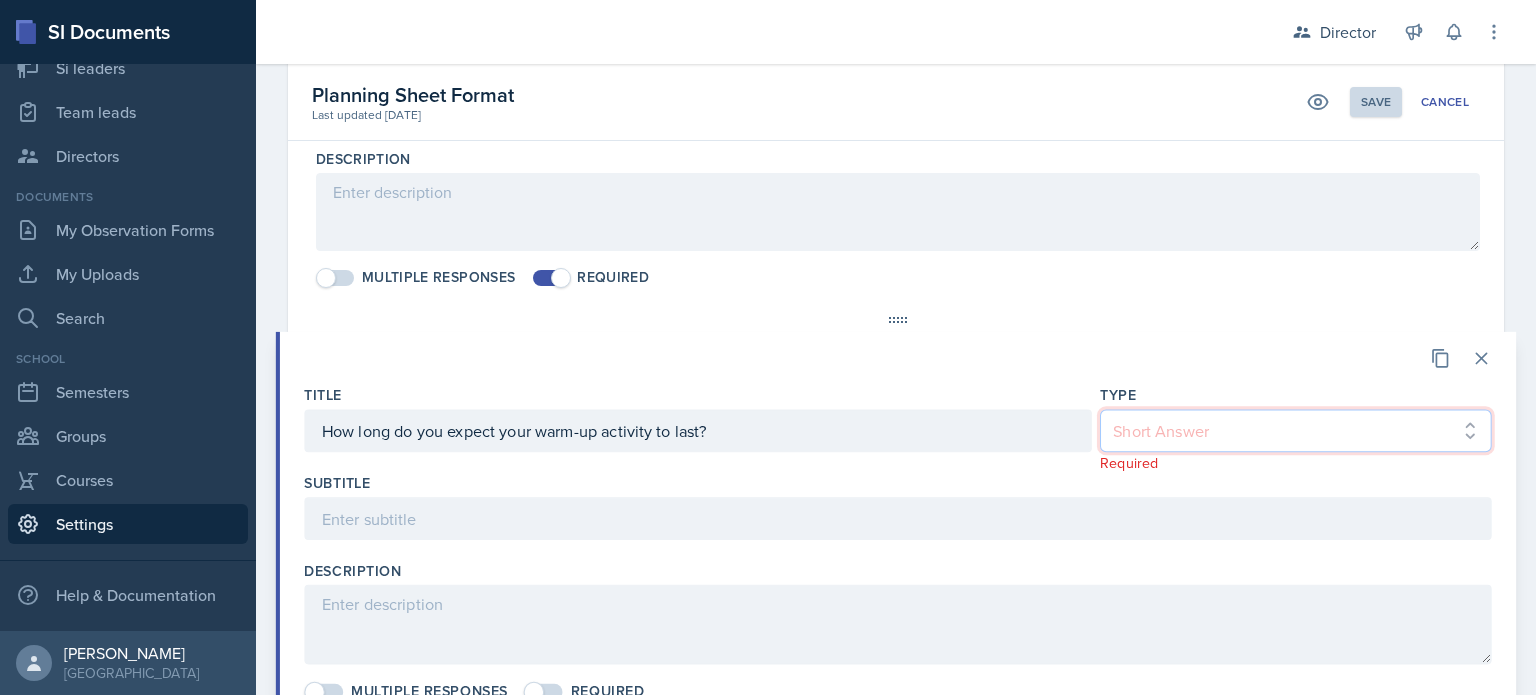 select on "1" 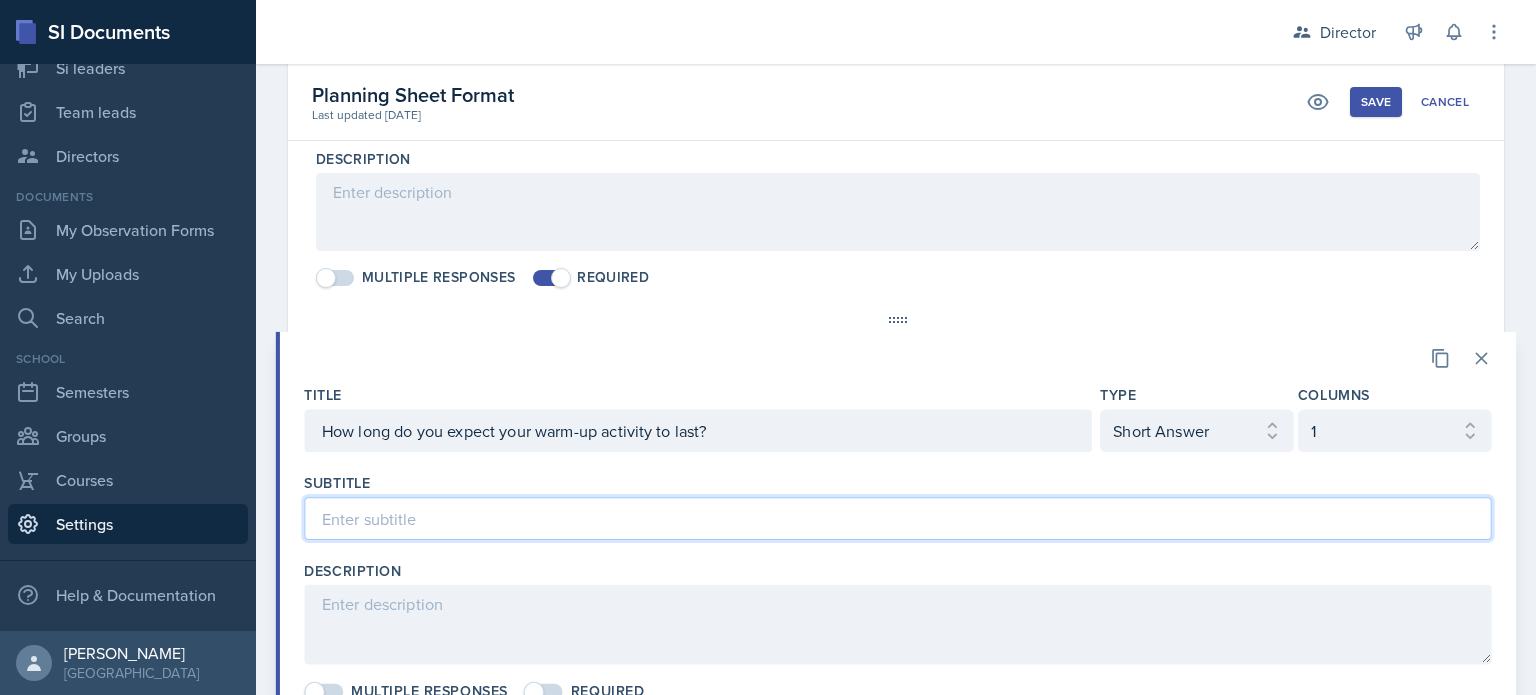 click at bounding box center [897, 518] 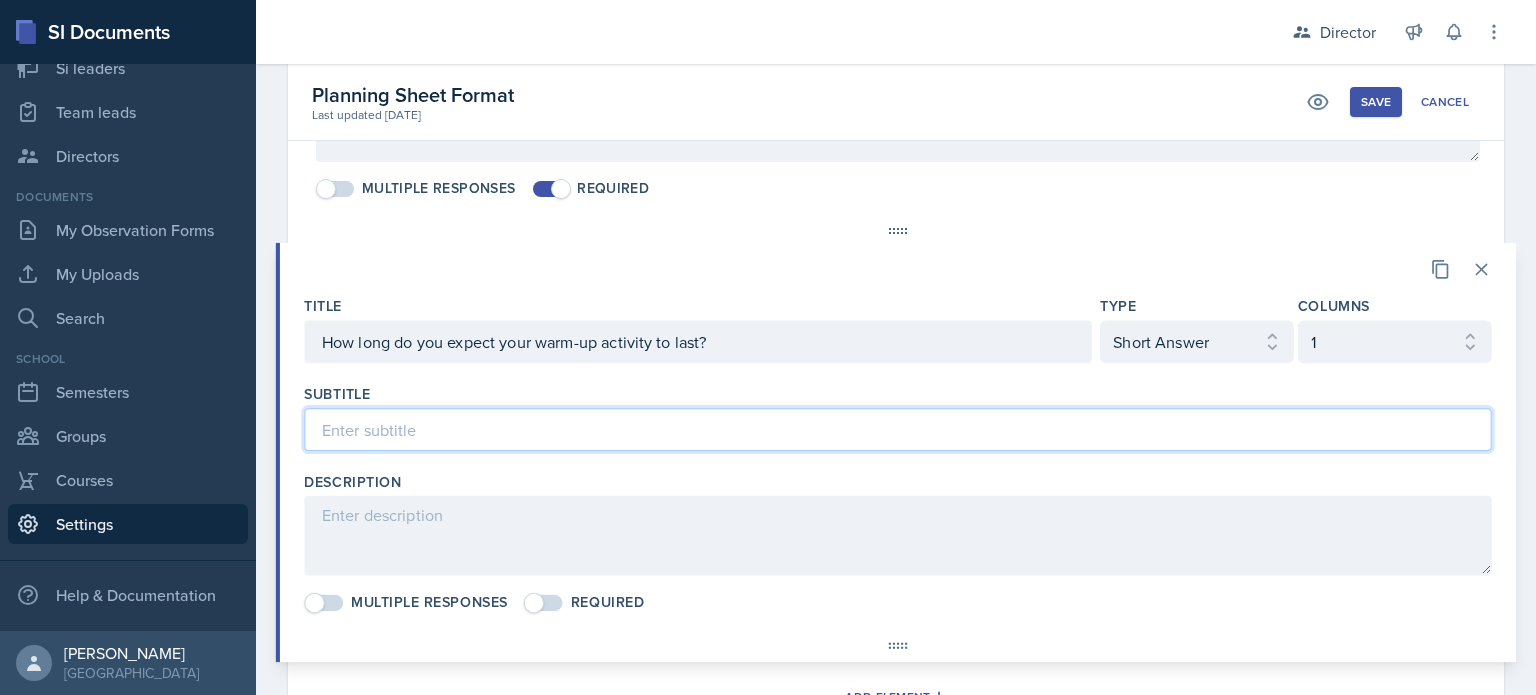 scroll, scrollTop: 1308, scrollLeft: 0, axis: vertical 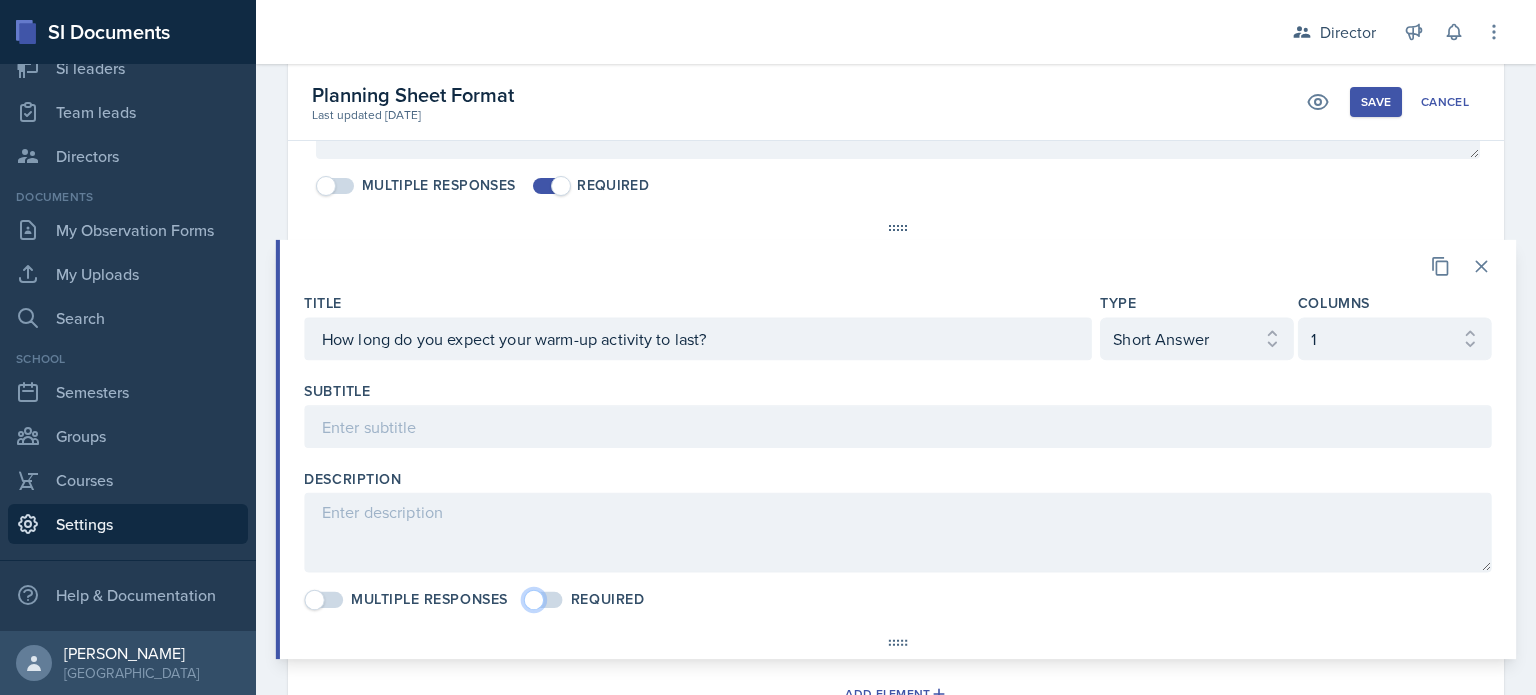 click at bounding box center (534, 599) 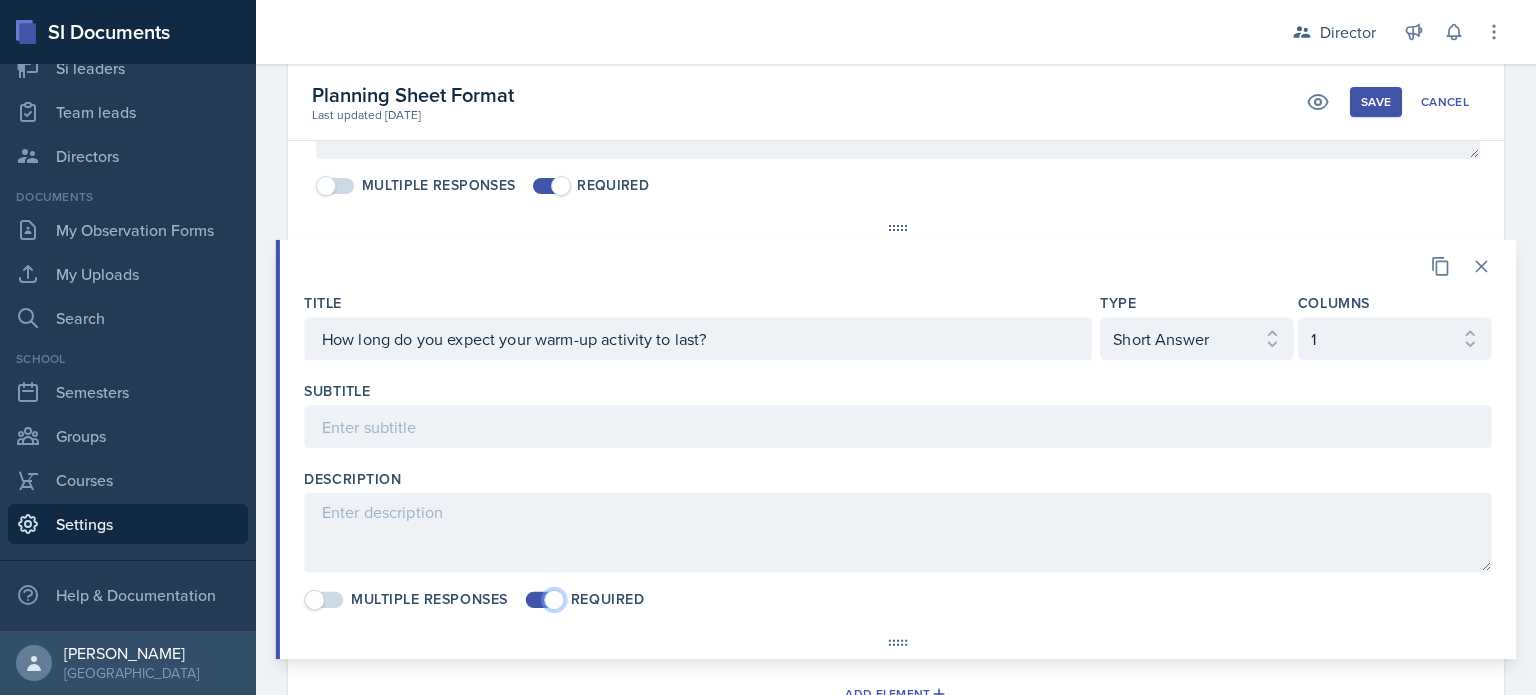 click at bounding box center (324, 599) 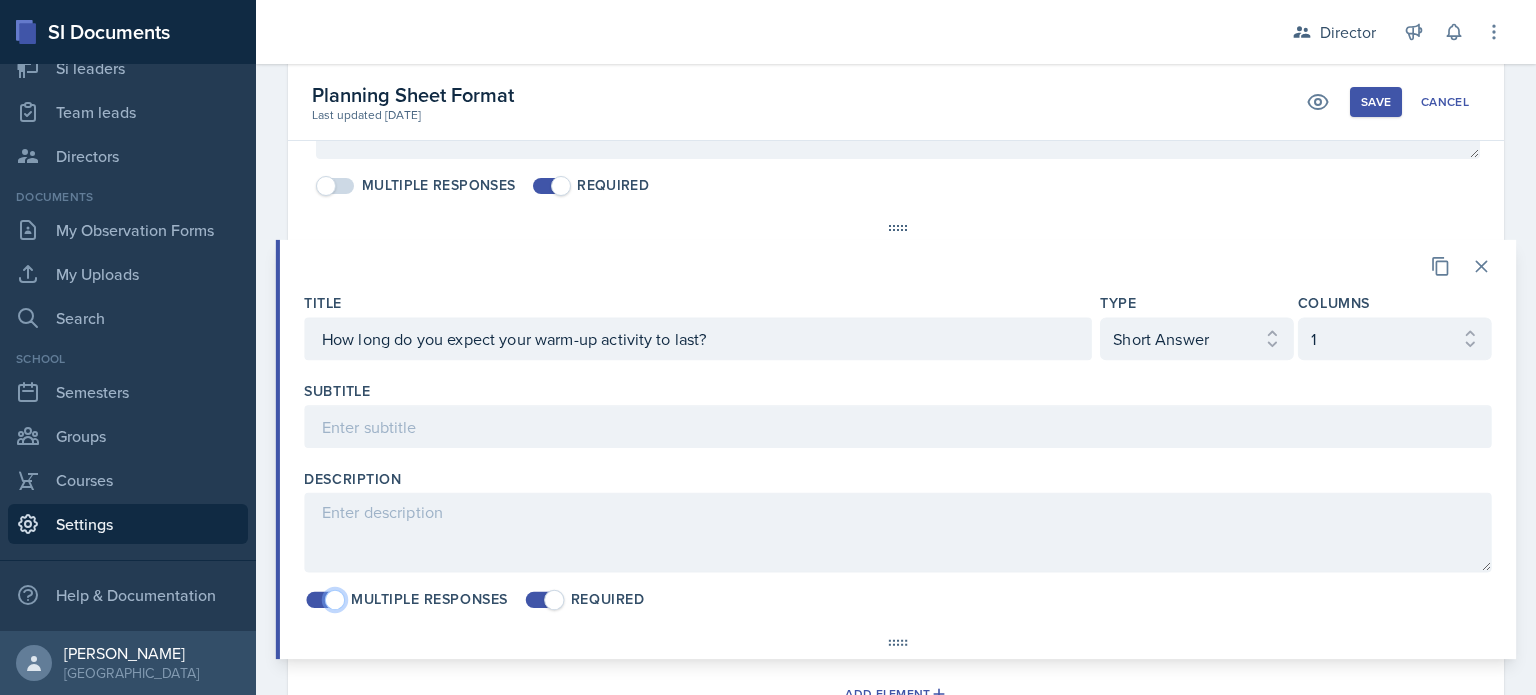 scroll, scrollTop: 1375, scrollLeft: 0, axis: vertical 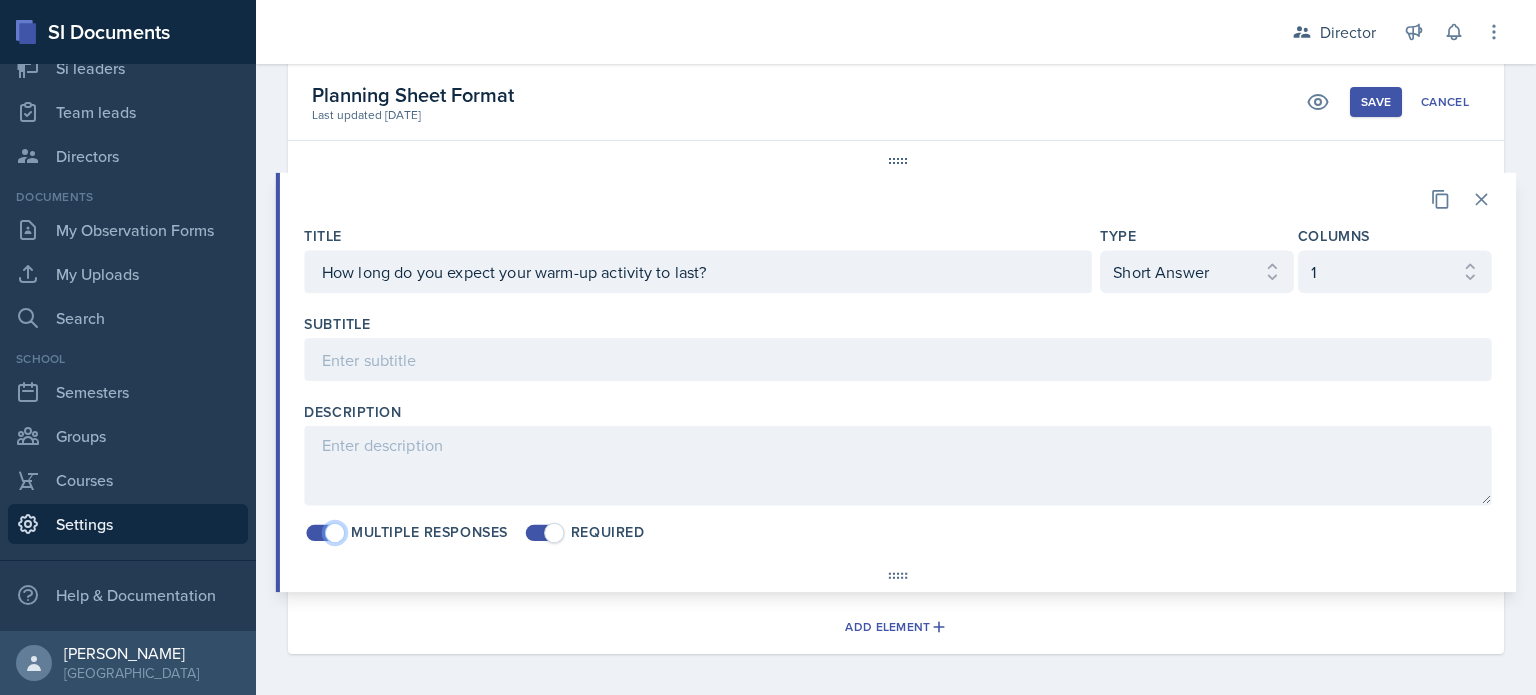 click on "Add Element" at bounding box center (896, 621) 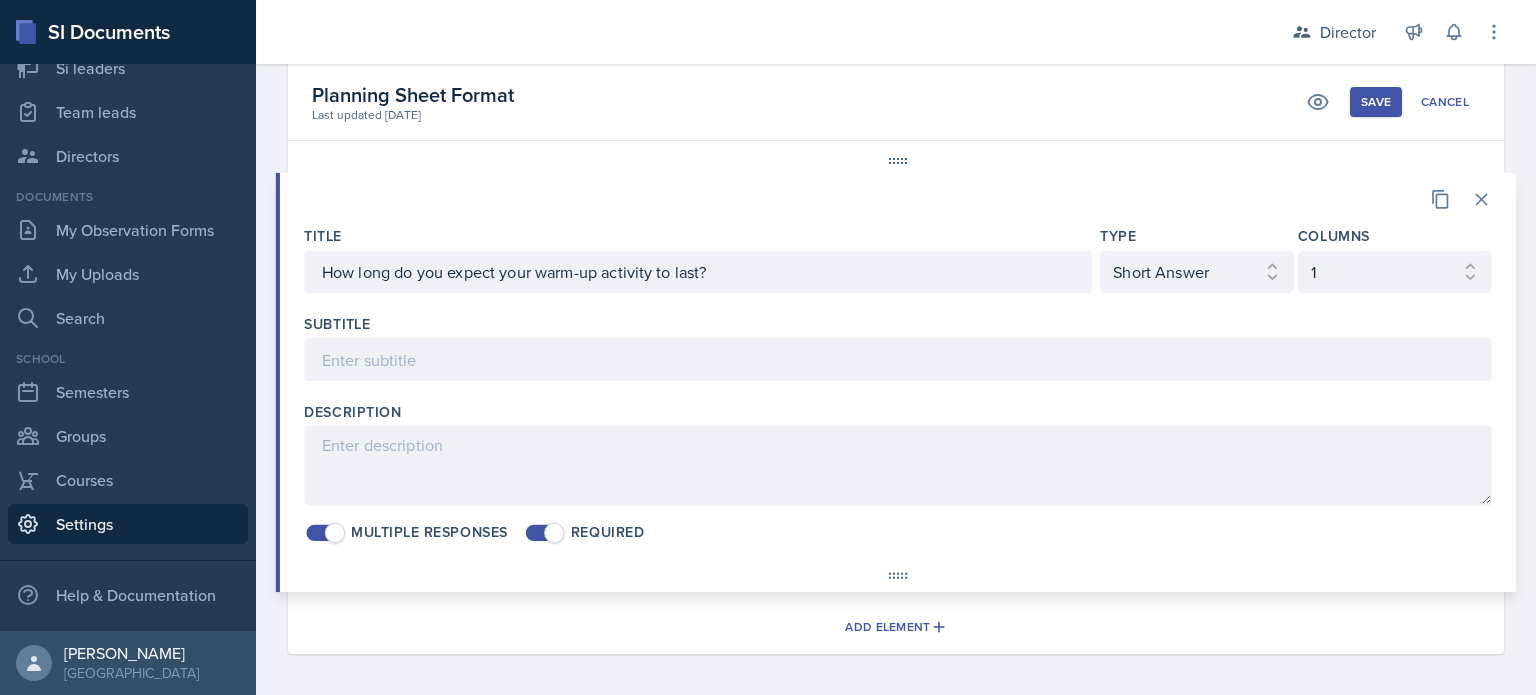 click on "Save" at bounding box center [1376, 102] 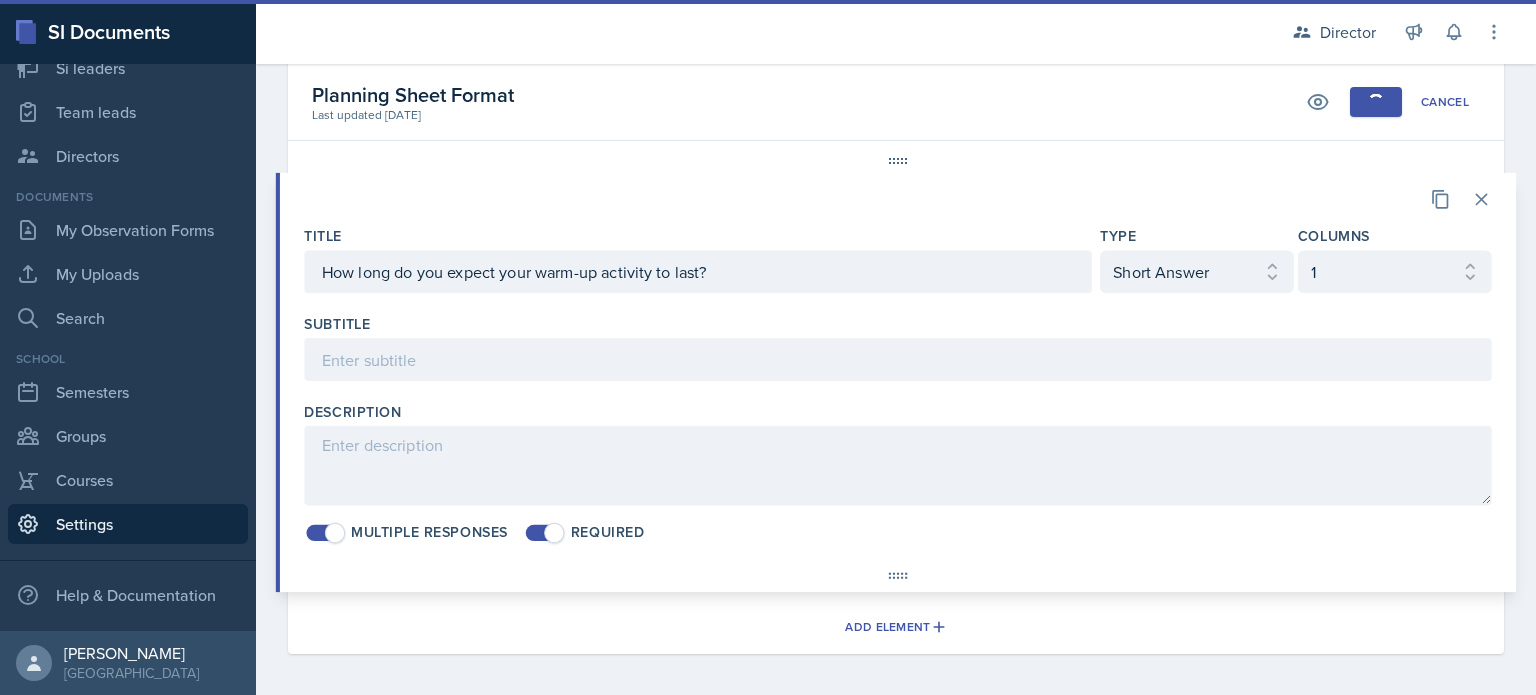 scroll, scrollTop: 106, scrollLeft: 0, axis: vertical 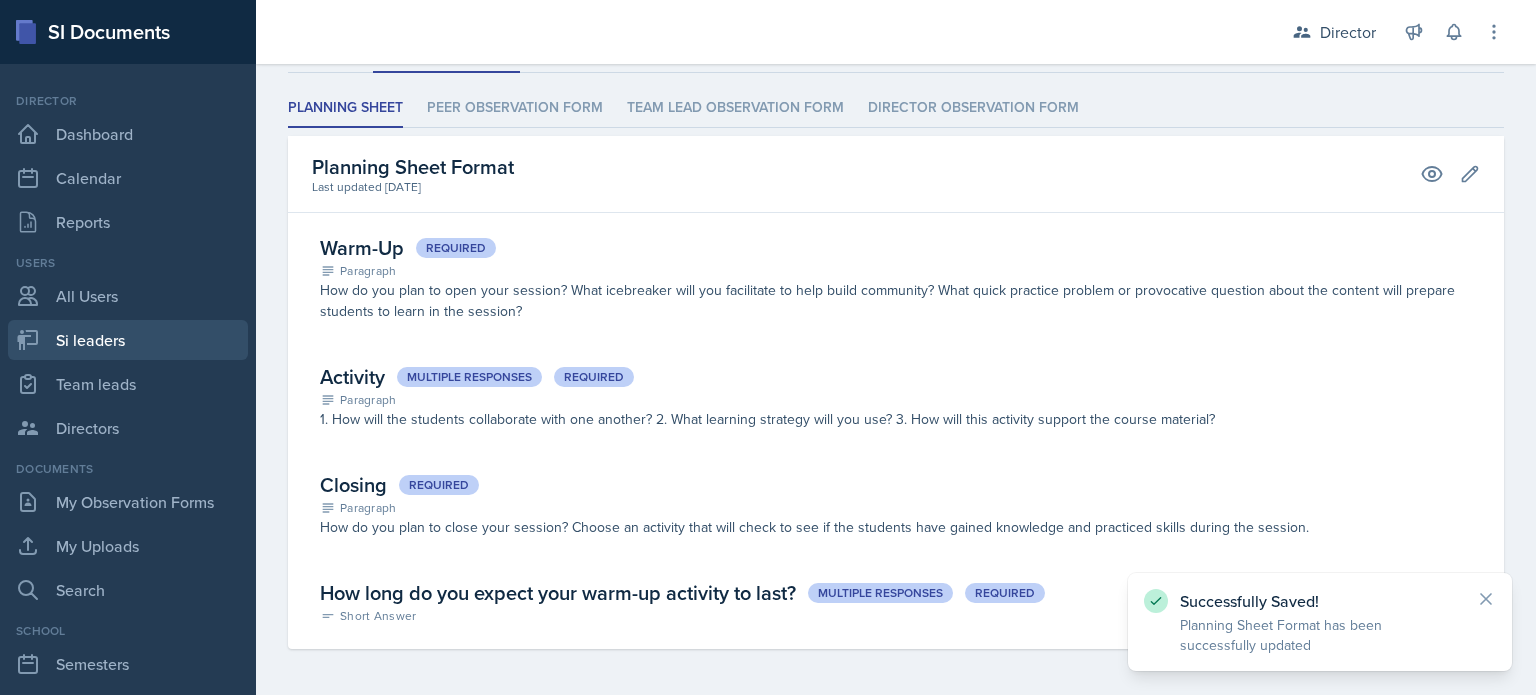 click on "Si leaders" at bounding box center [128, 340] 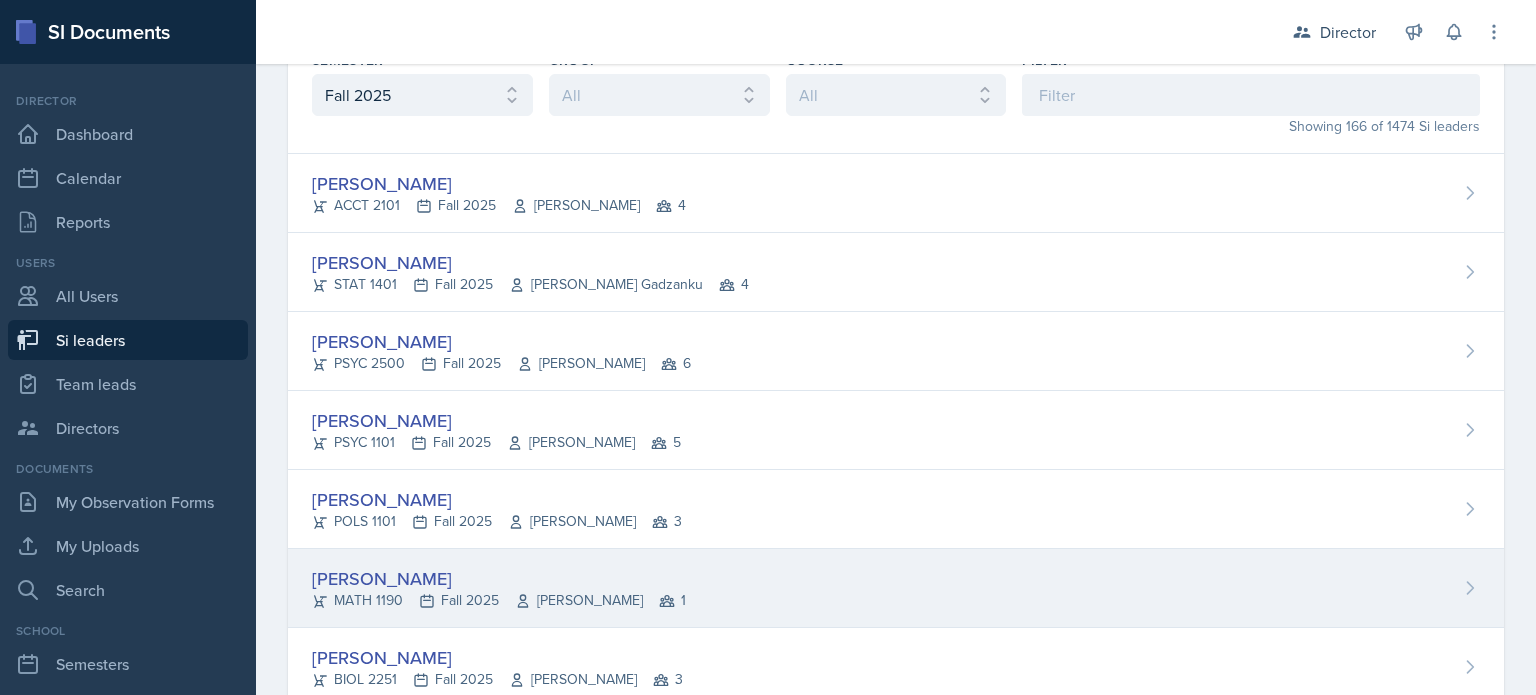 scroll, scrollTop: 0, scrollLeft: 0, axis: both 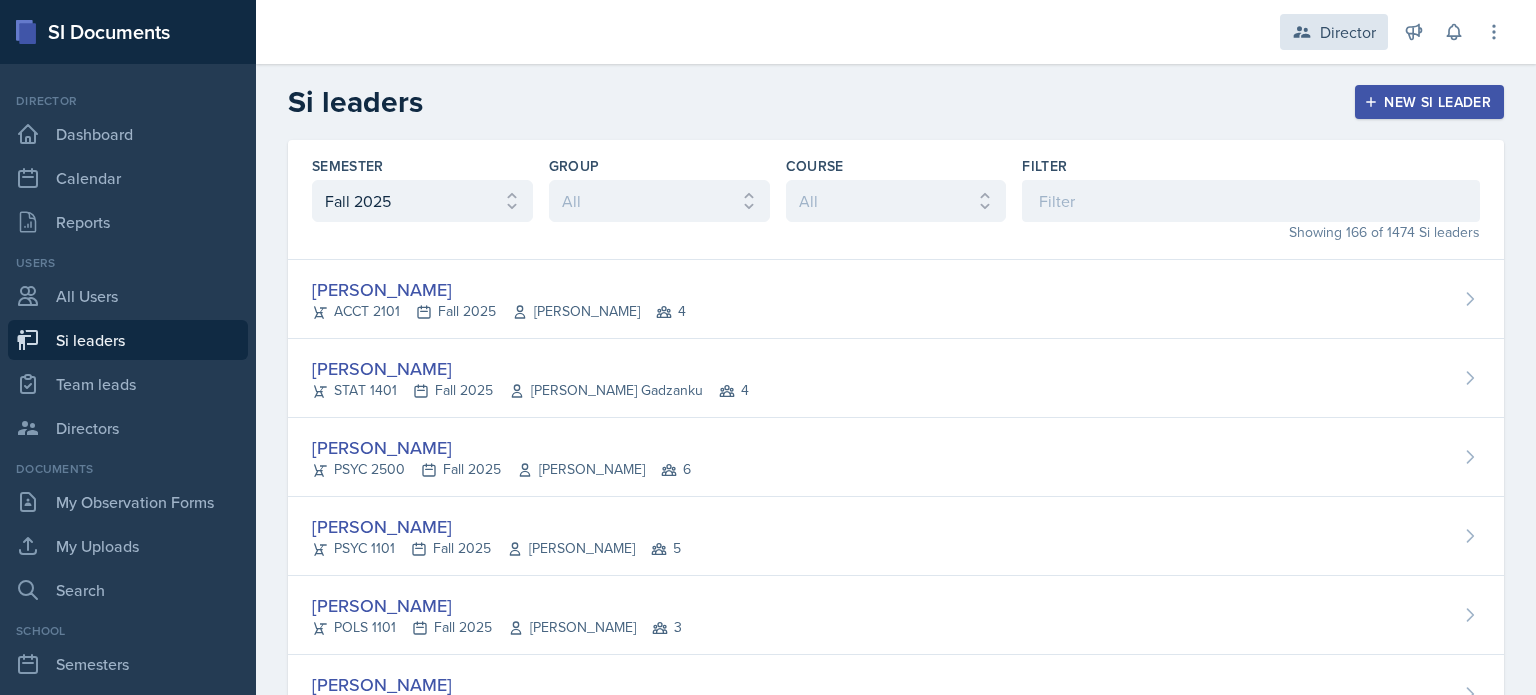 click on "Director" at bounding box center [1348, 32] 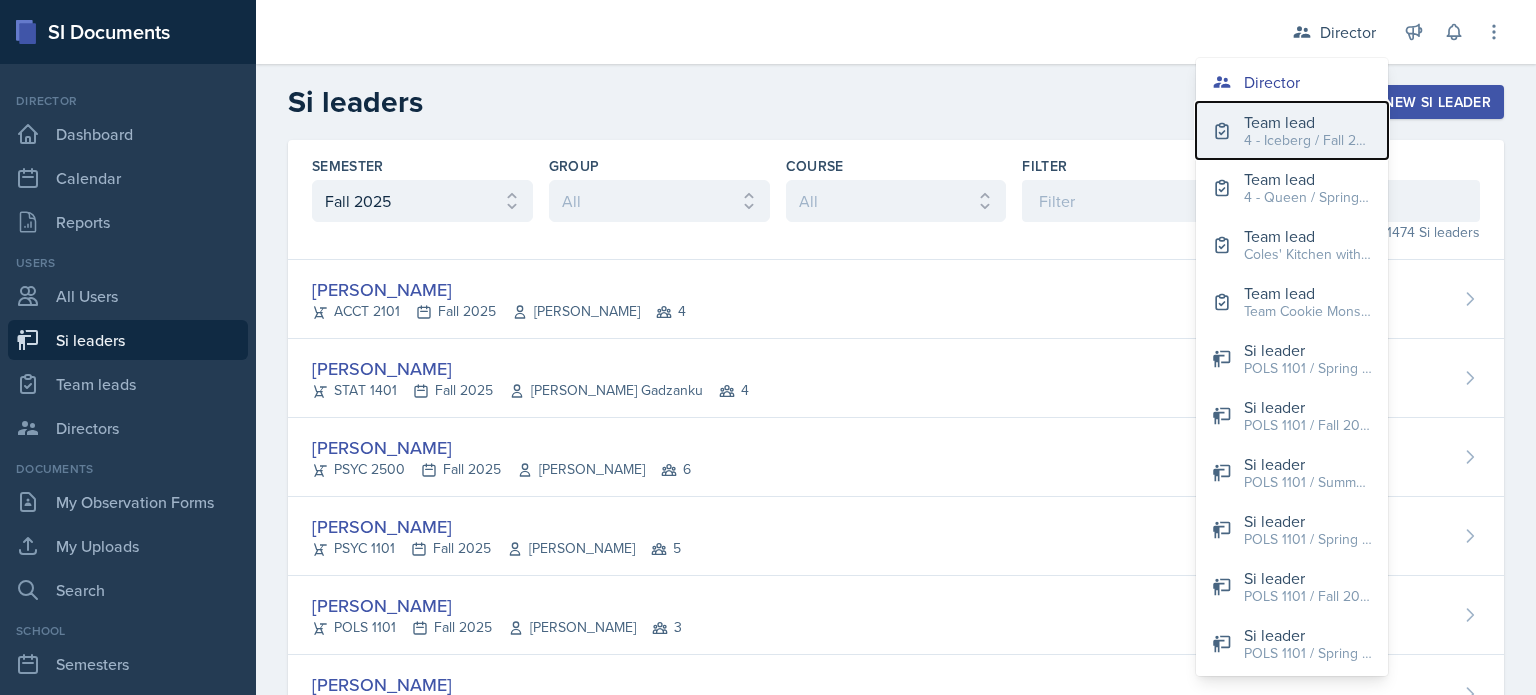 click on "4 - Iceberg / Fall 2022" at bounding box center [1308, 140] 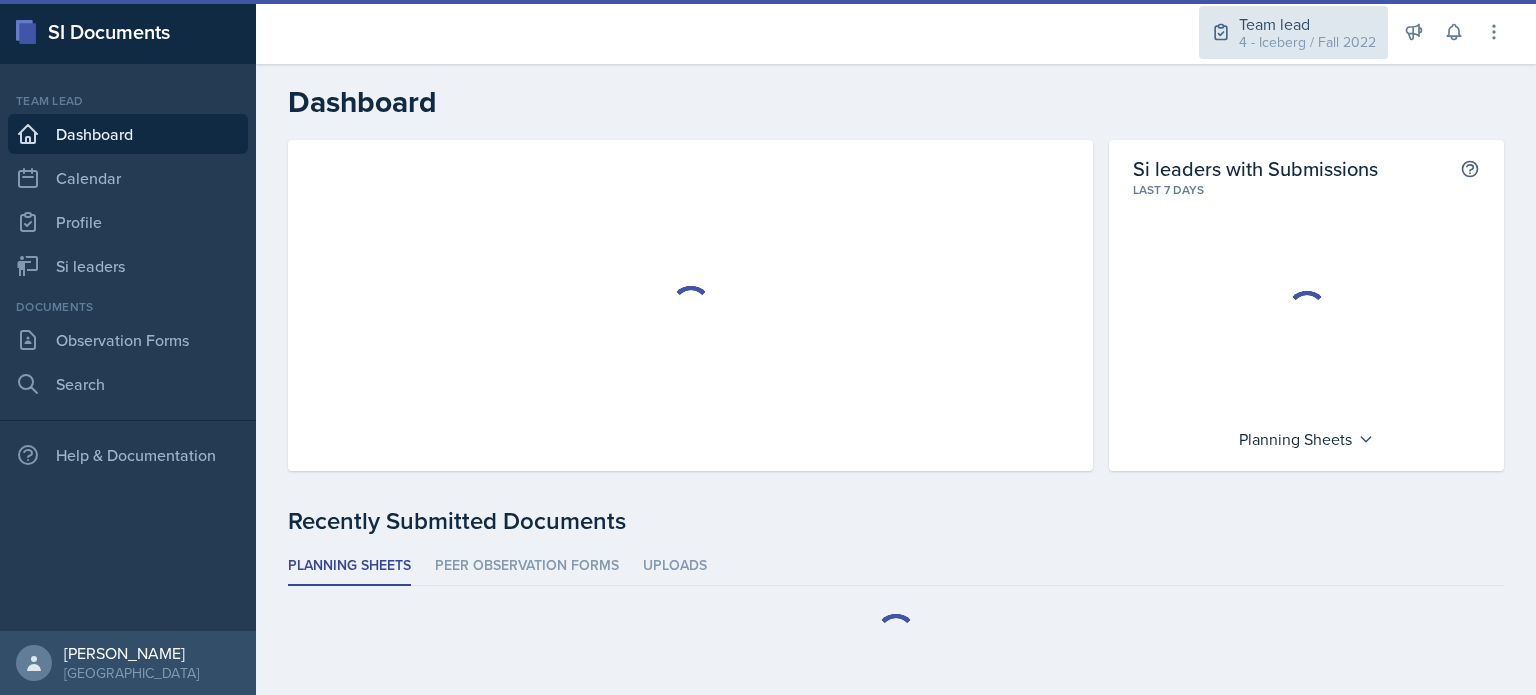 click on "4 - Iceberg / Fall 2022" at bounding box center [1307, 42] 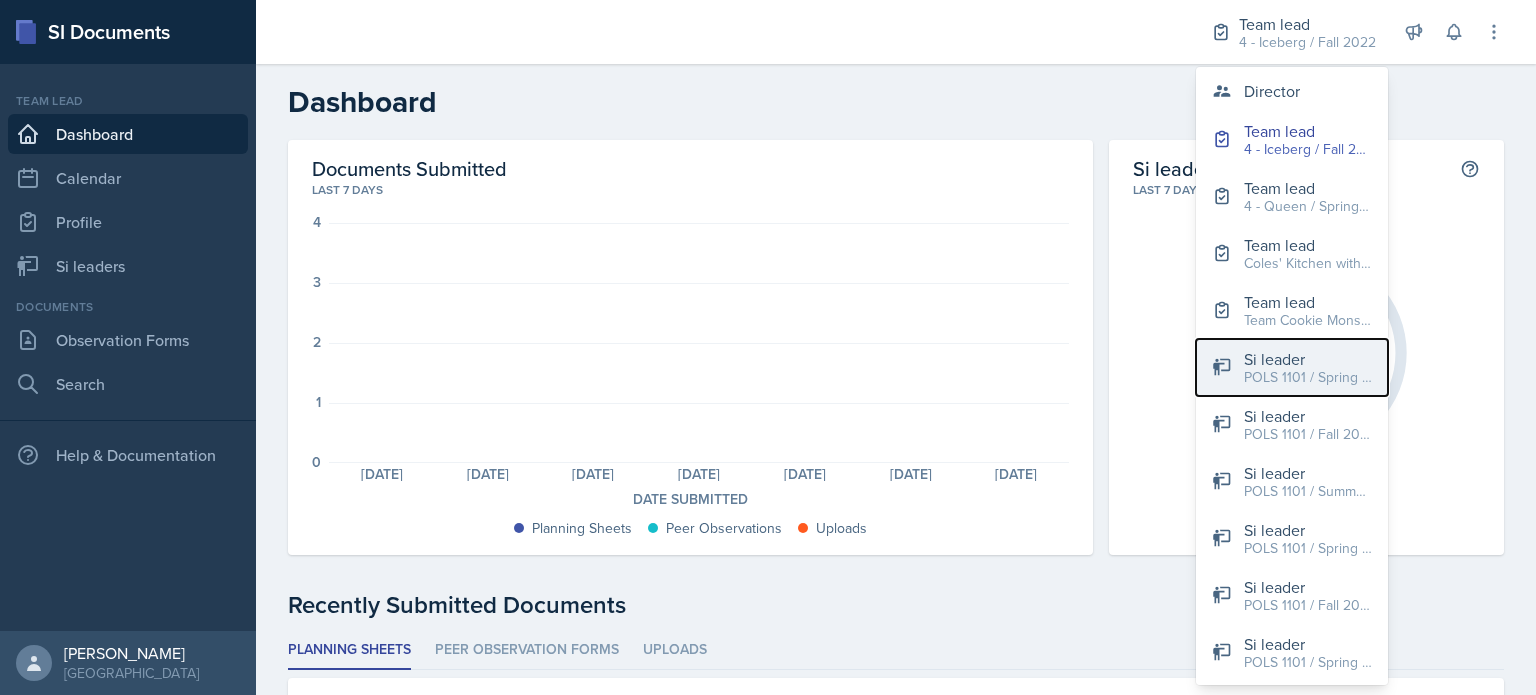 click on "POLS 1101 / Spring 2022" at bounding box center (1308, 377) 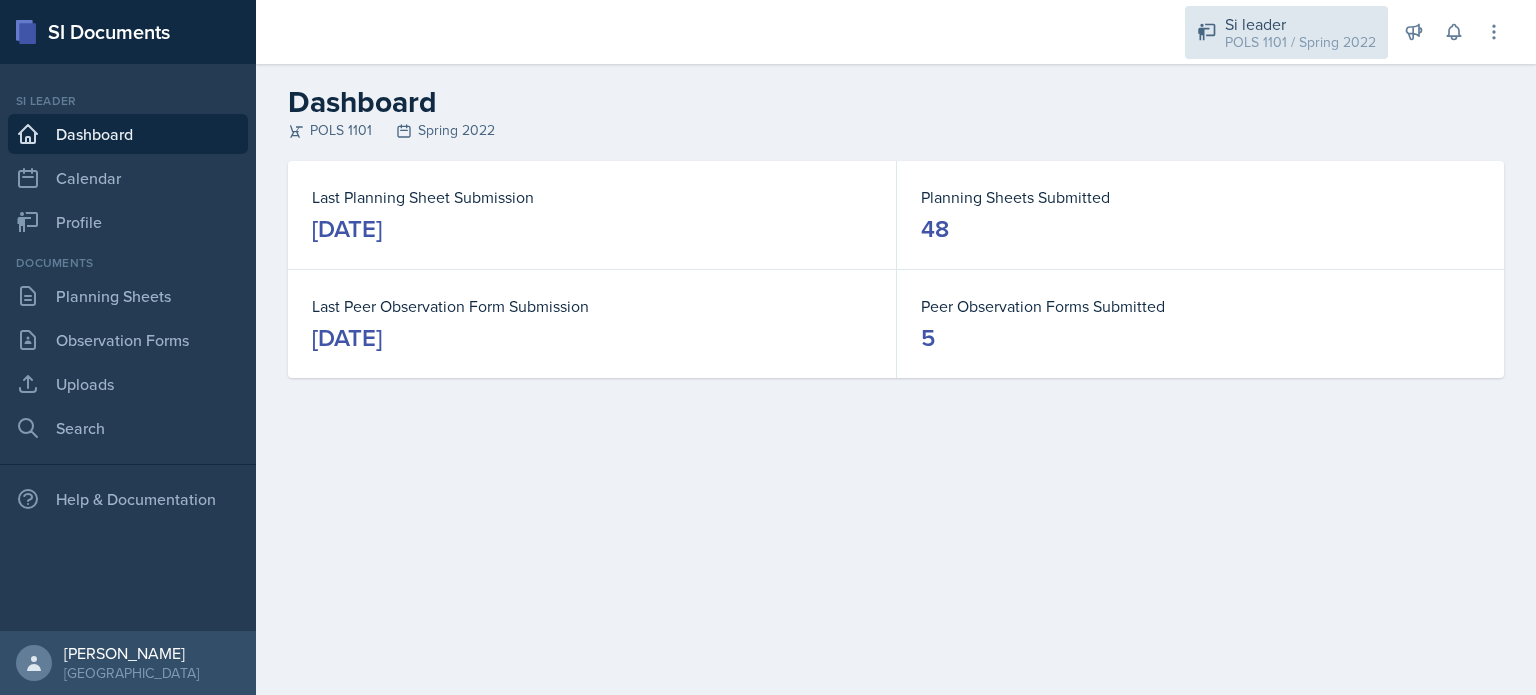 click 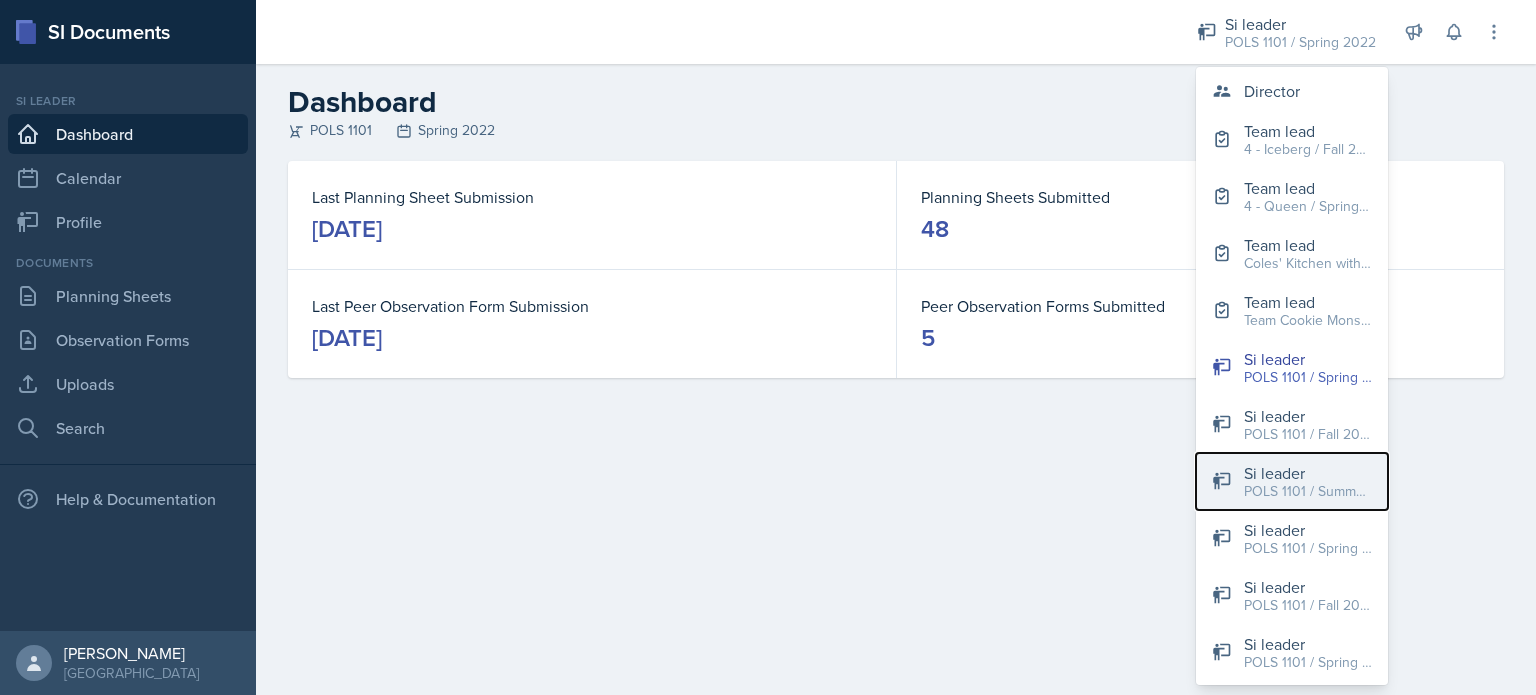 click on "Si leader" at bounding box center [1308, 473] 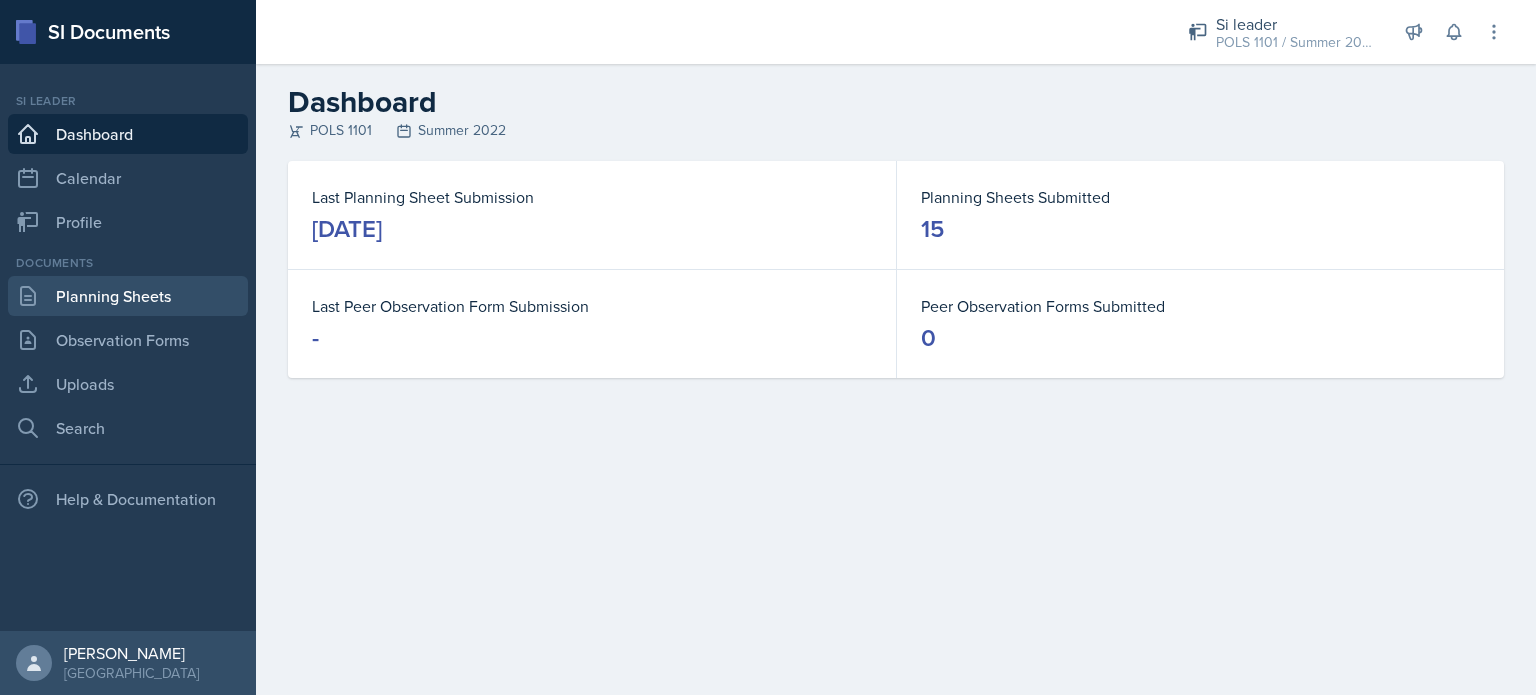 click on "Planning Sheets" at bounding box center (128, 296) 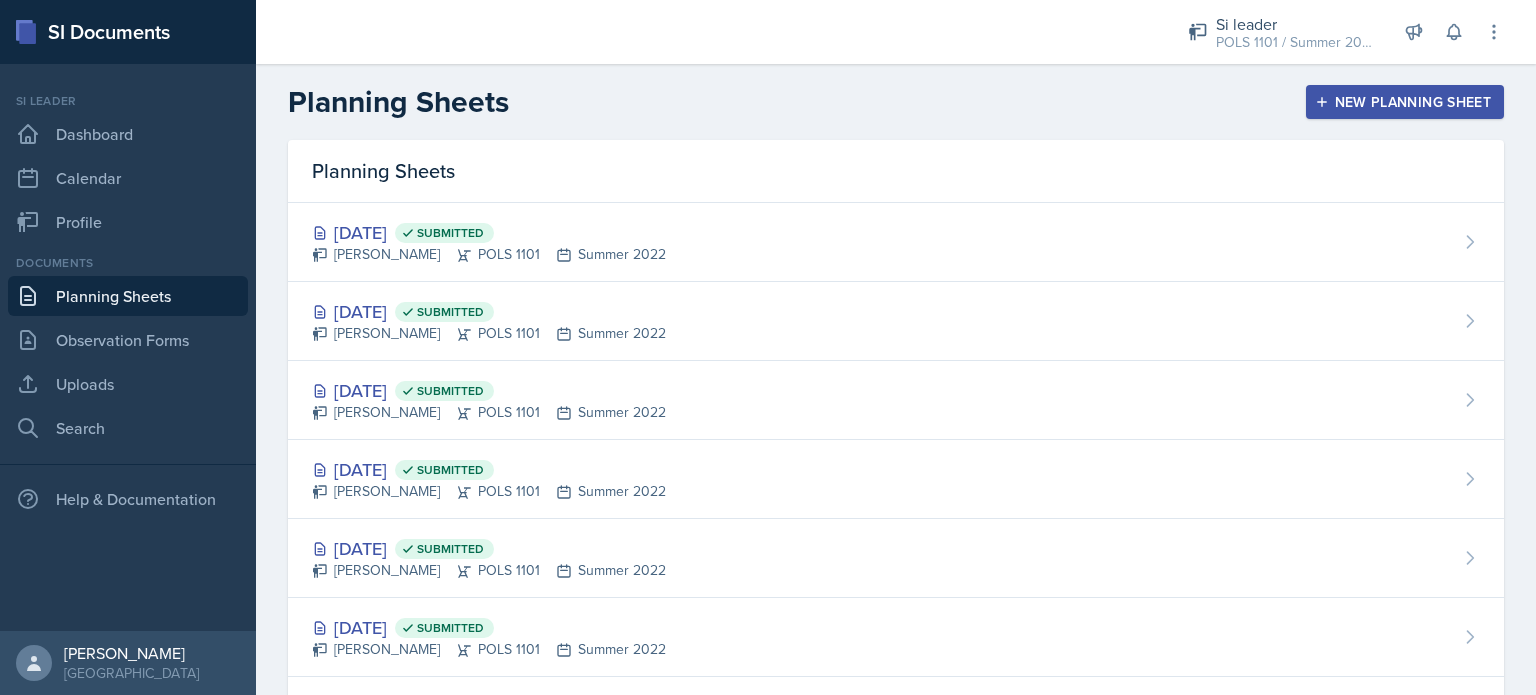 click on "New Planning Sheet" at bounding box center [1405, 102] 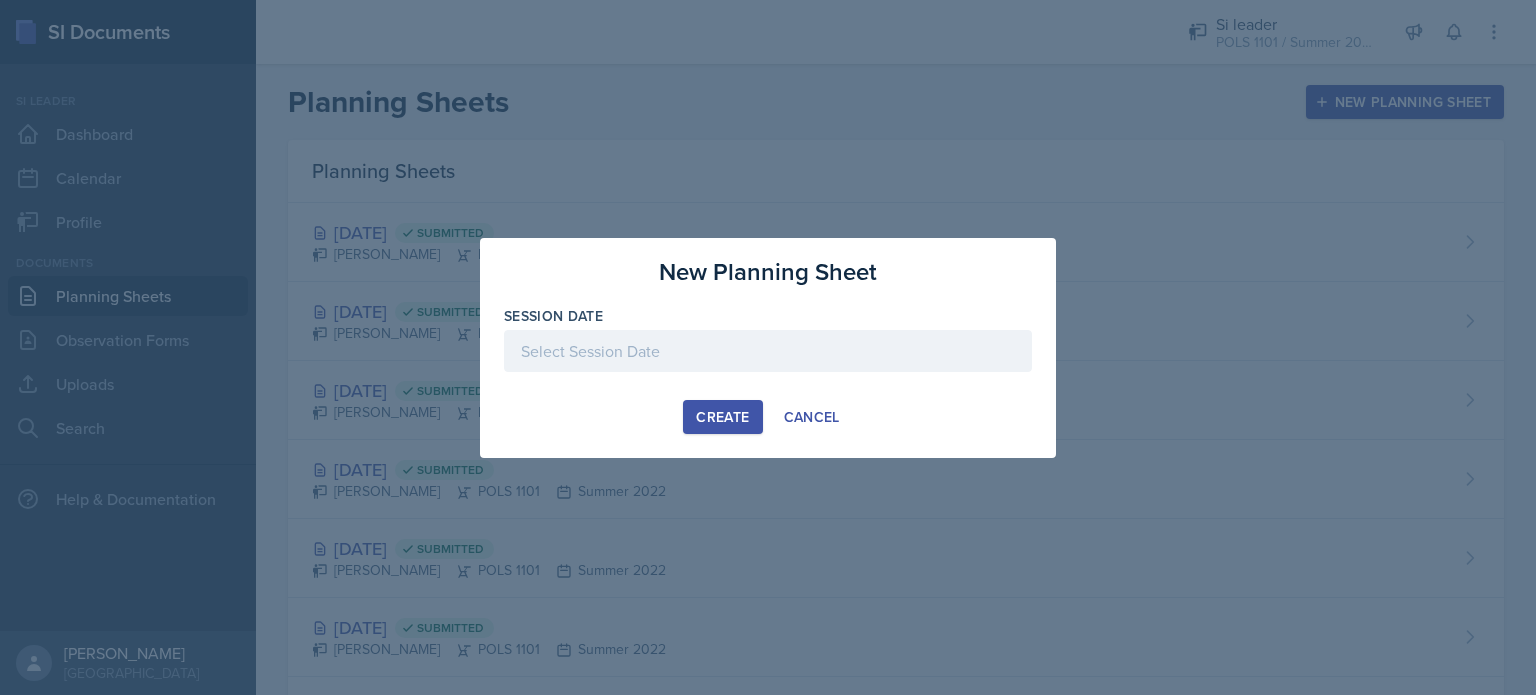 click at bounding box center (768, 382) 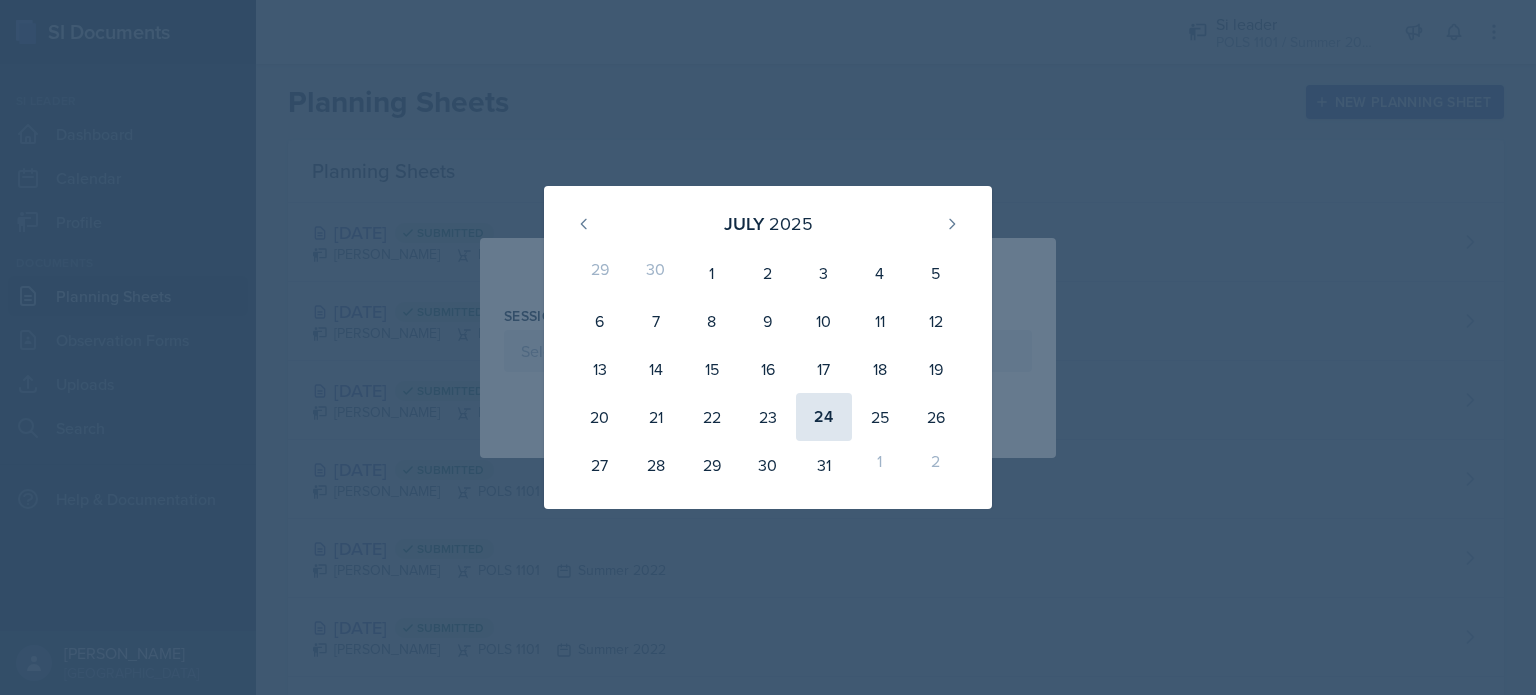 click on "24" at bounding box center (824, 417) 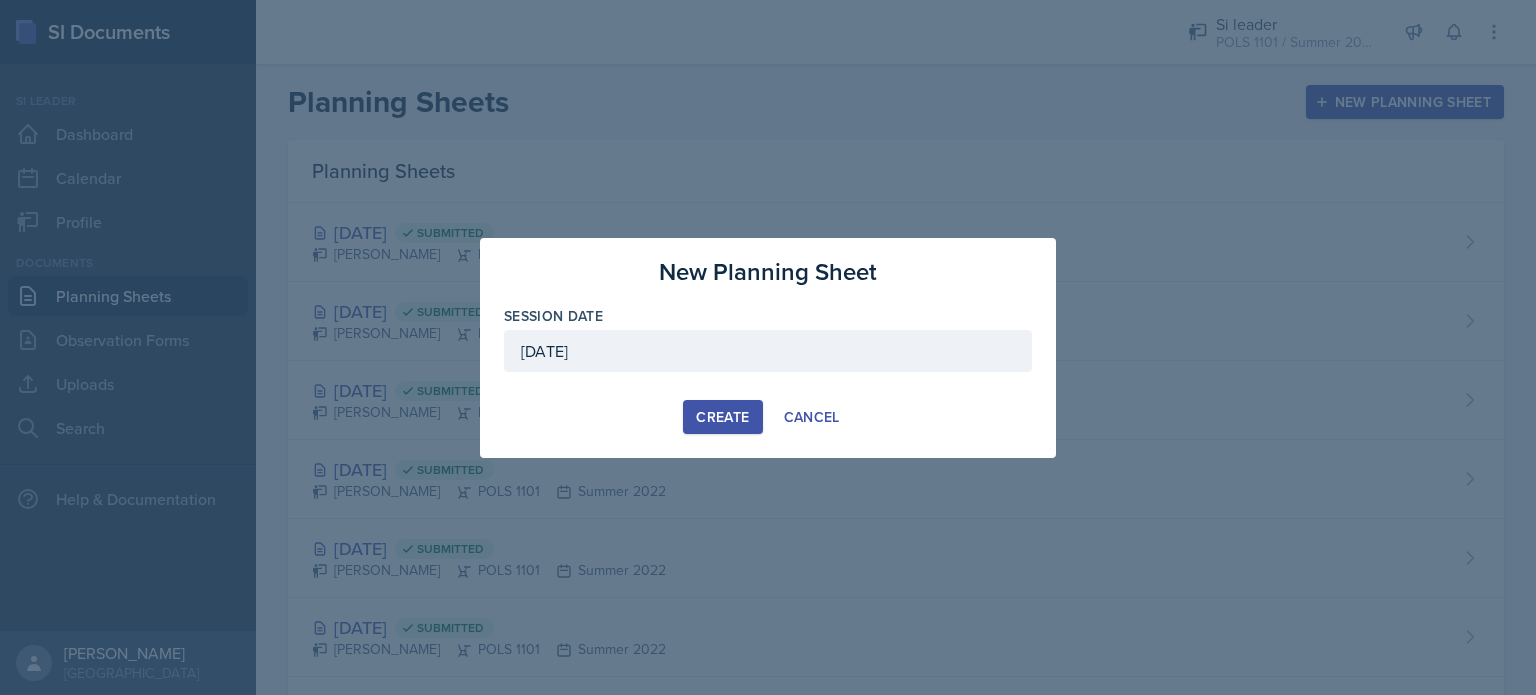 click on "Create" at bounding box center (722, 417) 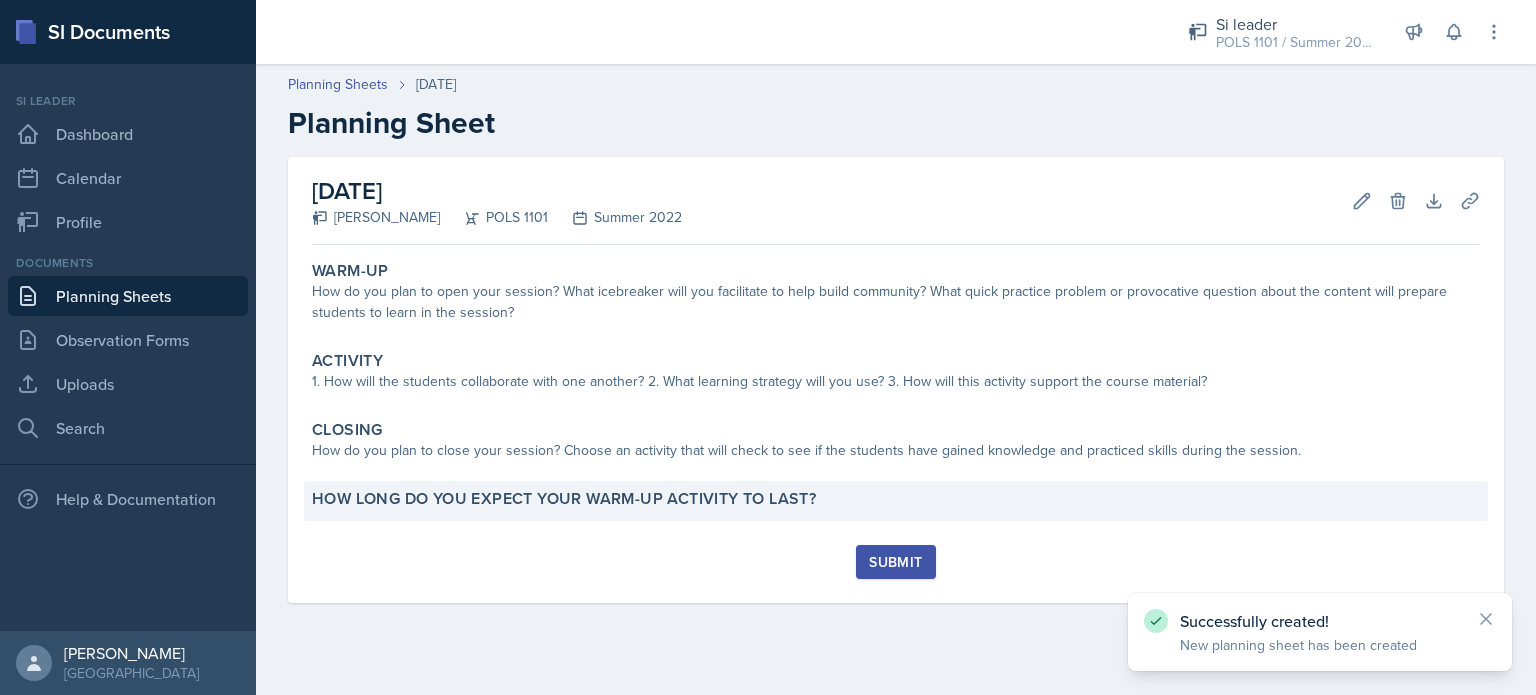 click on "How long do you expect your warm-up activity to last?" at bounding box center [564, 499] 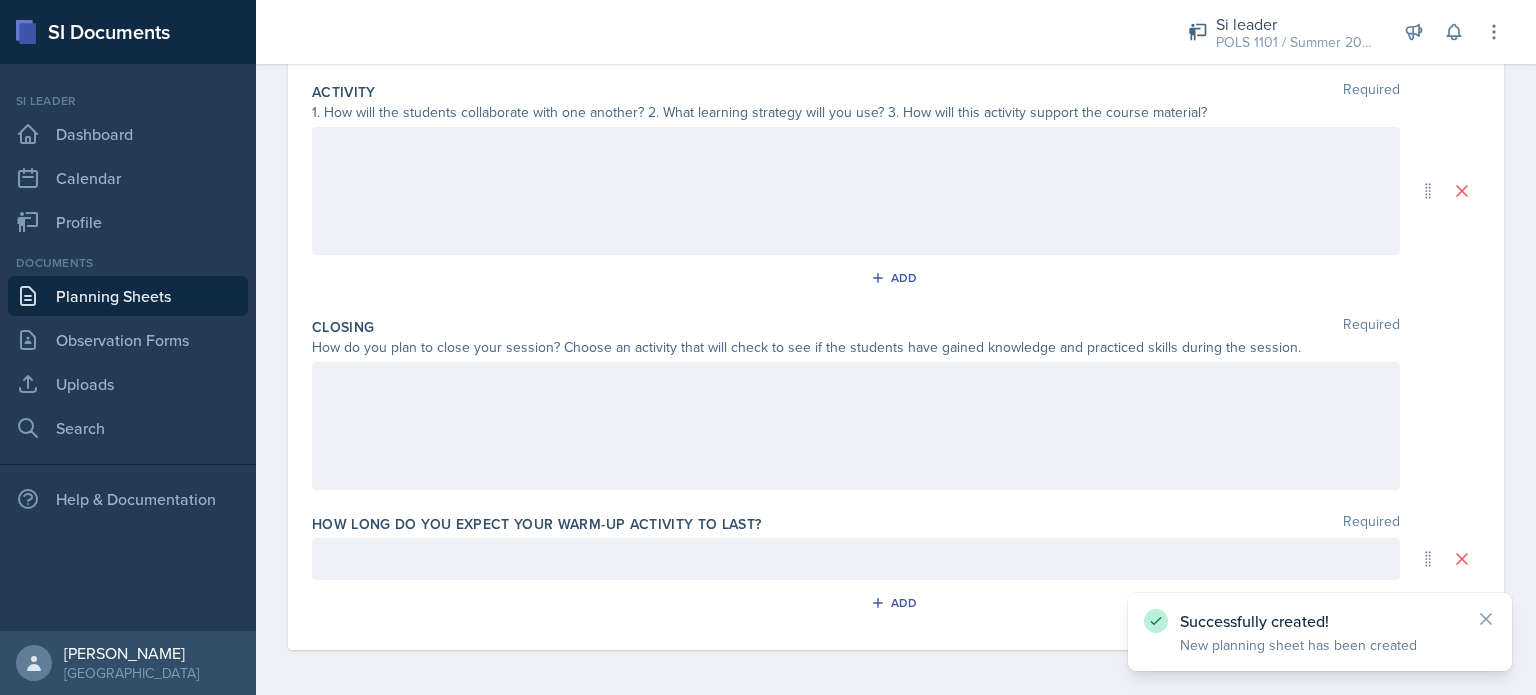 click at bounding box center [856, 559] 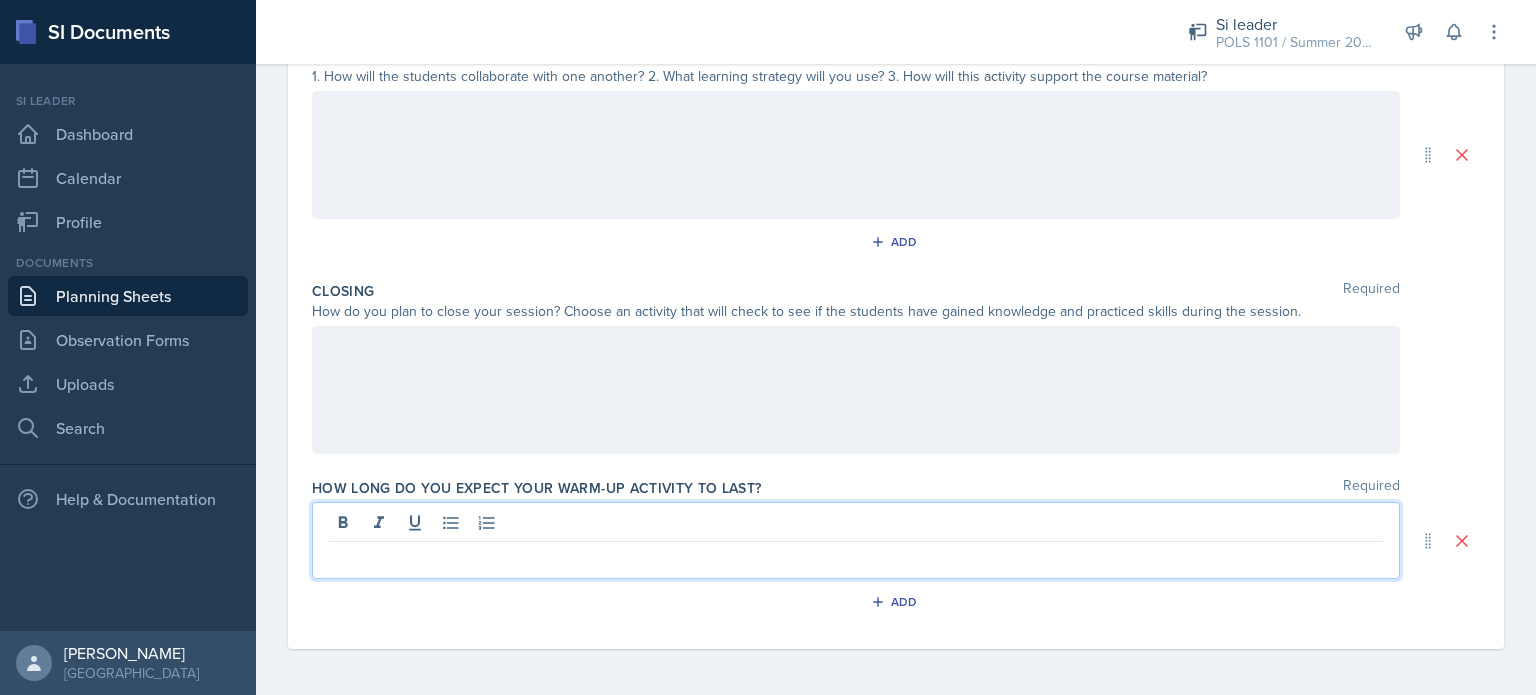click at bounding box center (856, 558) 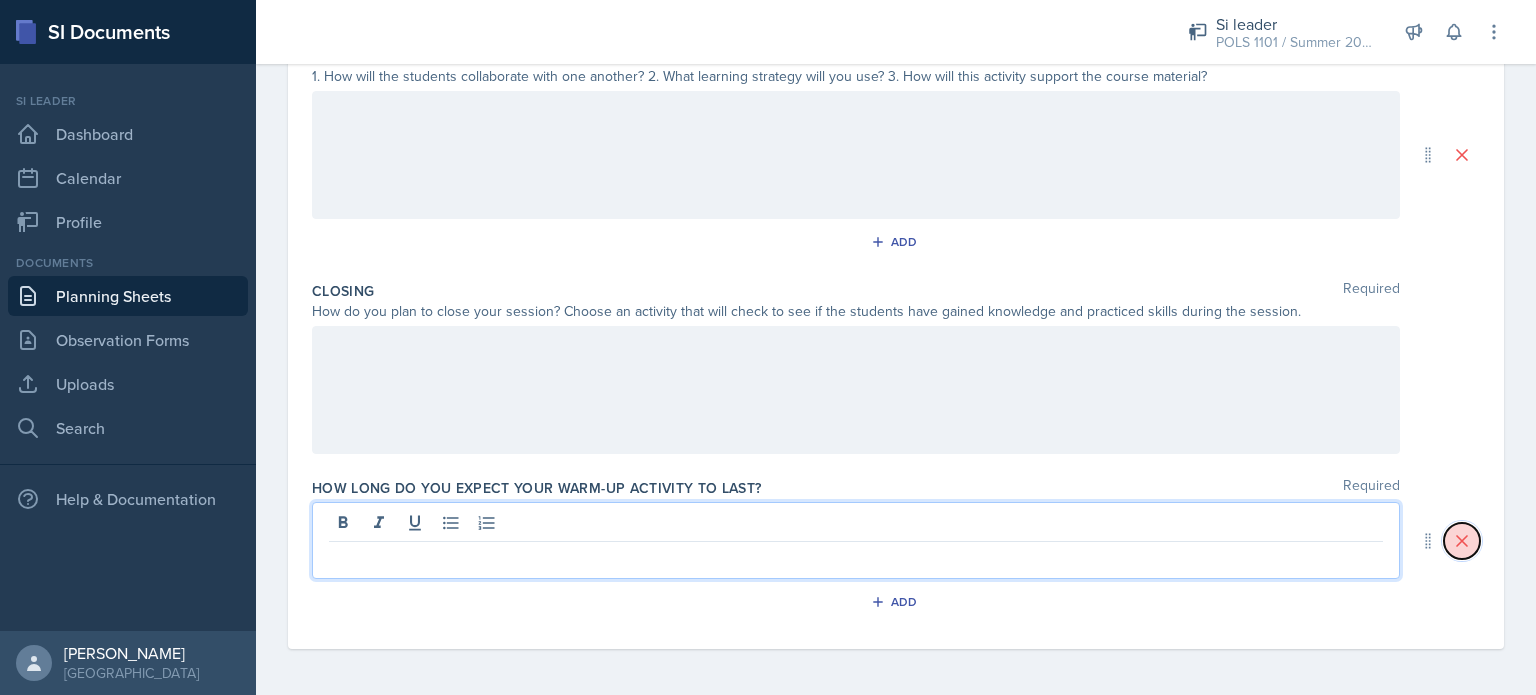 click at bounding box center [1462, 541] 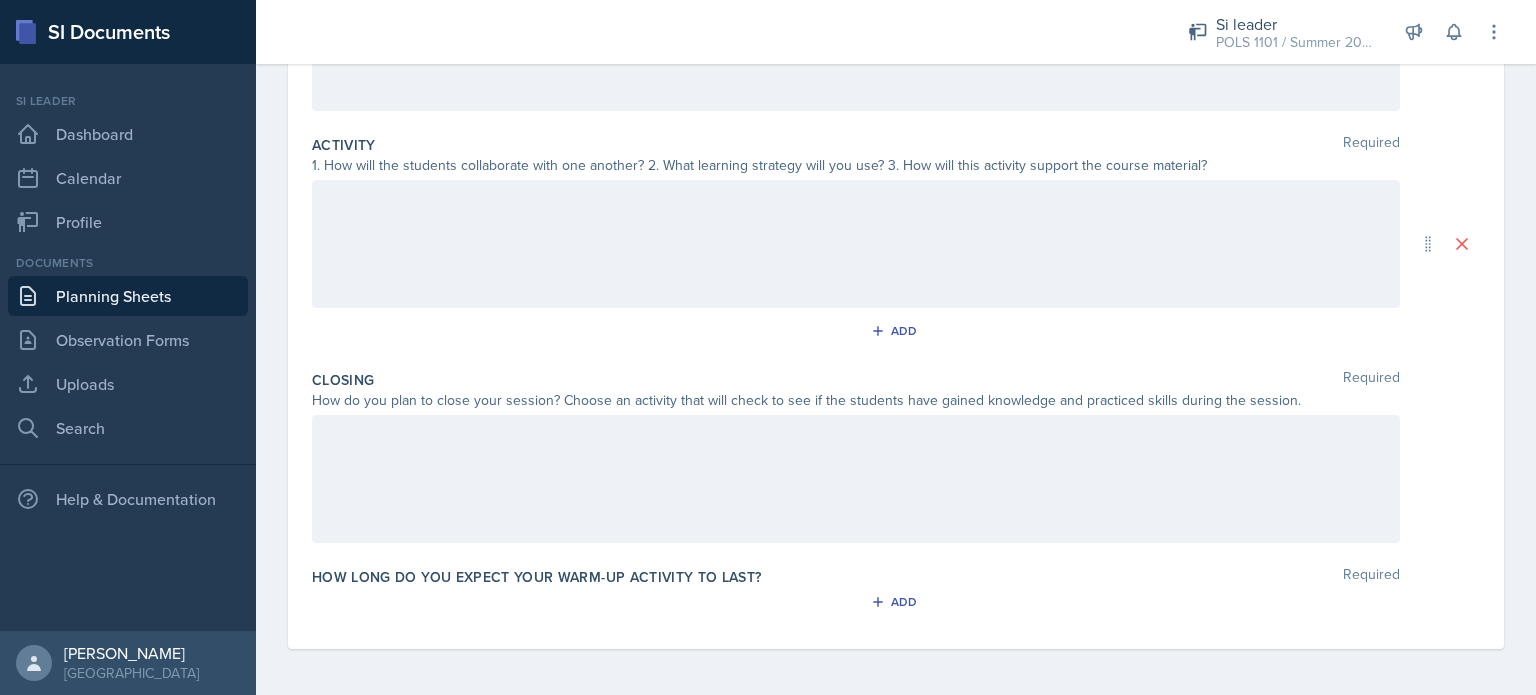 scroll, scrollTop: 0, scrollLeft: 0, axis: both 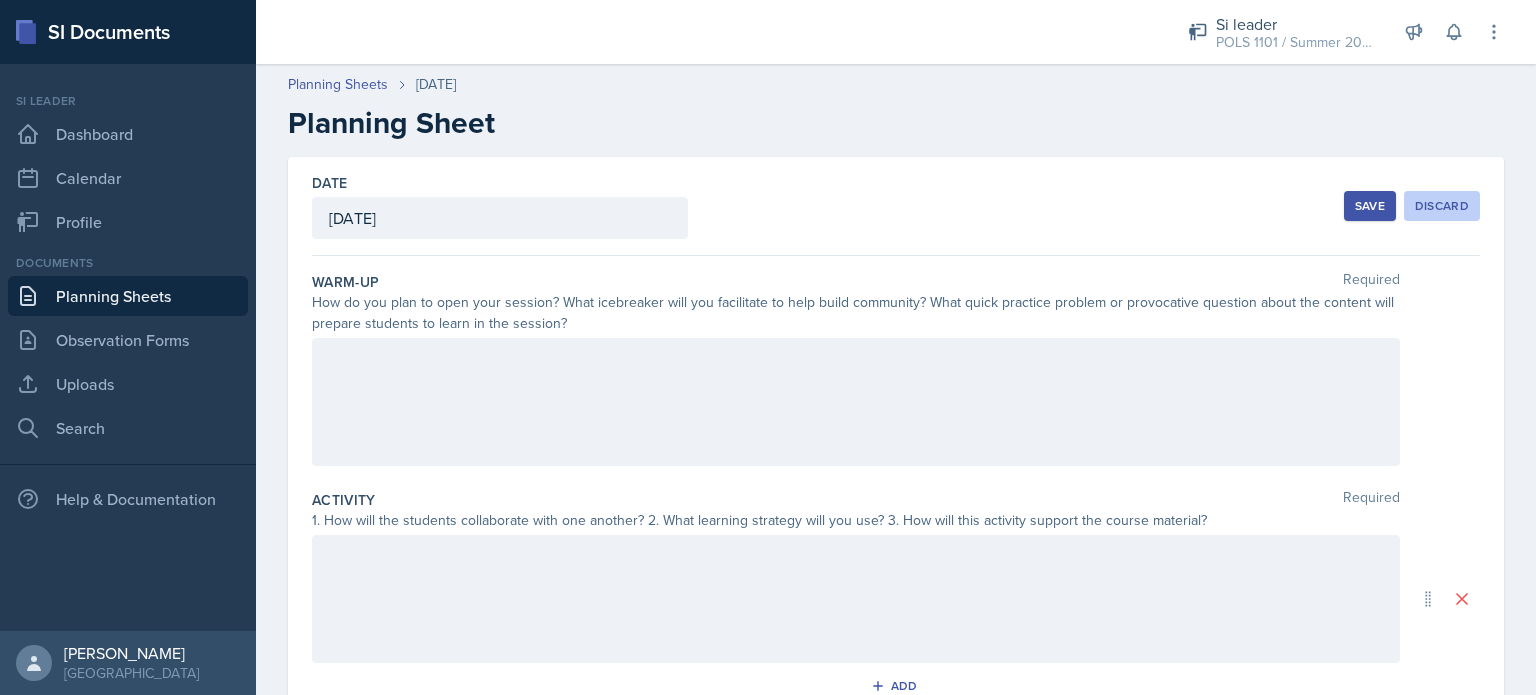 click on "Discard" at bounding box center (1442, 206) 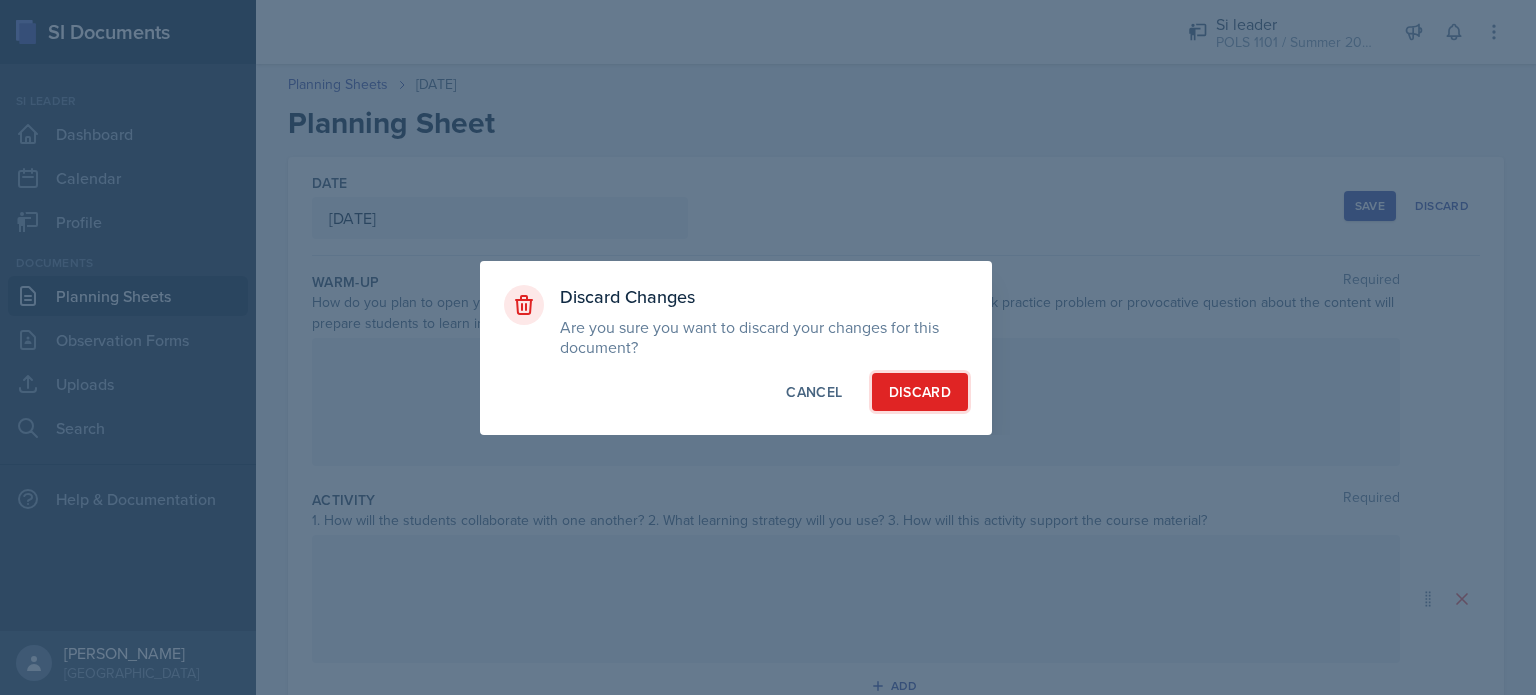 click on "Discard" at bounding box center (920, 392) 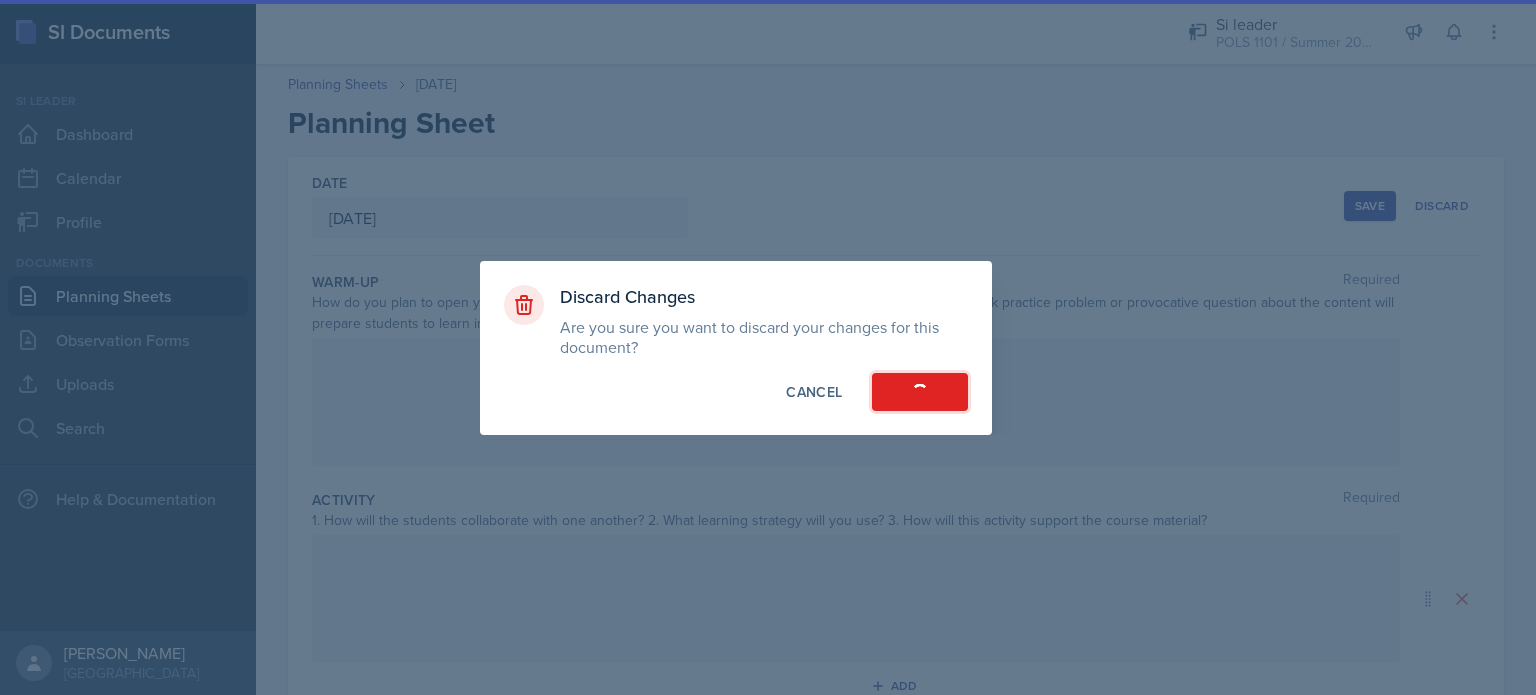 click on "Discard" at bounding box center (920, 392) 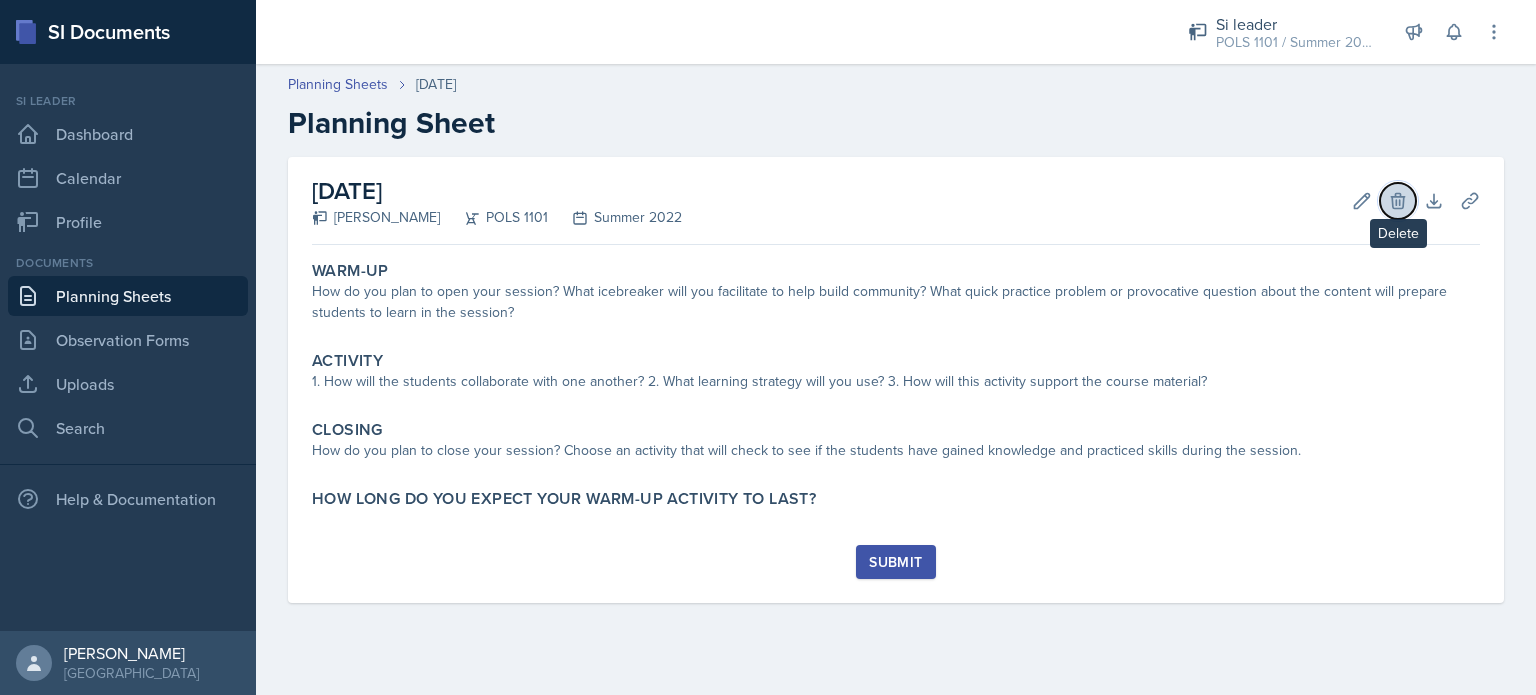 click on "Delete" at bounding box center [1398, 201] 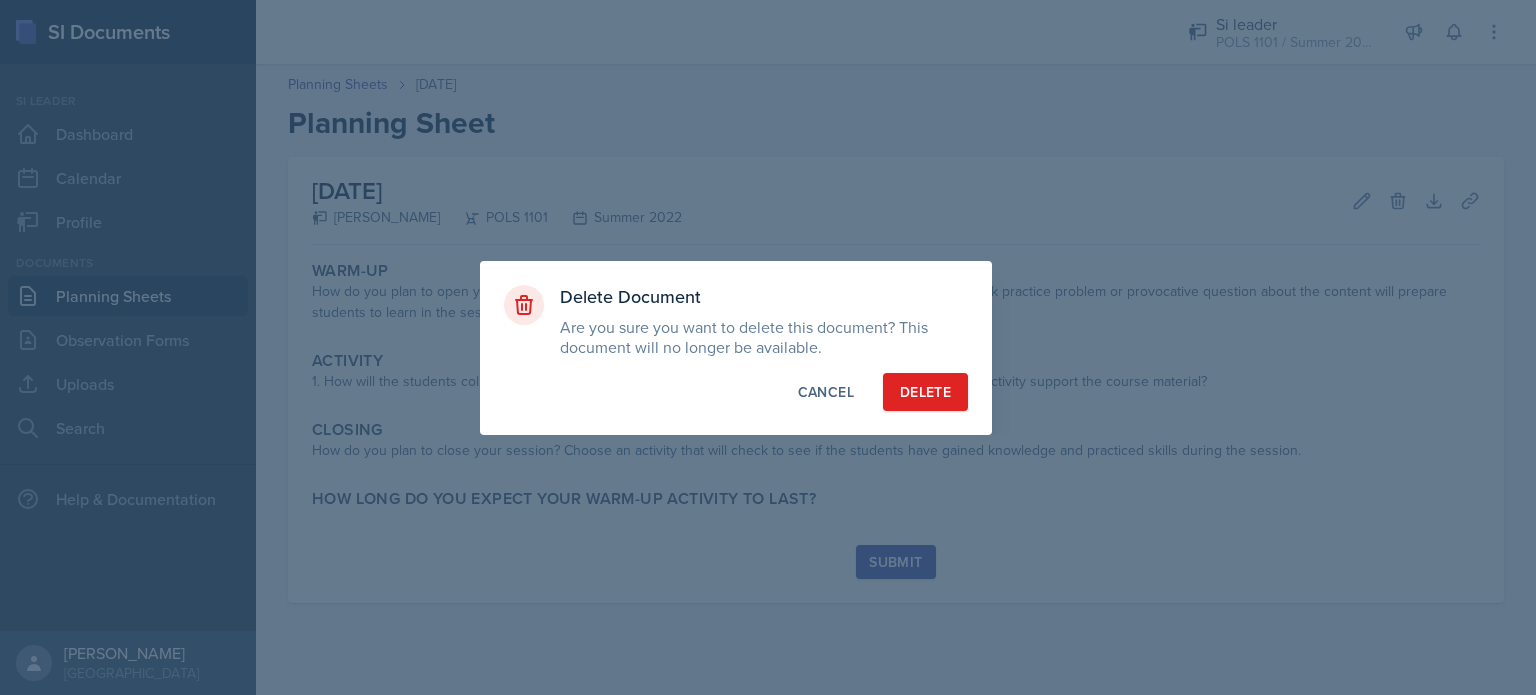 click on "Delete Document   Are you sure you want to delete this document? This document will no longer
be available.            Delete             Cancel" at bounding box center [736, 348] 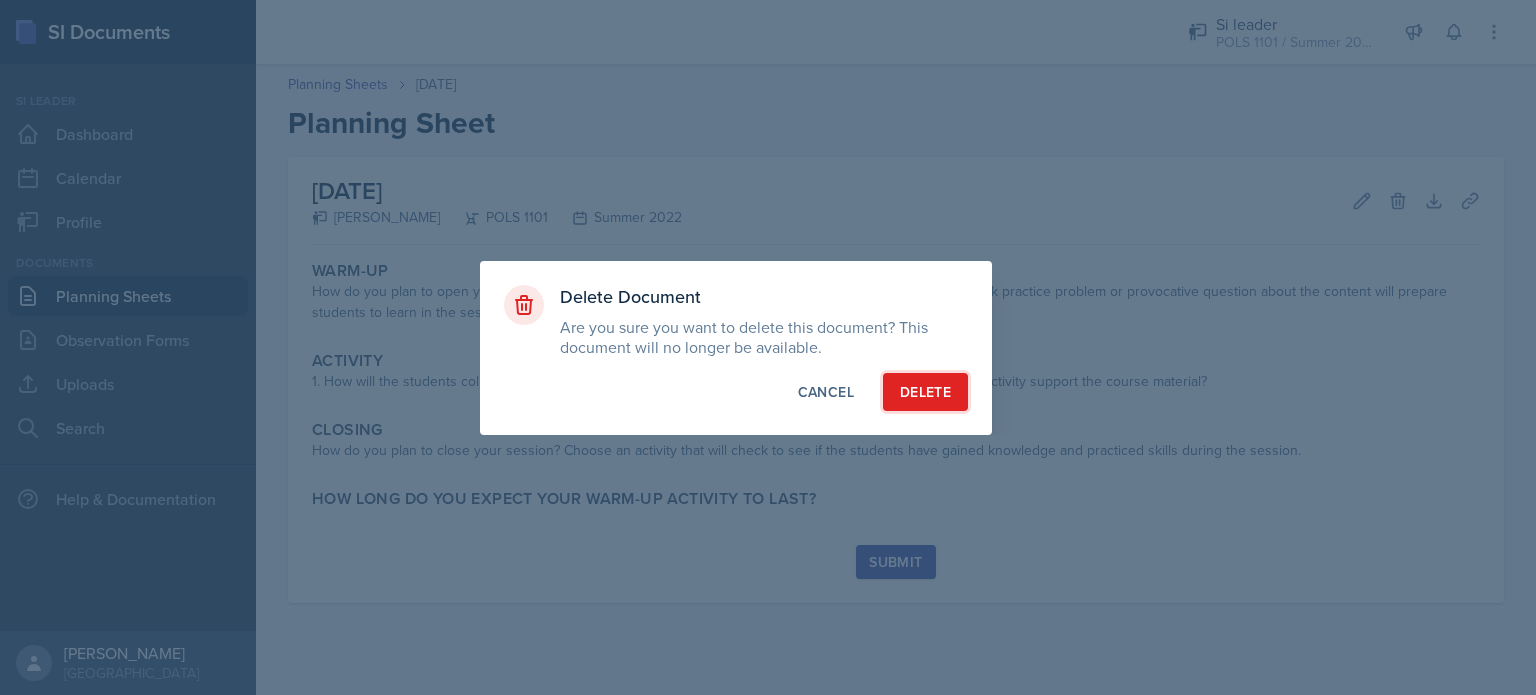 click on "Delete" at bounding box center [925, 392] 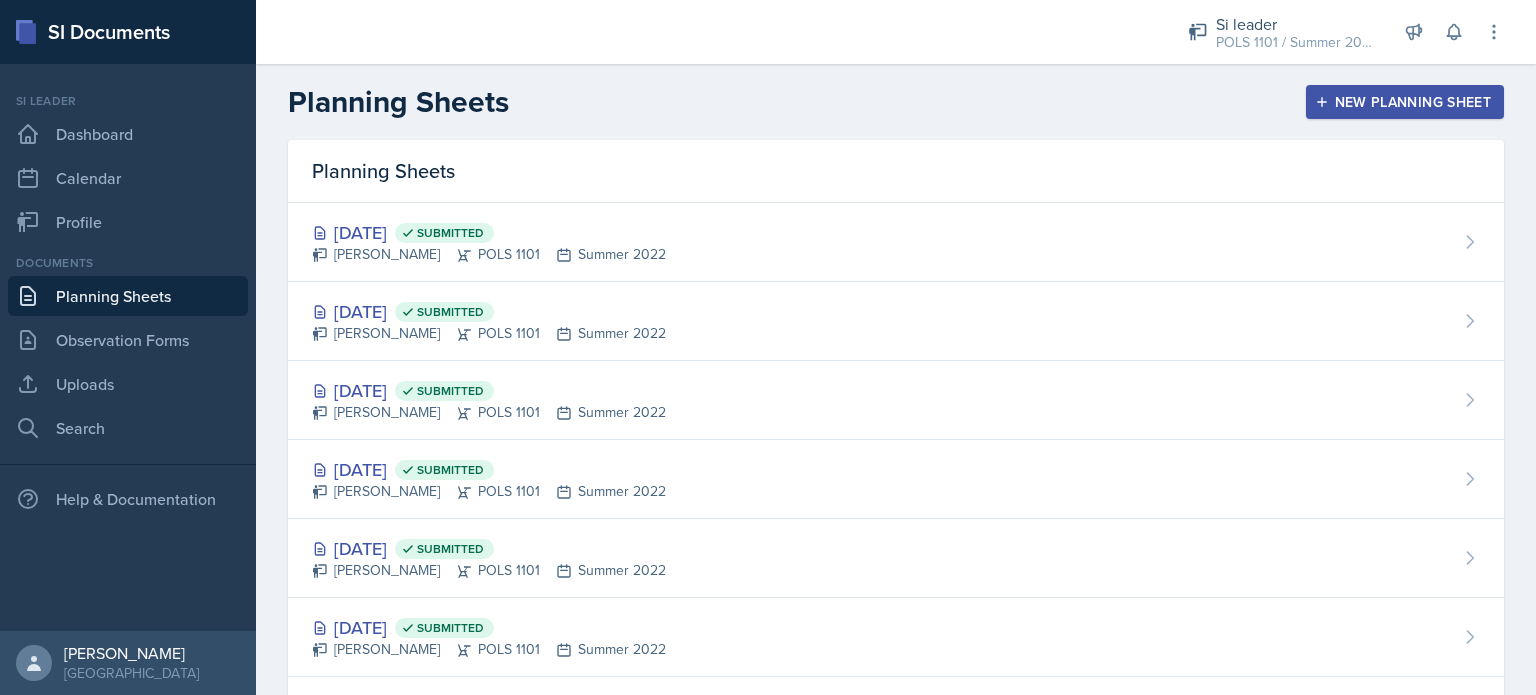 click on "POLS 1101 / Summer 2022" at bounding box center [1296, 42] 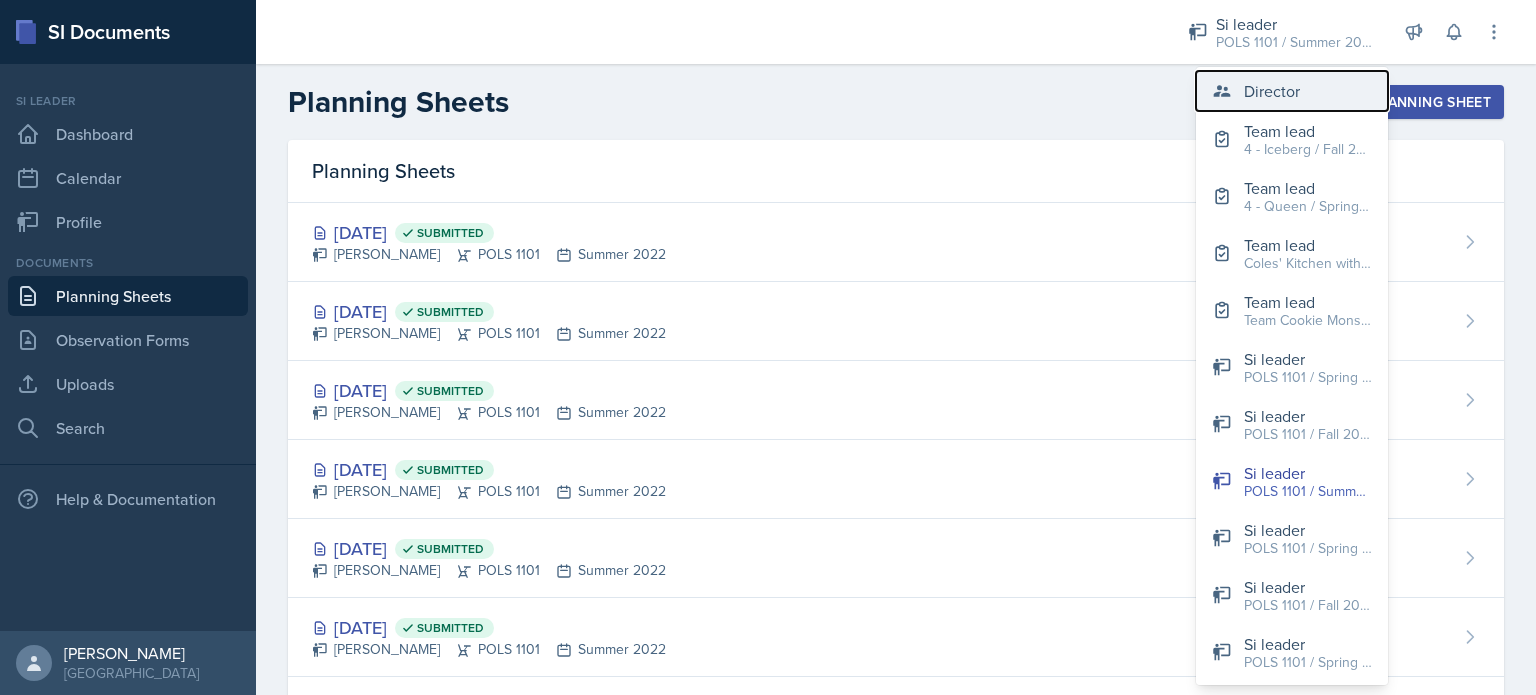 click on "Director" at bounding box center [1272, 91] 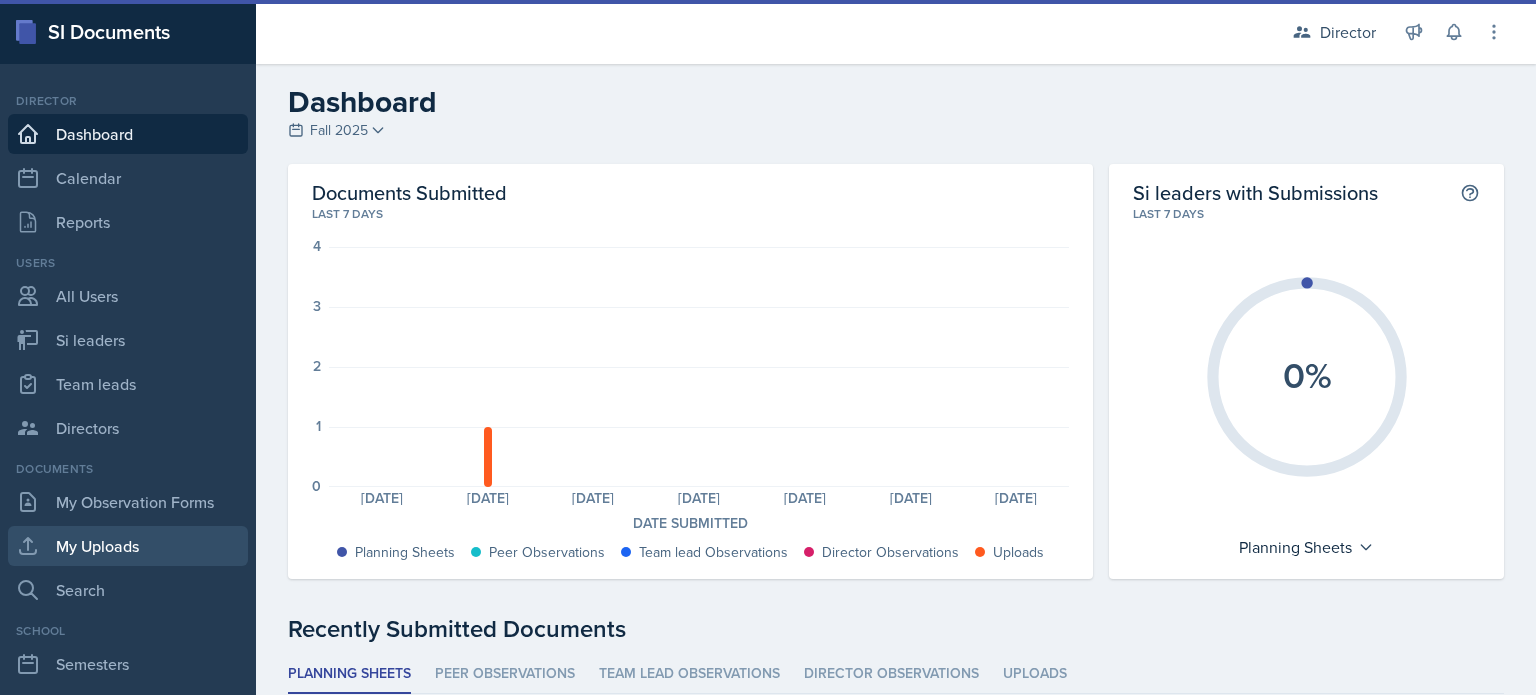 scroll, scrollTop: 272, scrollLeft: 0, axis: vertical 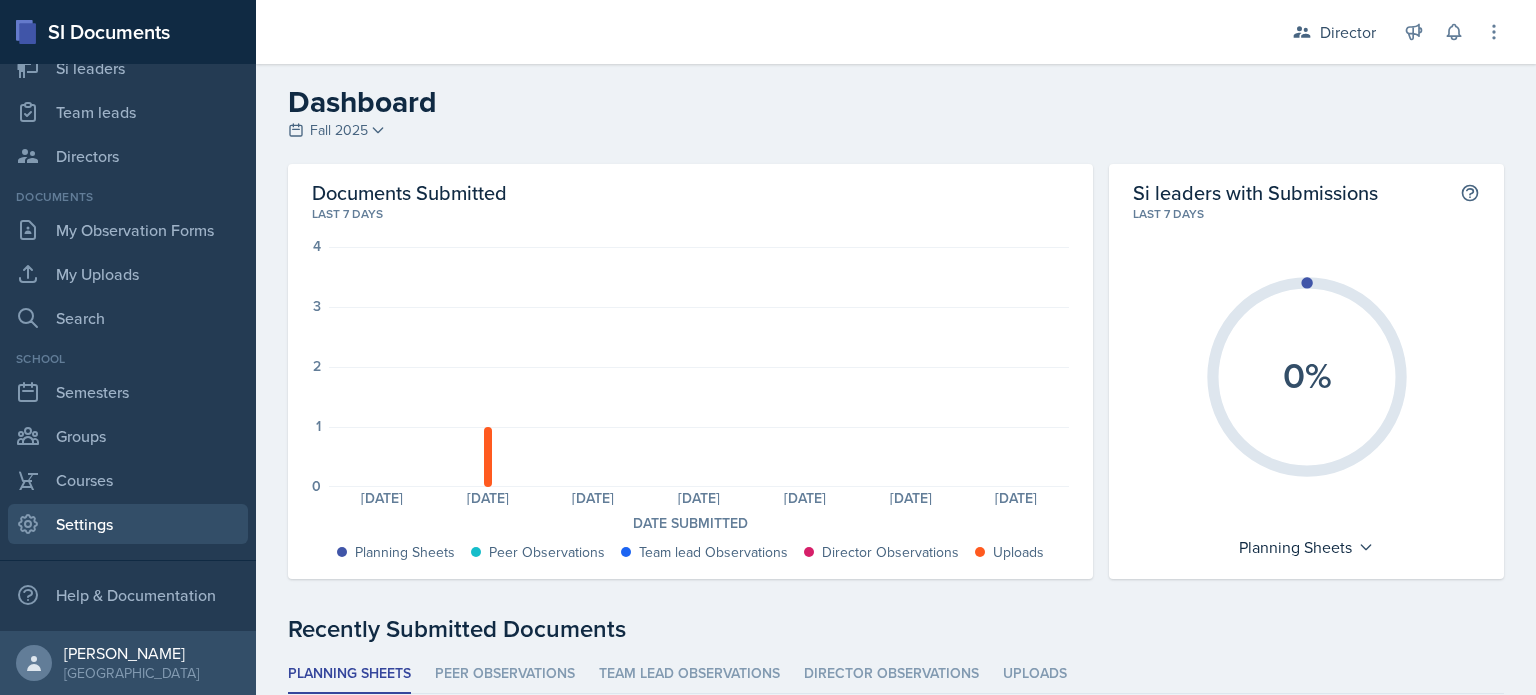 click on "Settings" at bounding box center (128, 524) 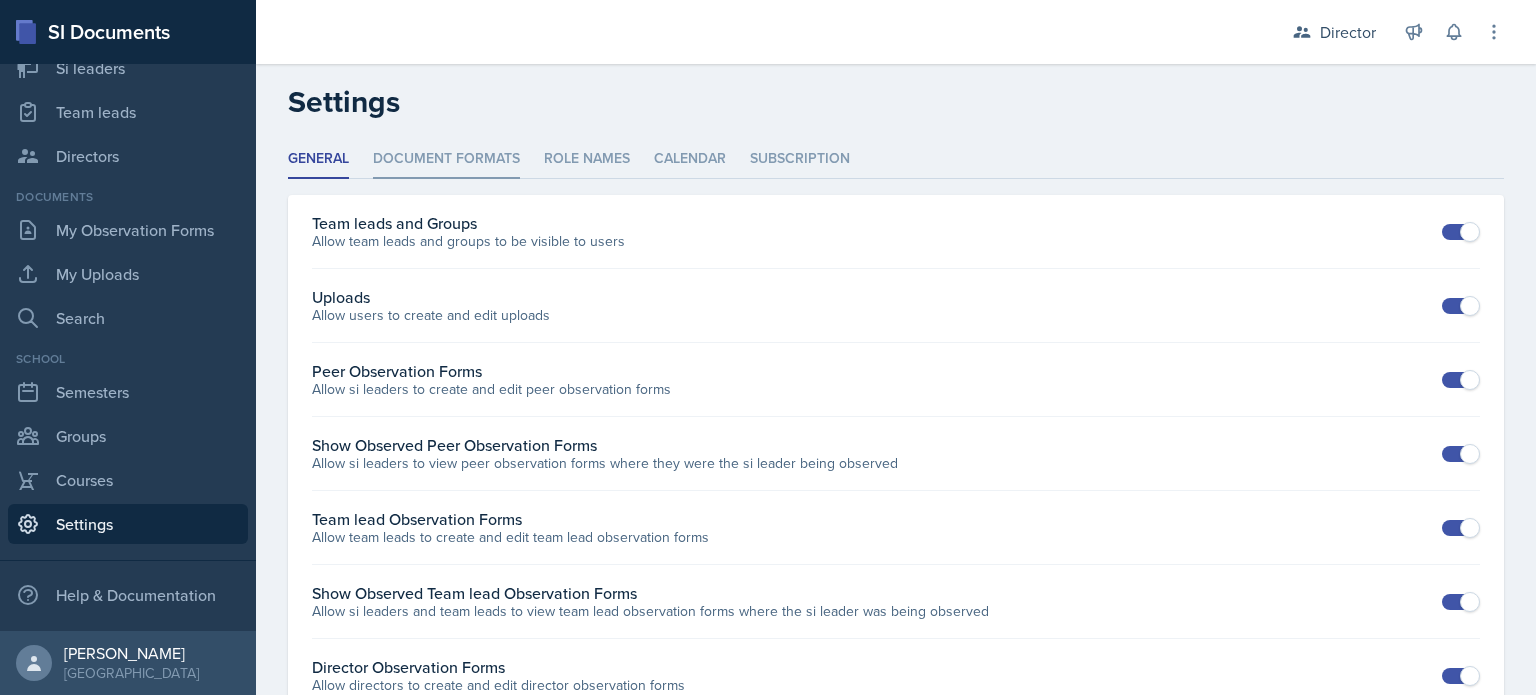 click on "Document Formats" at bounding box center [446, 159] 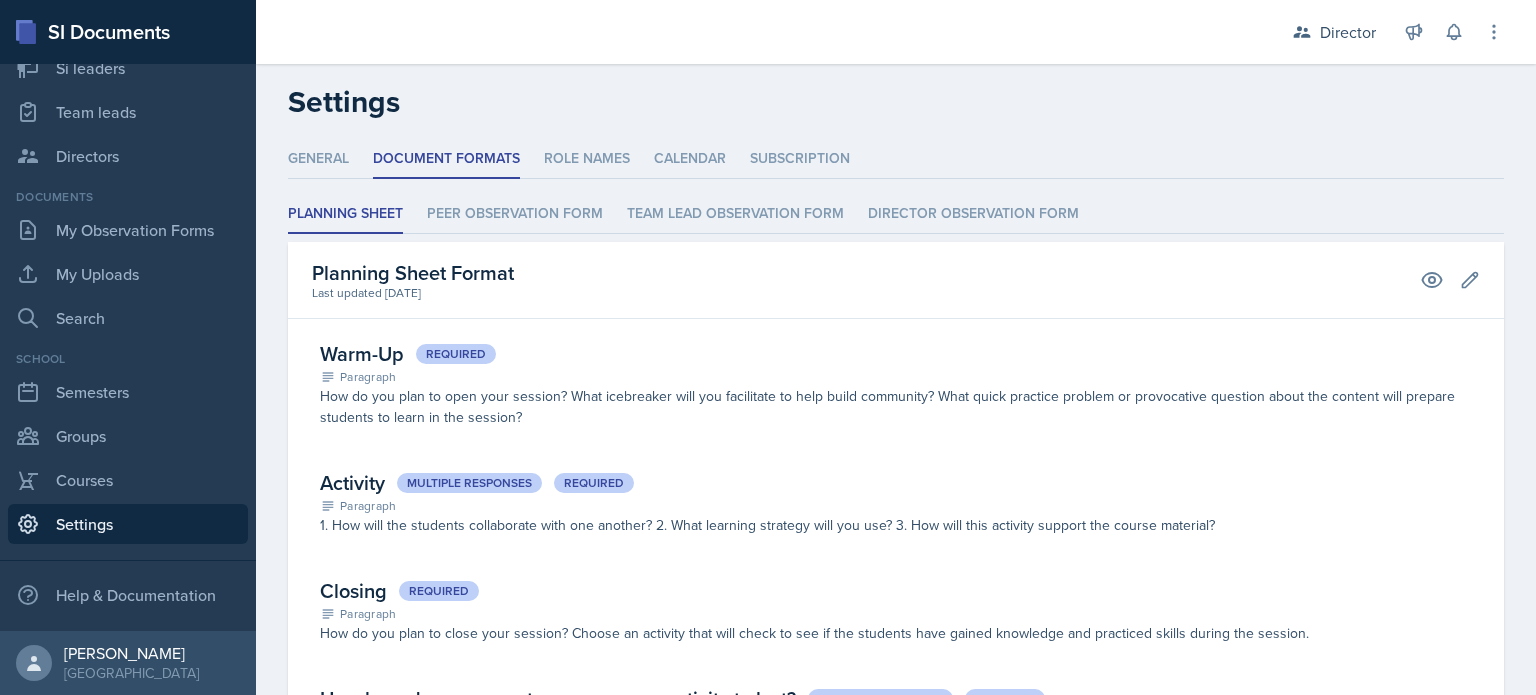 scroll, scrollTop: 106, scrollLeft: 0, axis: vertical 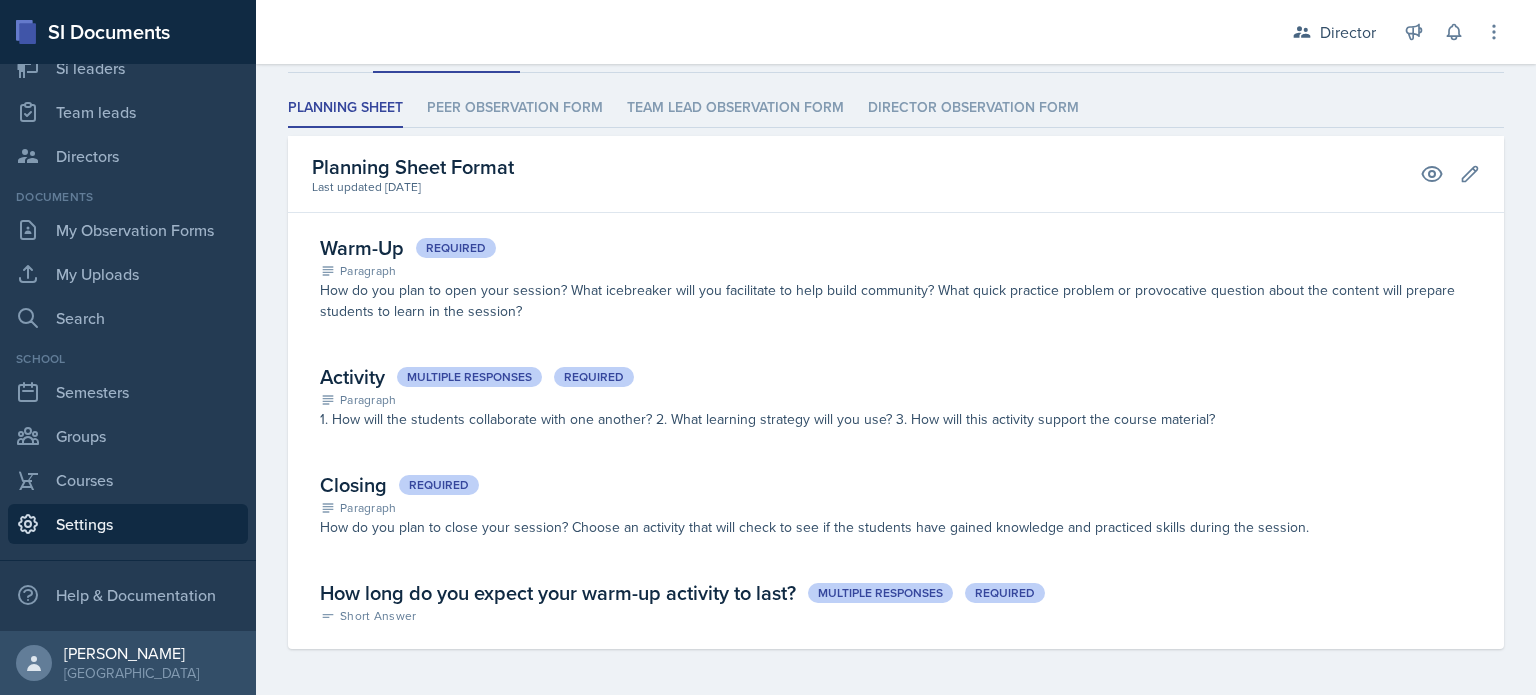 click on "Short Answer" at bounding box center (896, 616) 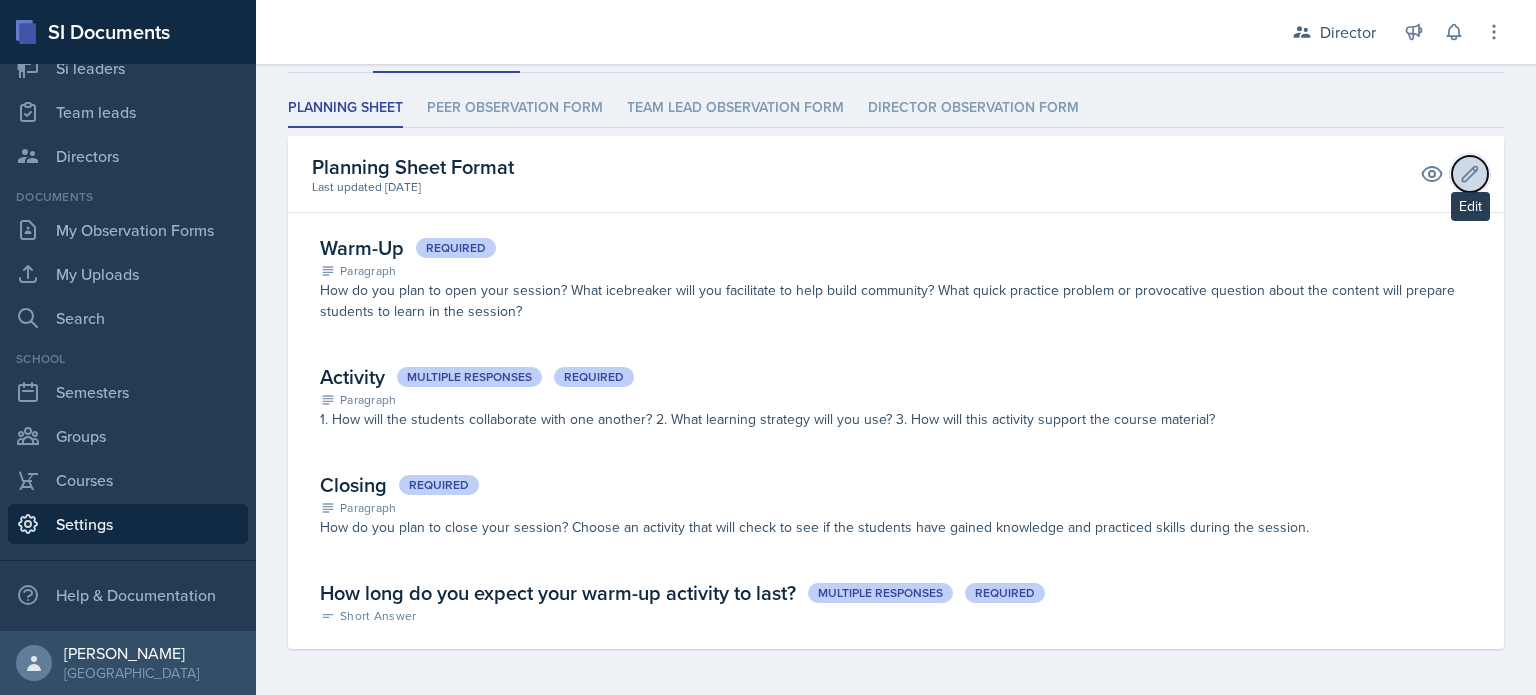 click on "Edit" at bounding box center (1470, 174) 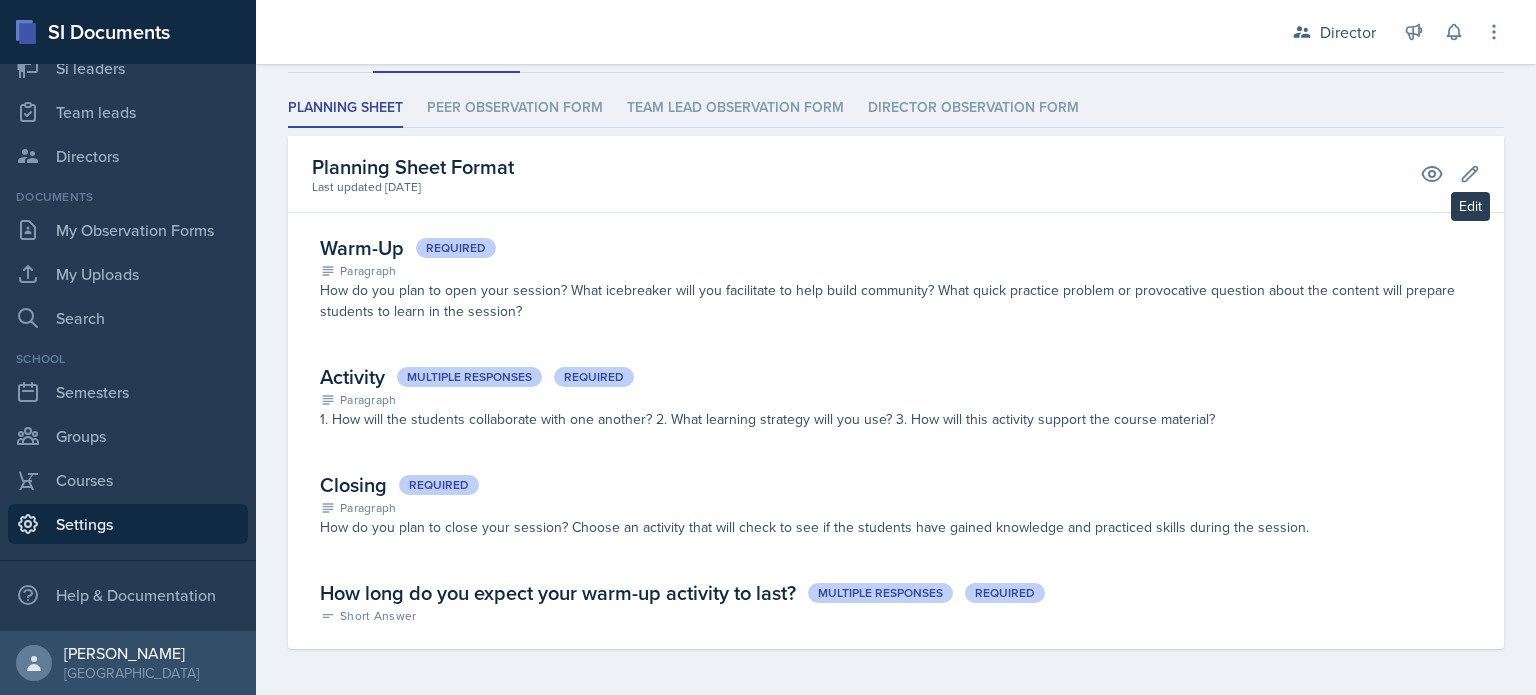 select on "1" 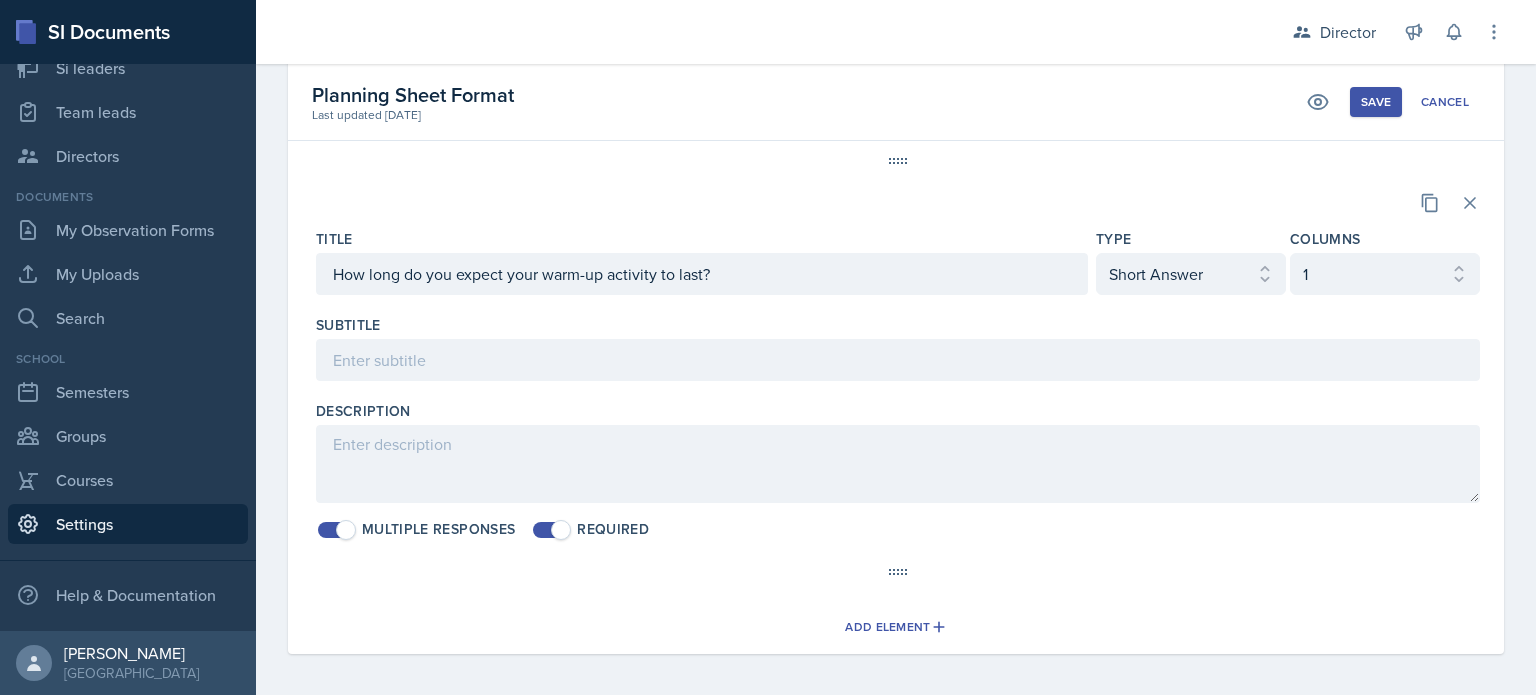 scroll, scrollTop: 1374, scrollLeft: 0, axis: vertical 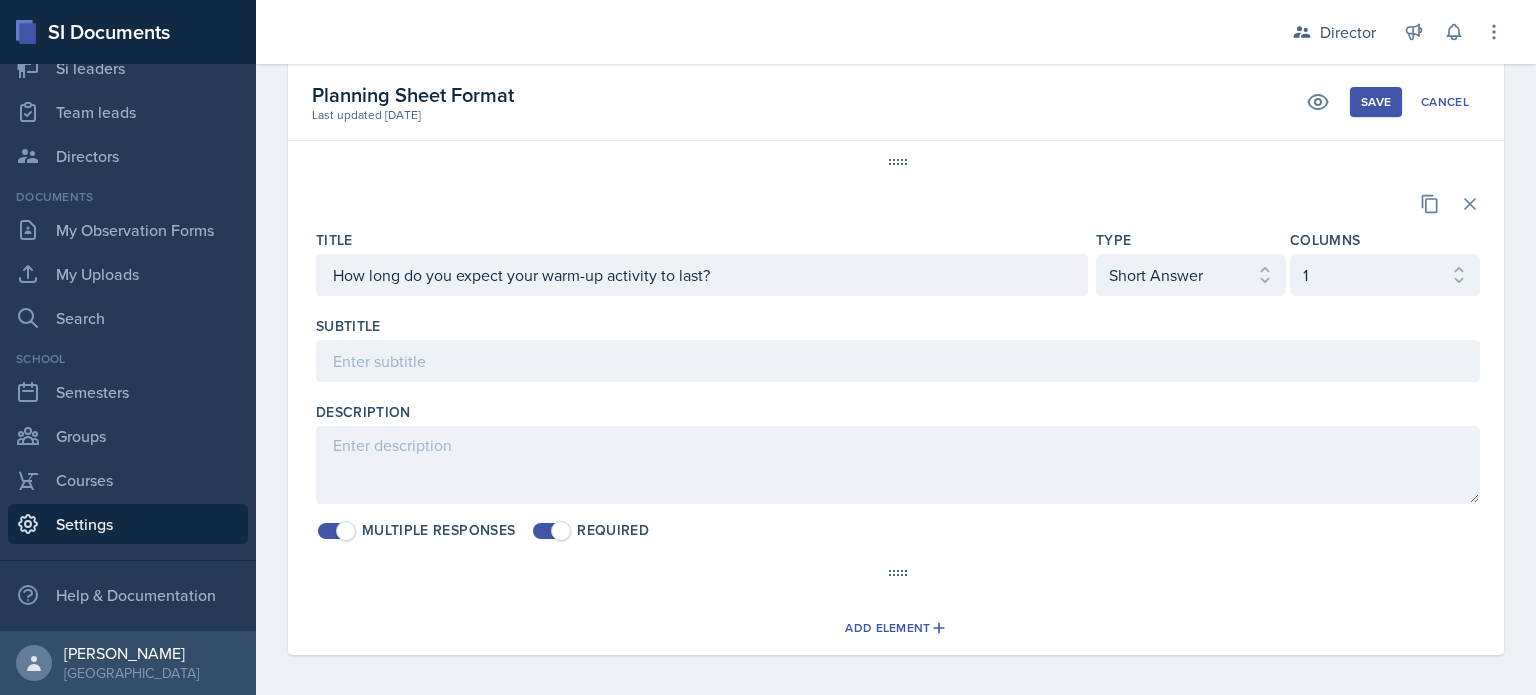 click on "Multiple Responses" at bounding box center (438, 530) 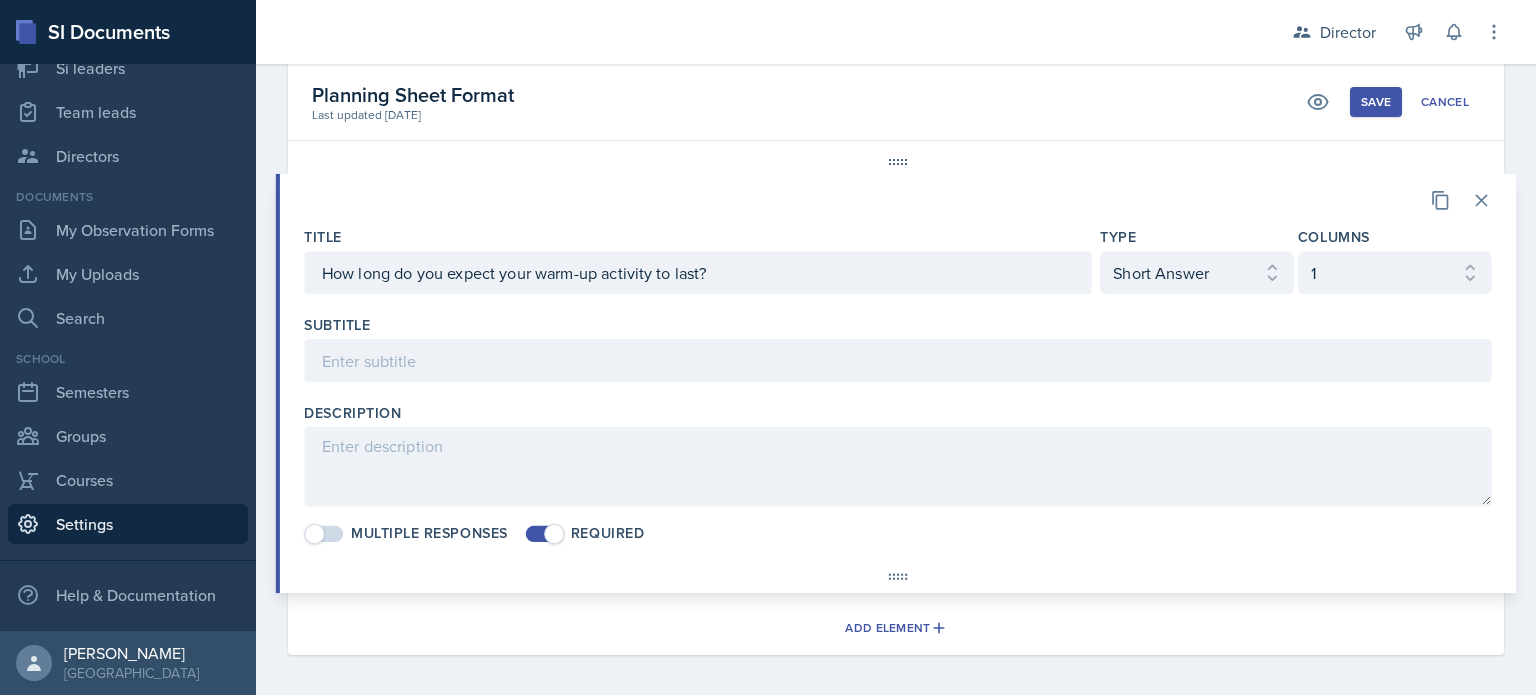 scroll, scrollTop: 1361, scrollLeft: 0, axis: vertical 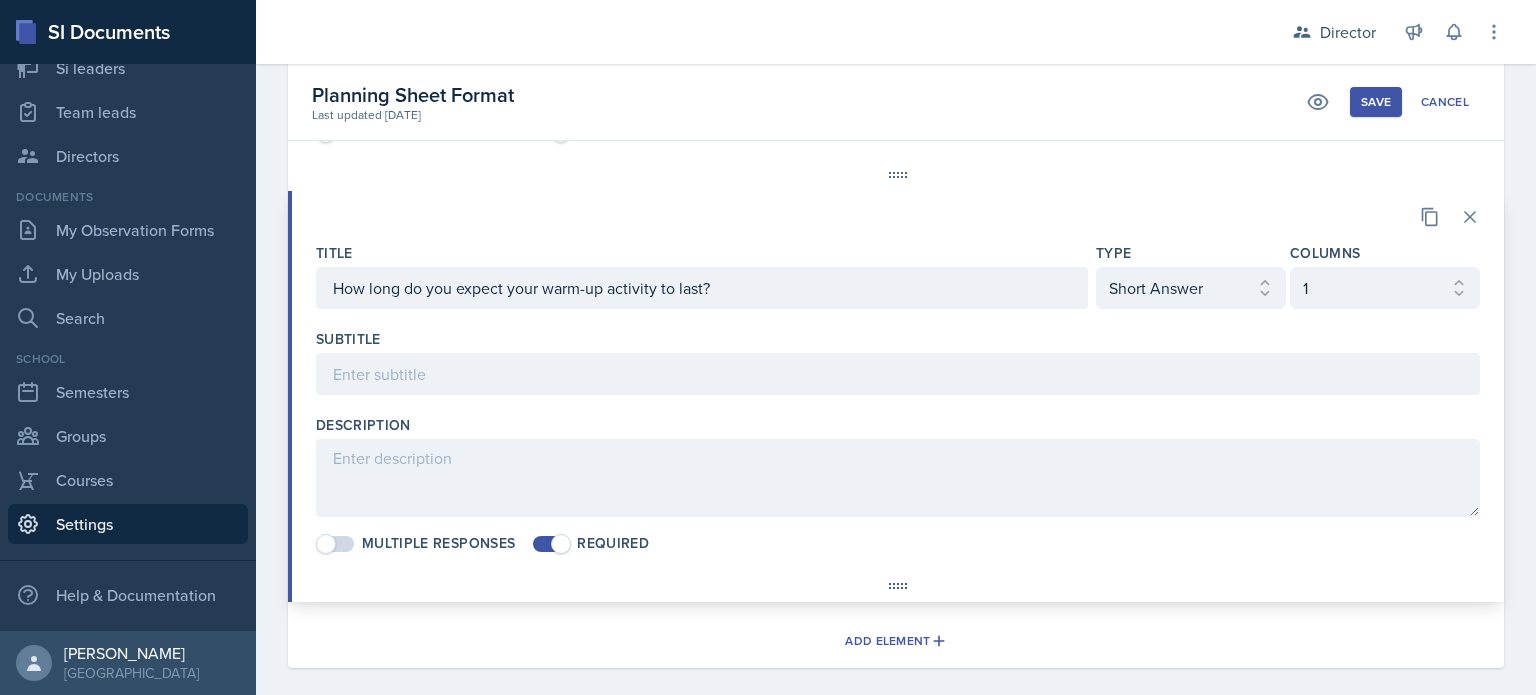 type 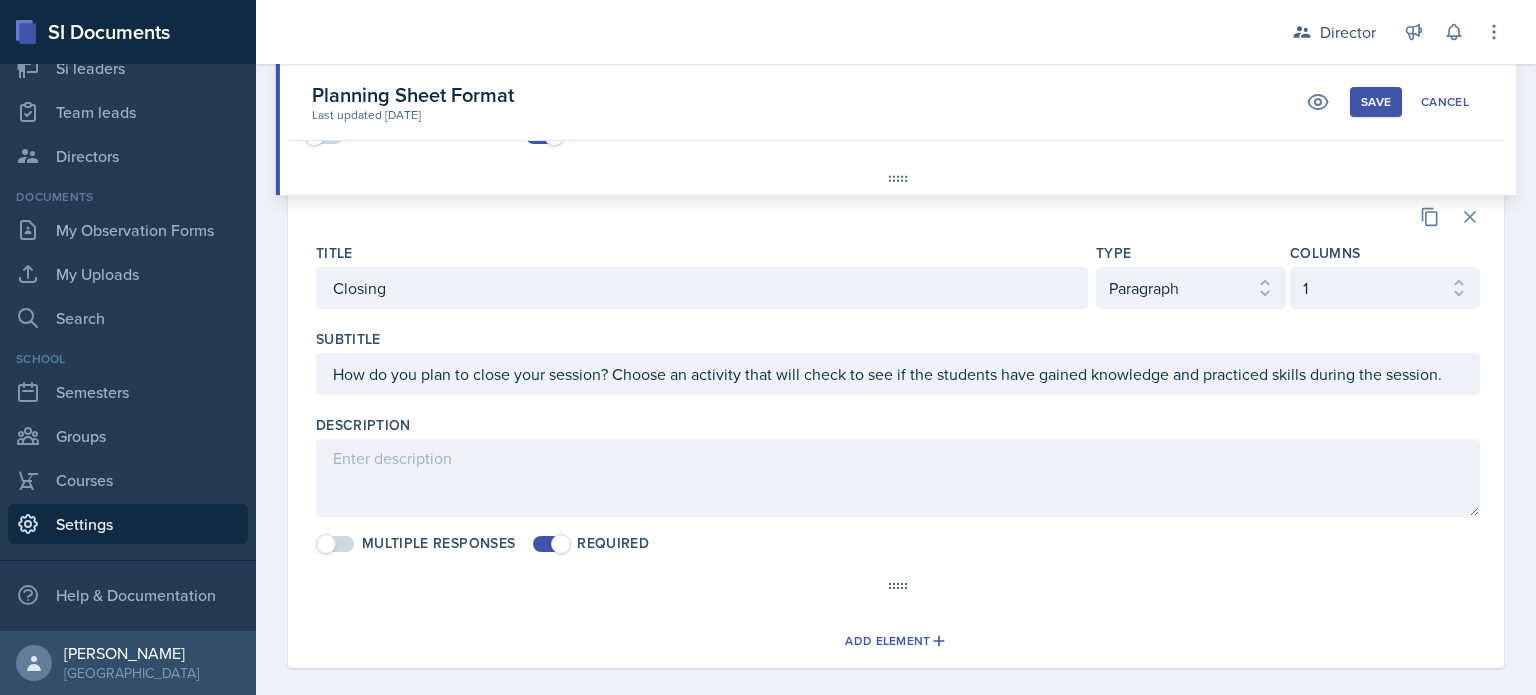 select on "2" 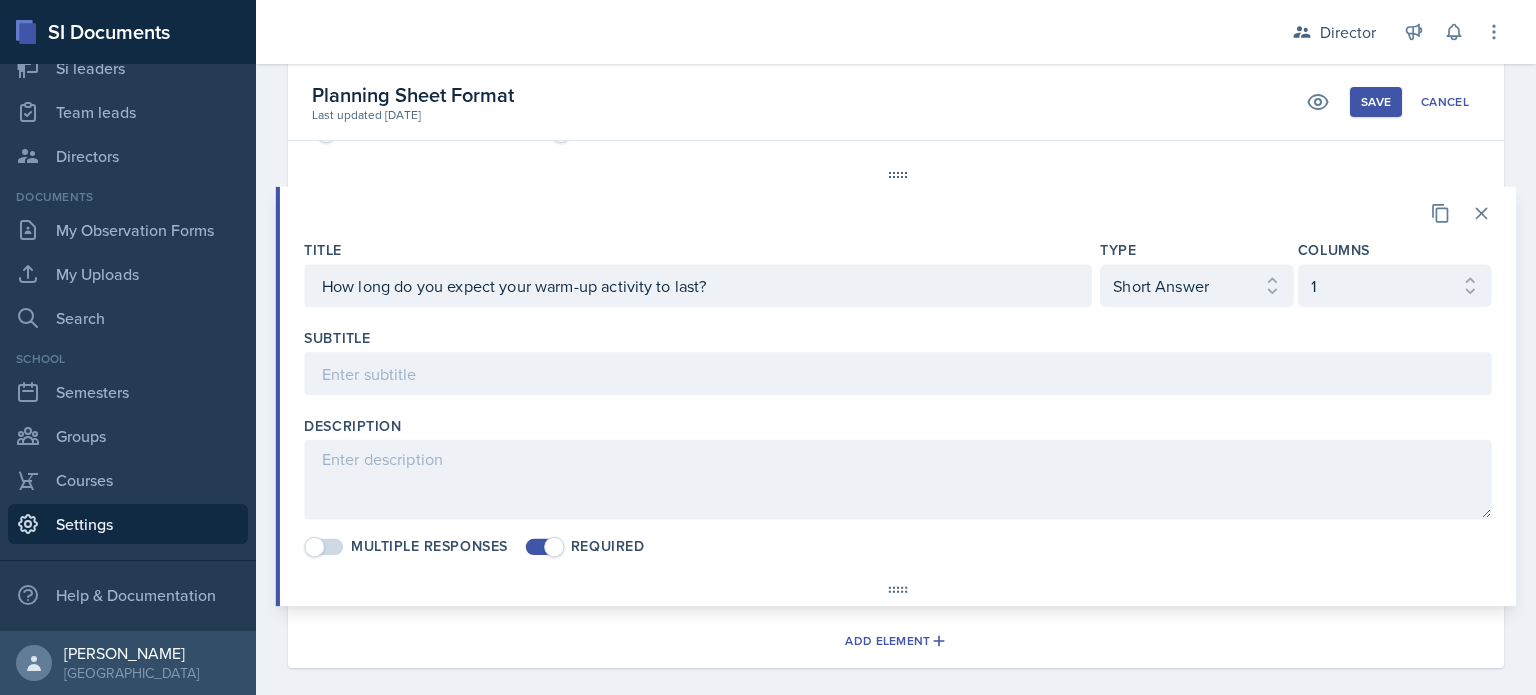 select on "2" 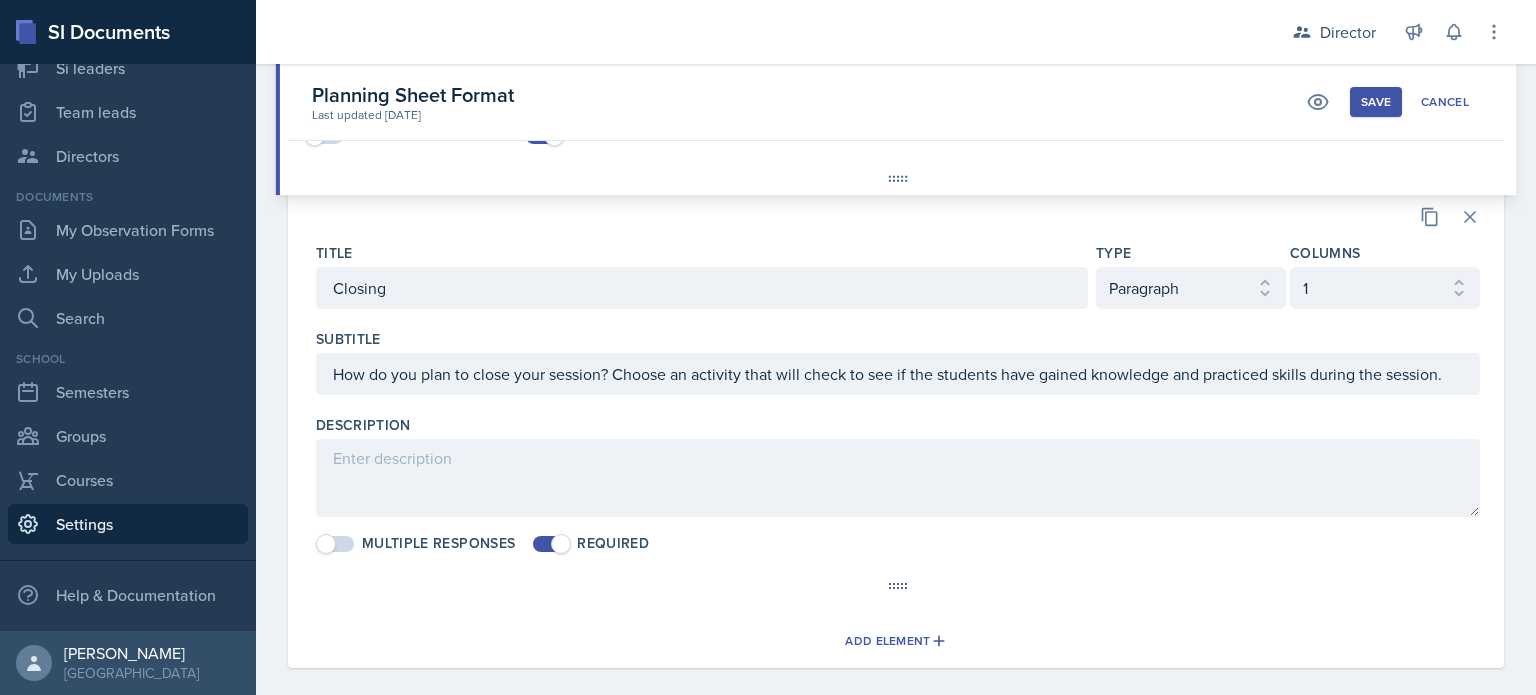select on "2" 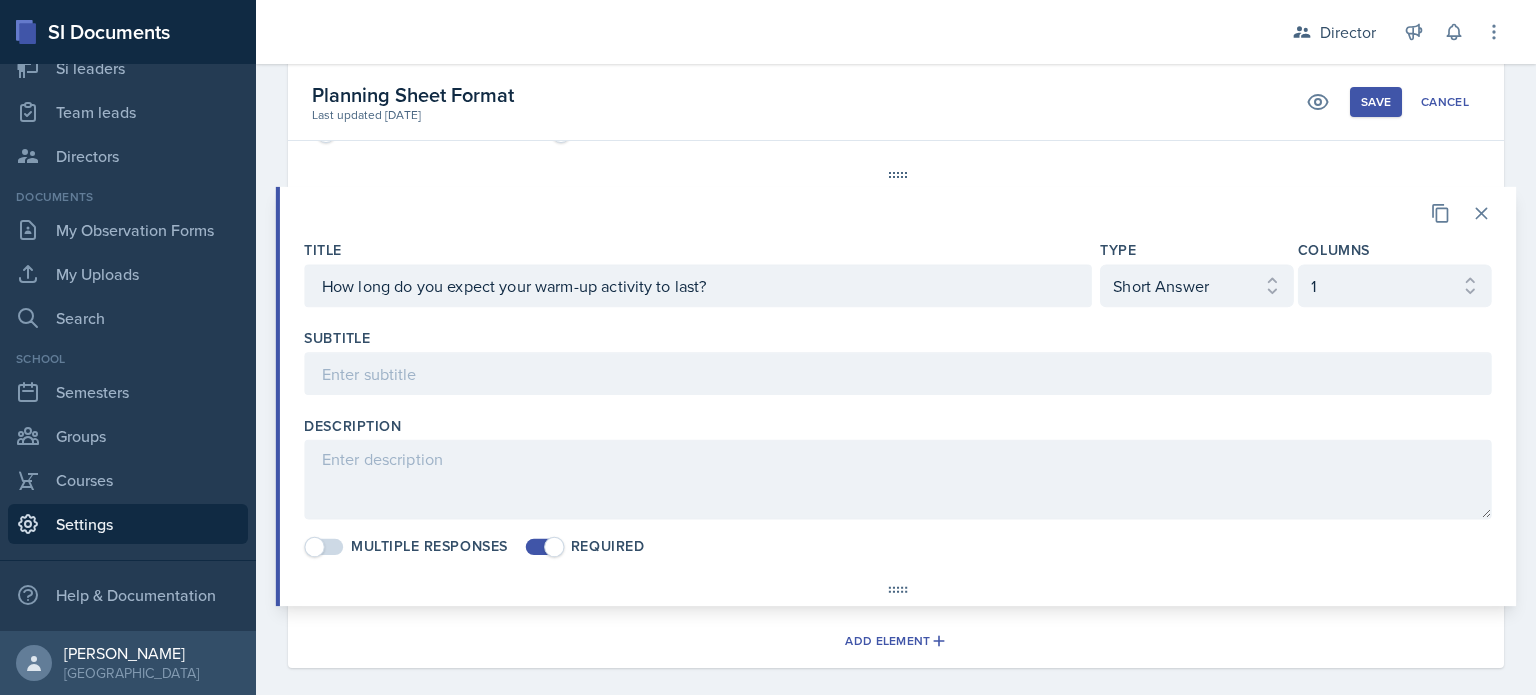 select on "2" 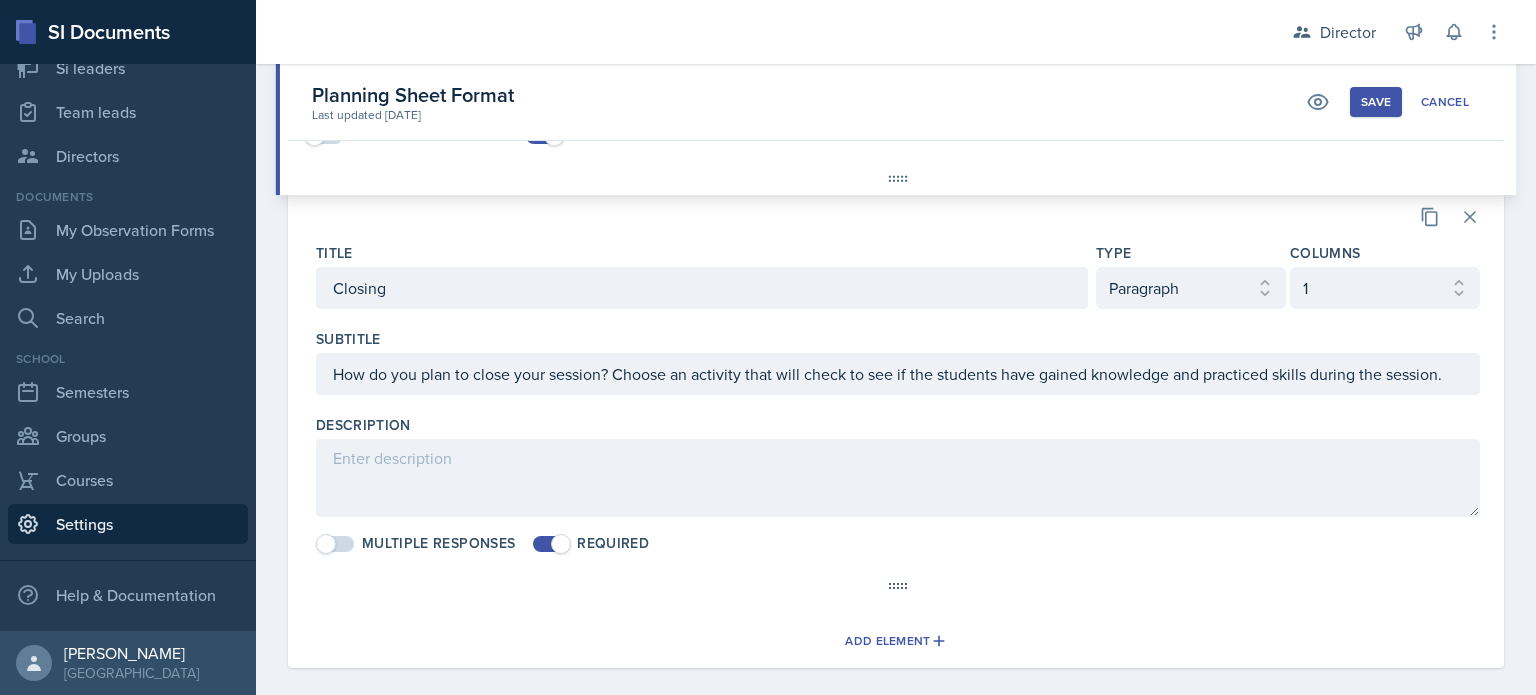 select on "2" 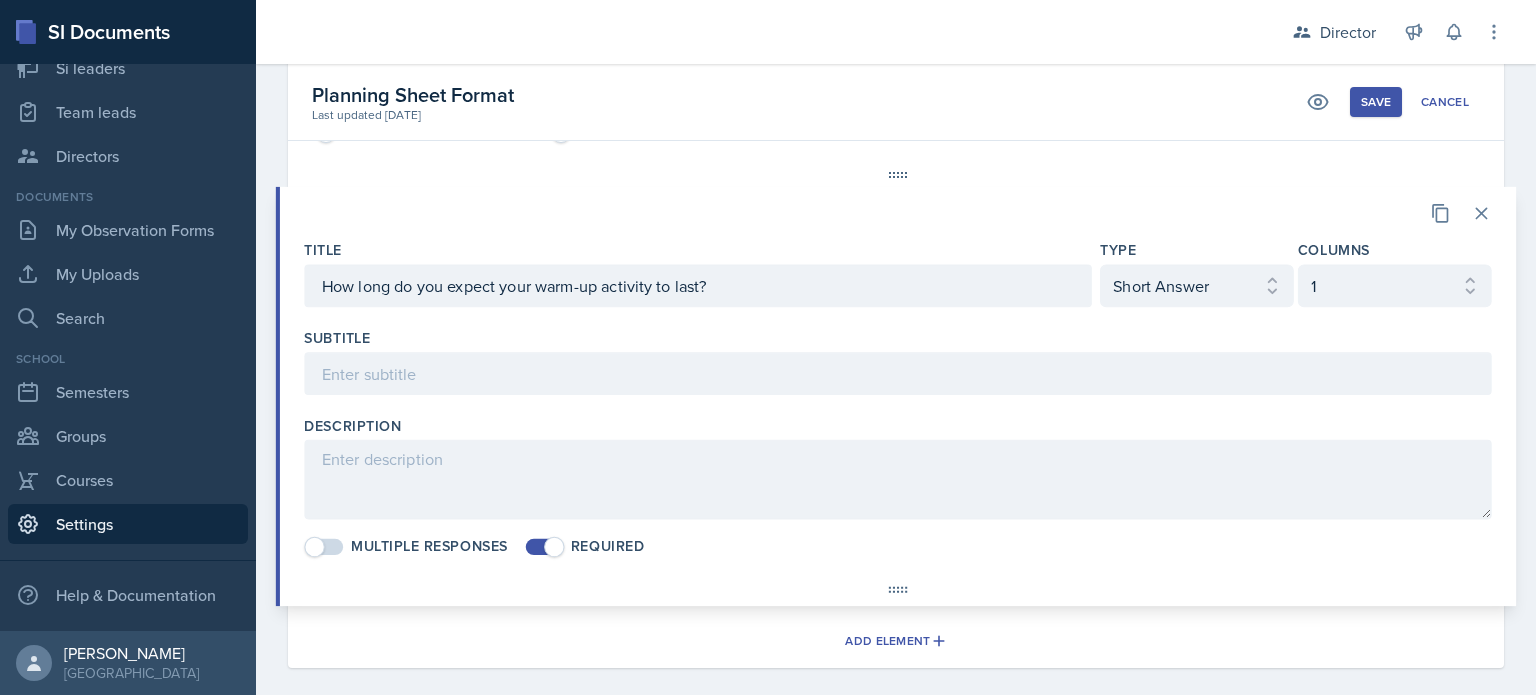 select on "2" 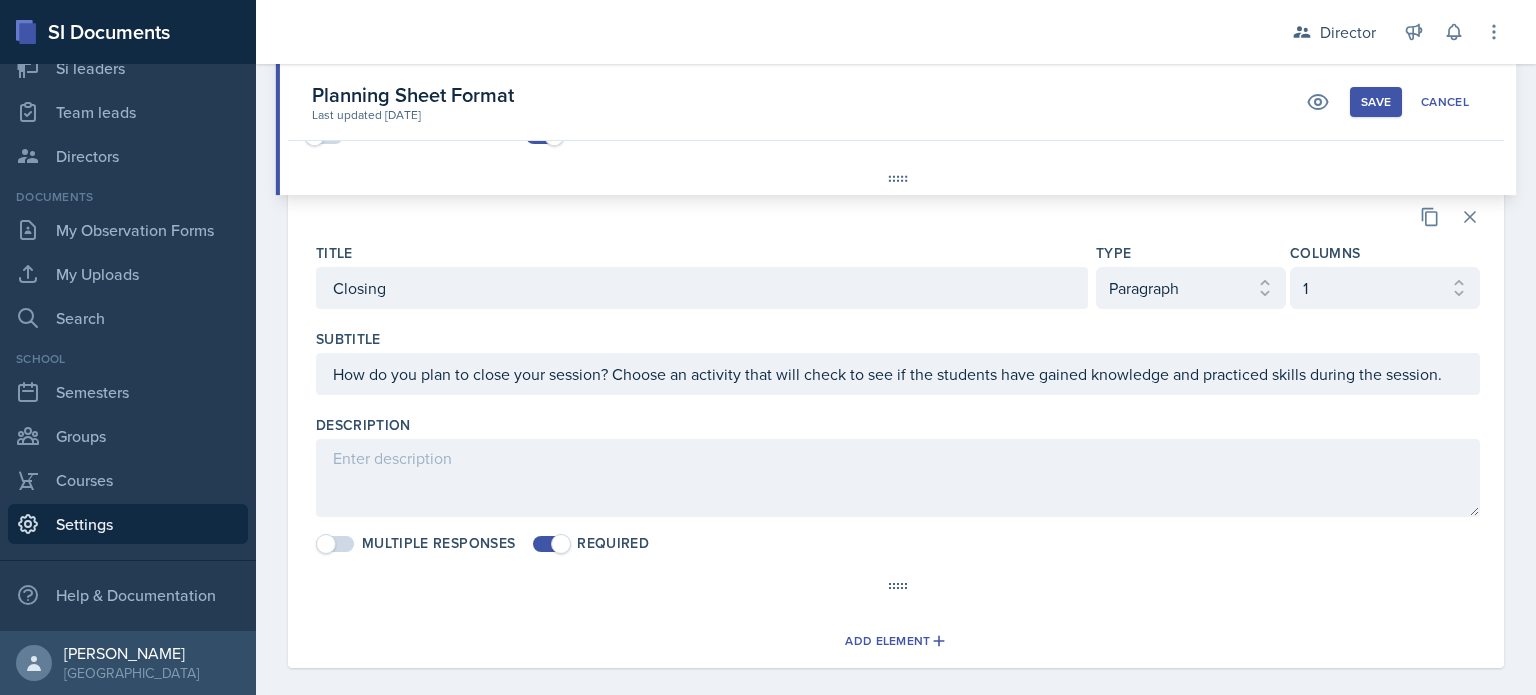 select on "2" 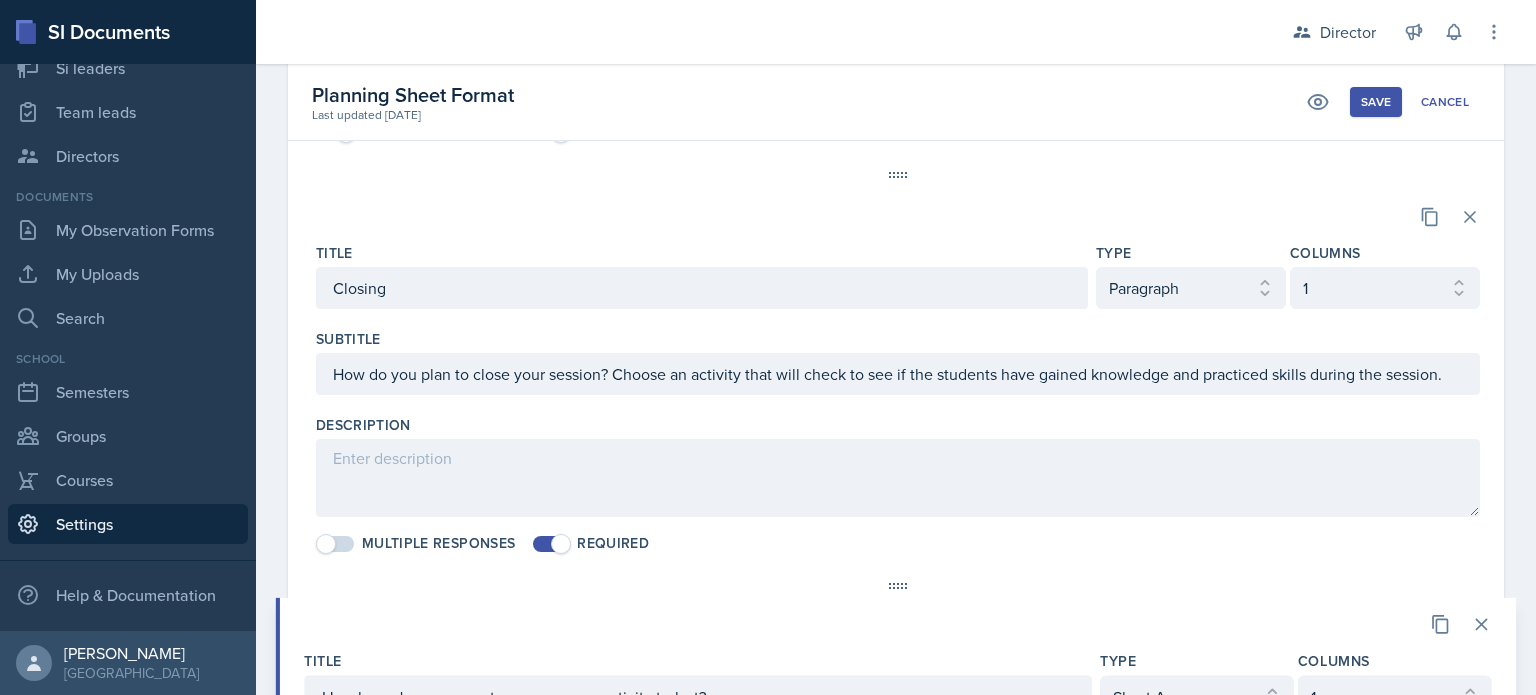 scroll, scrollTop: 1375, scrollLeft: 0, axis: vertical 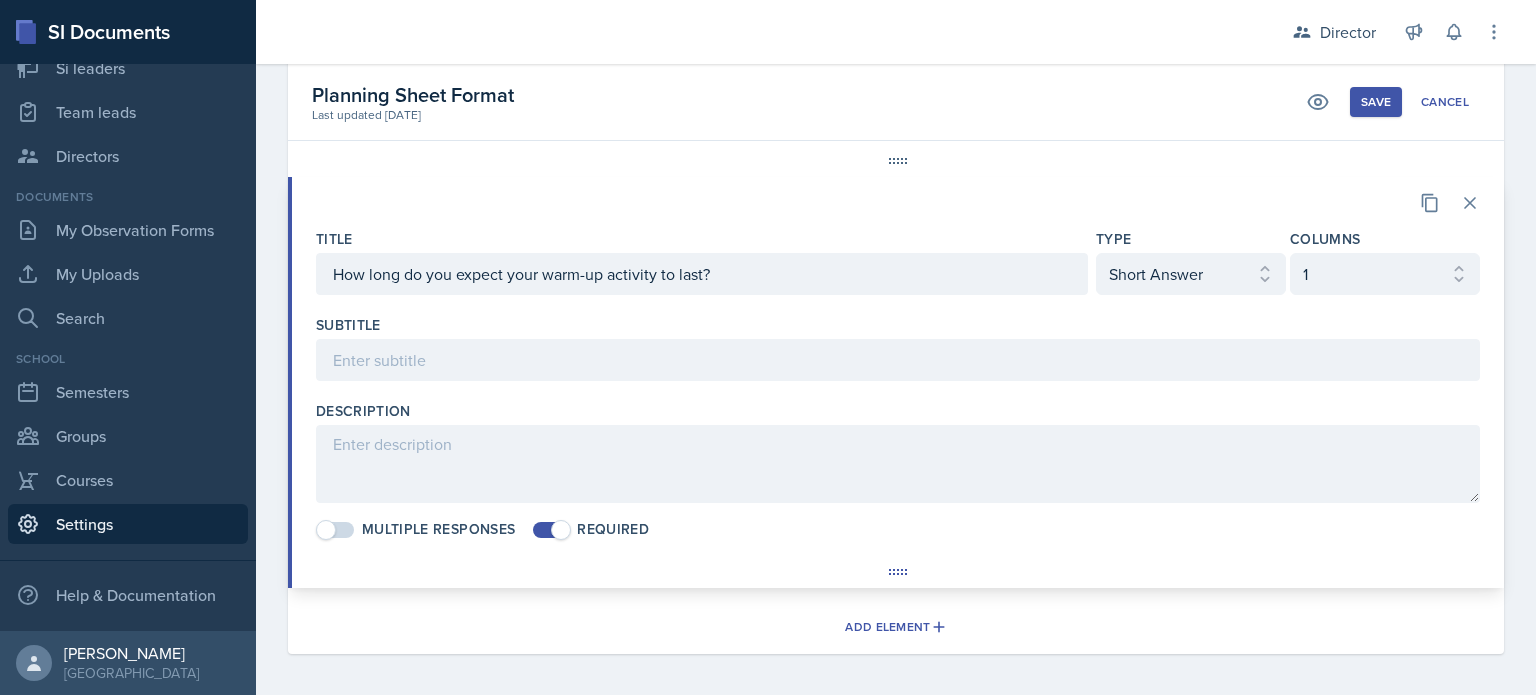 select on "2" 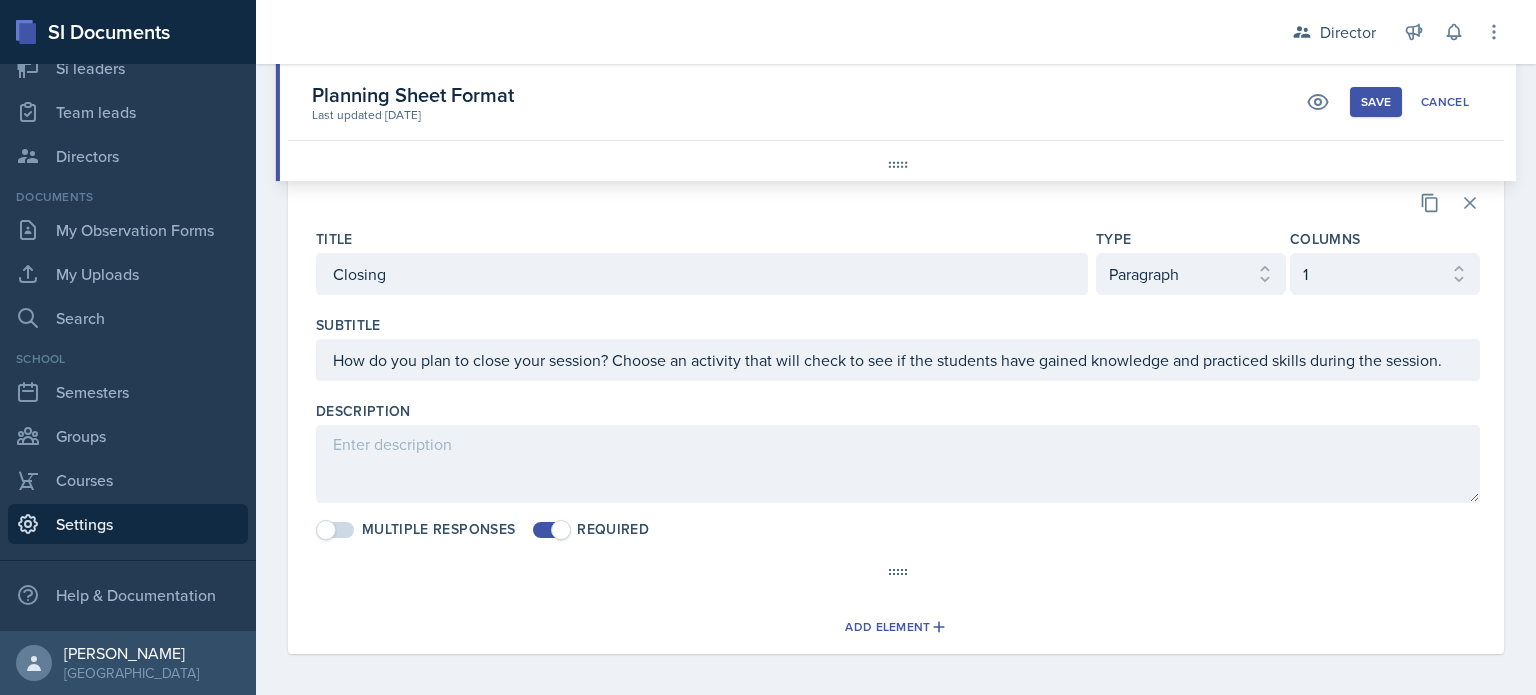 select on "2" 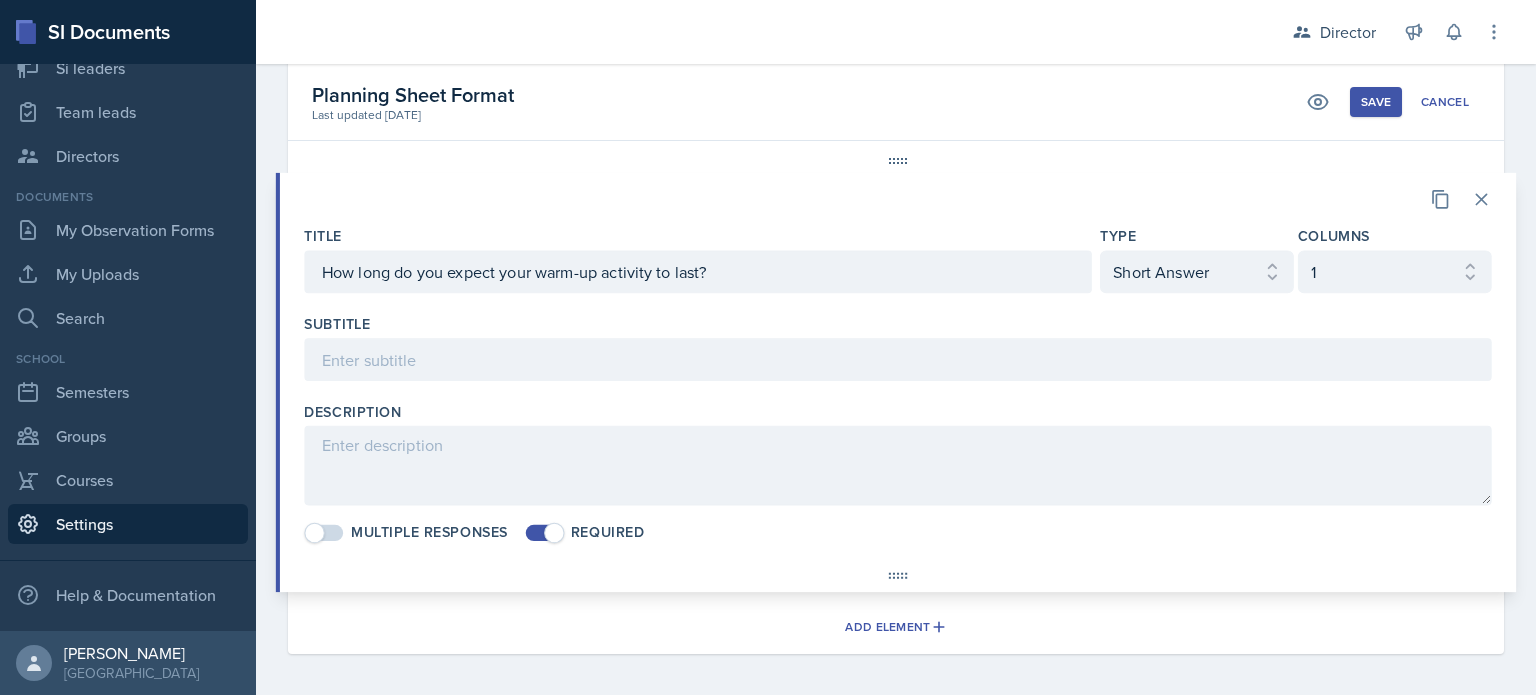 select on "2" 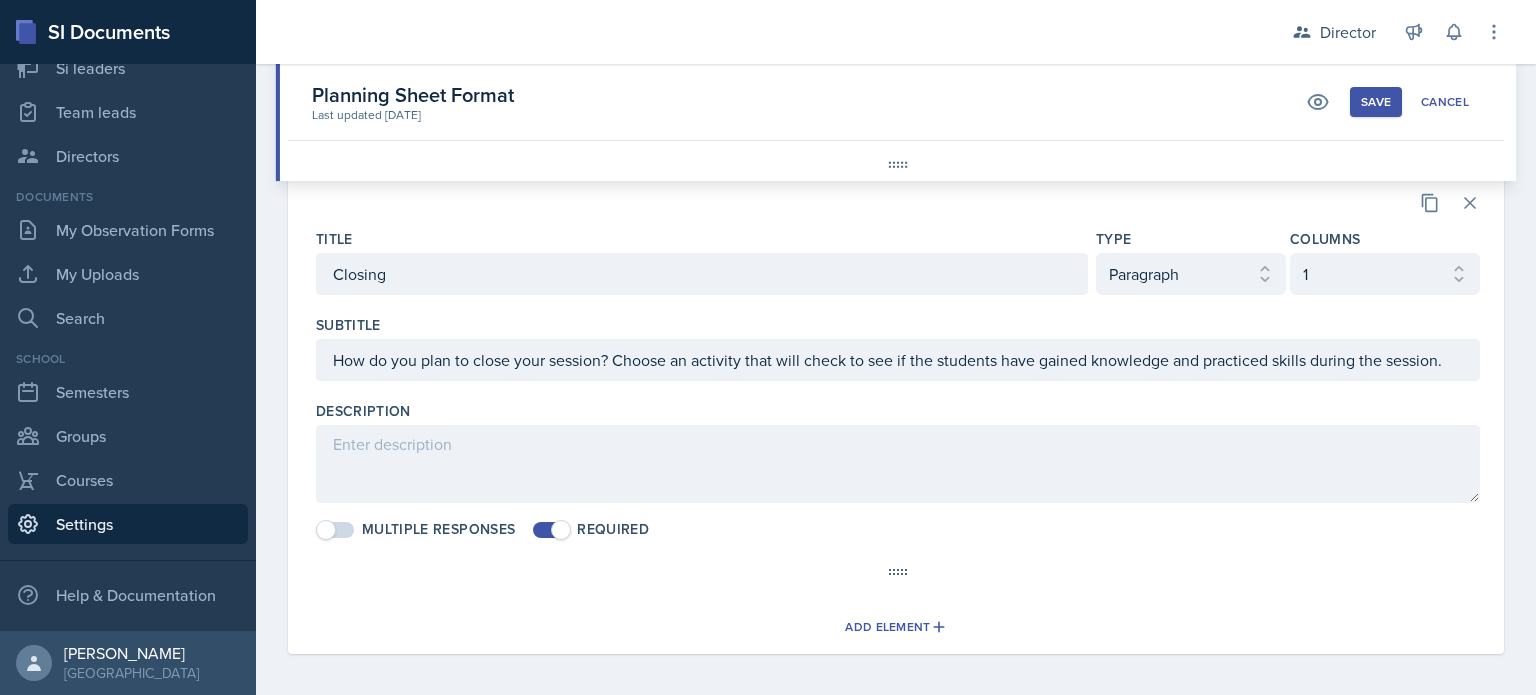 select on "2" 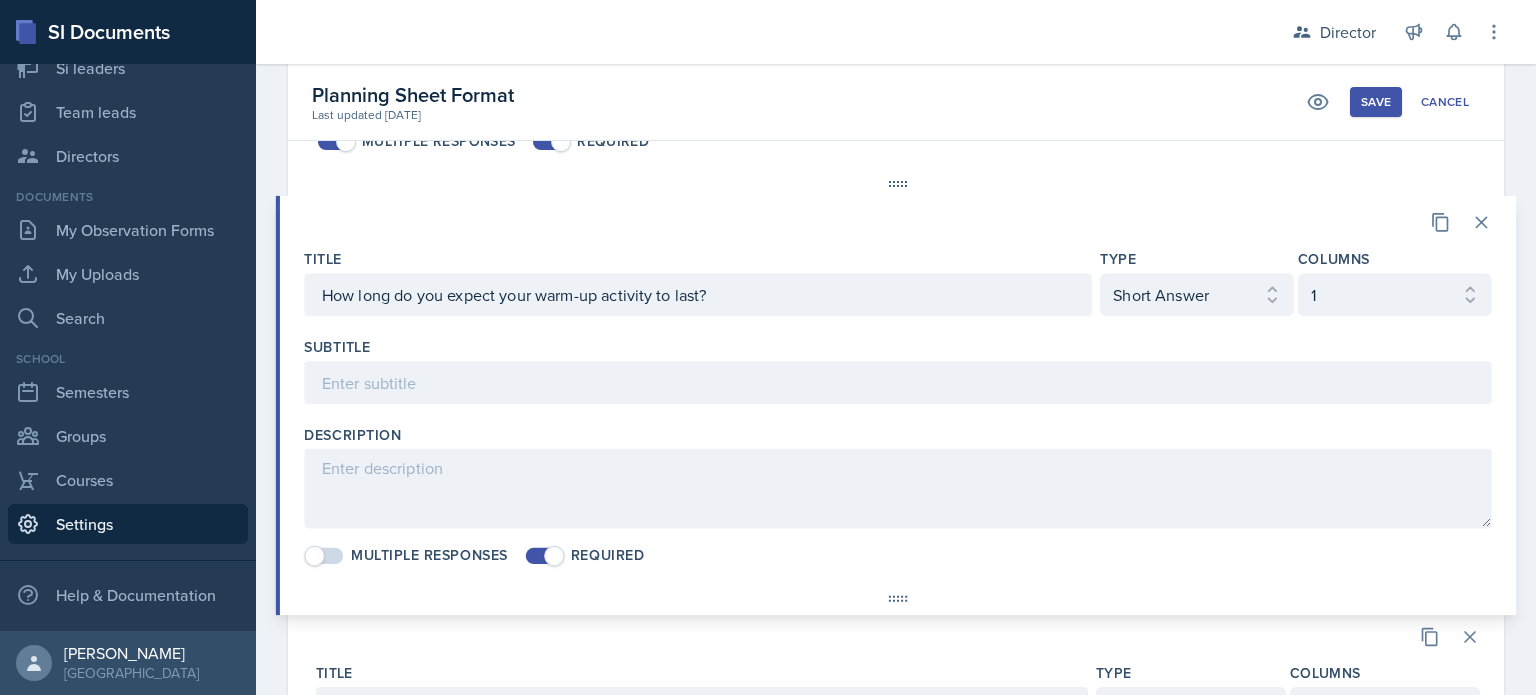 scroll, scrollTop: 938, scrollLeft: 0, axis: vertical 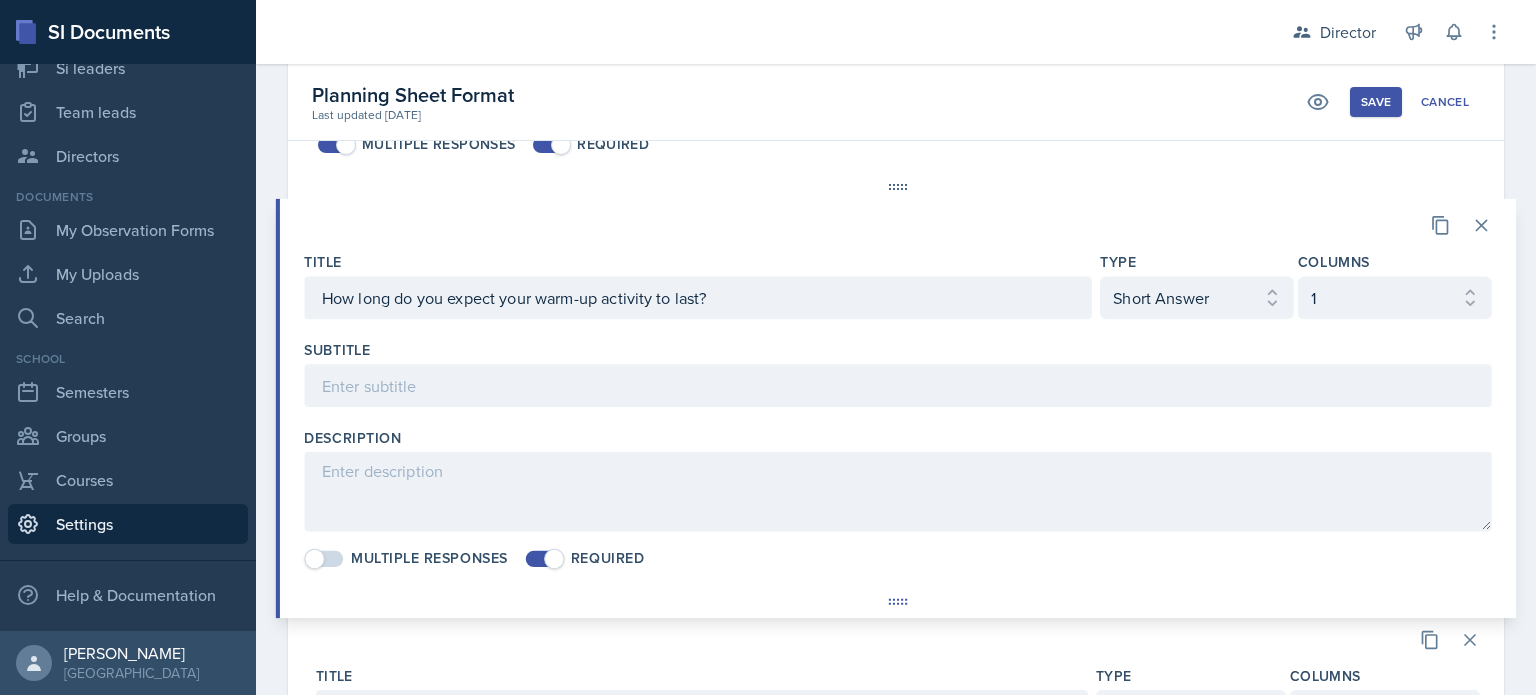select on "2" 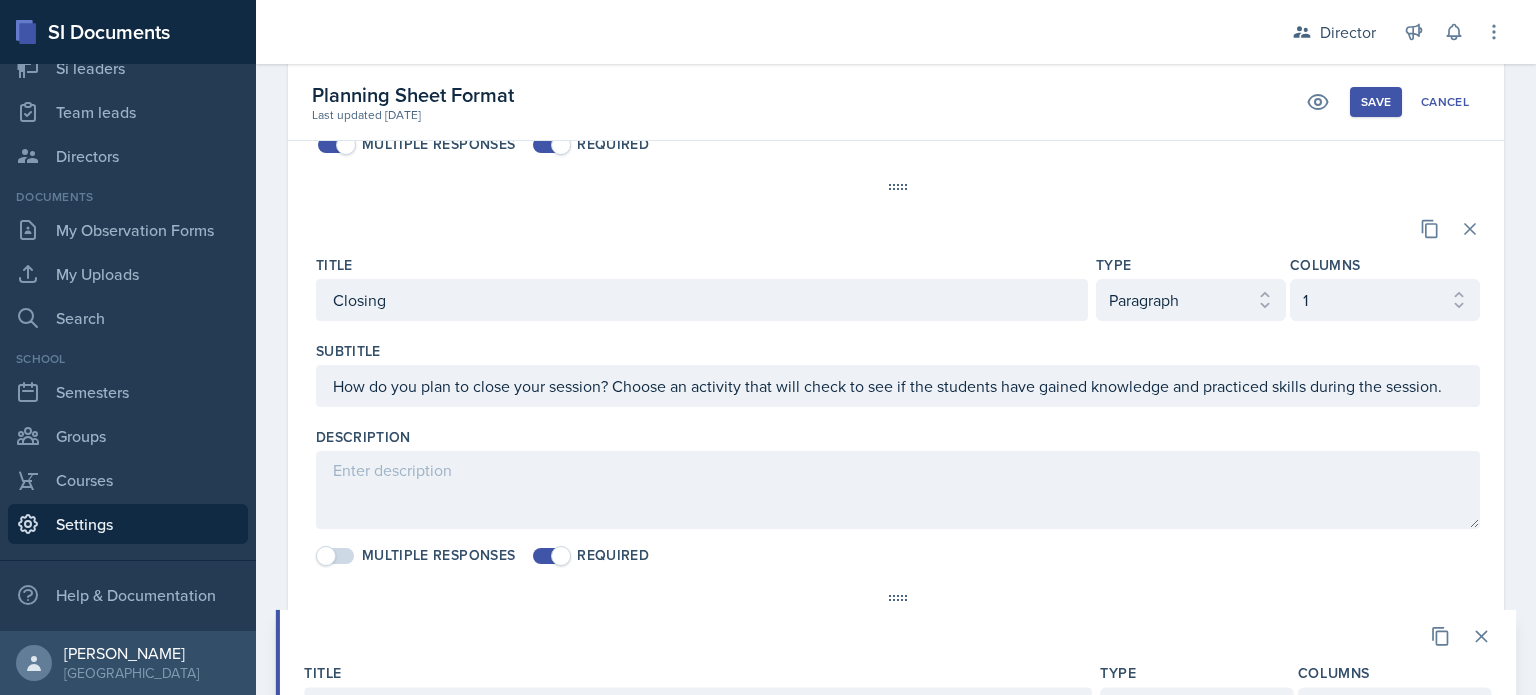 scroll, scrollTop: 947, scrollLeft: 0, axis: vertical 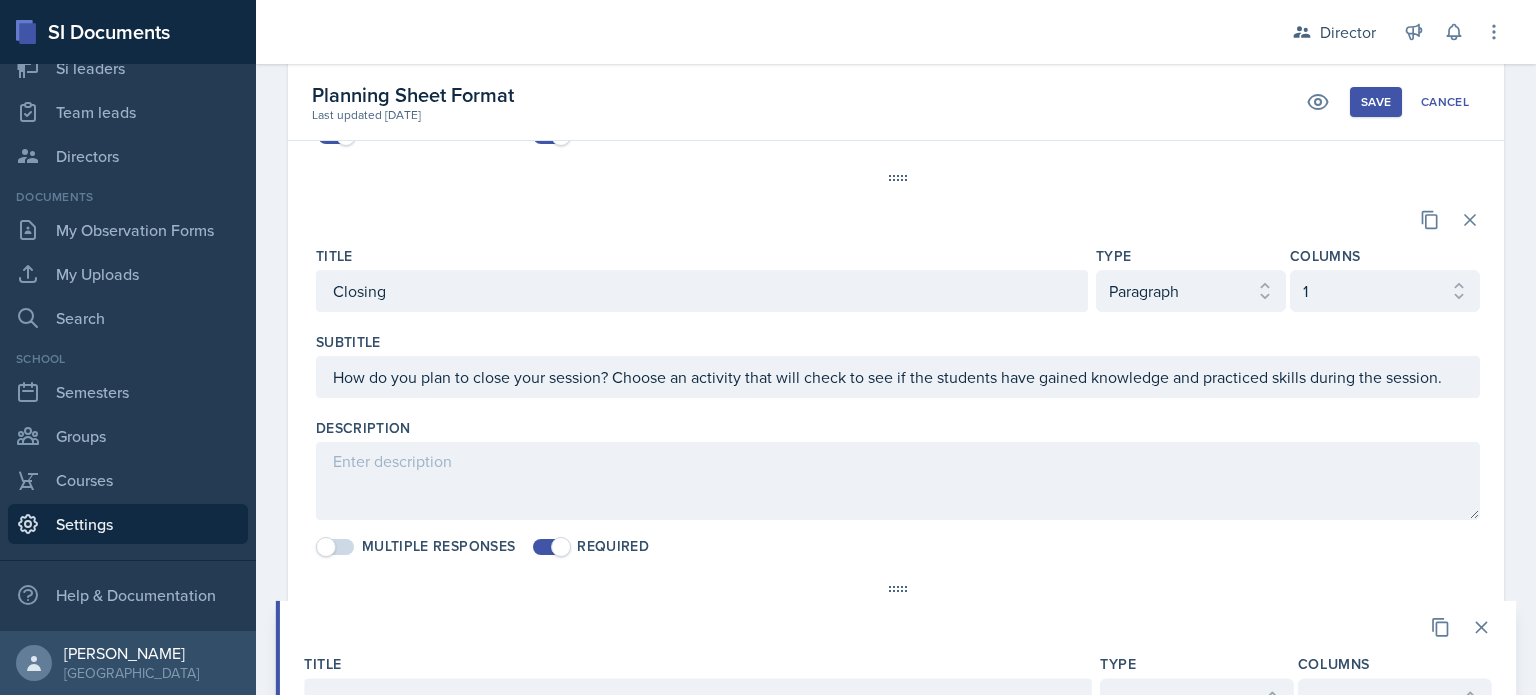 select on "2" 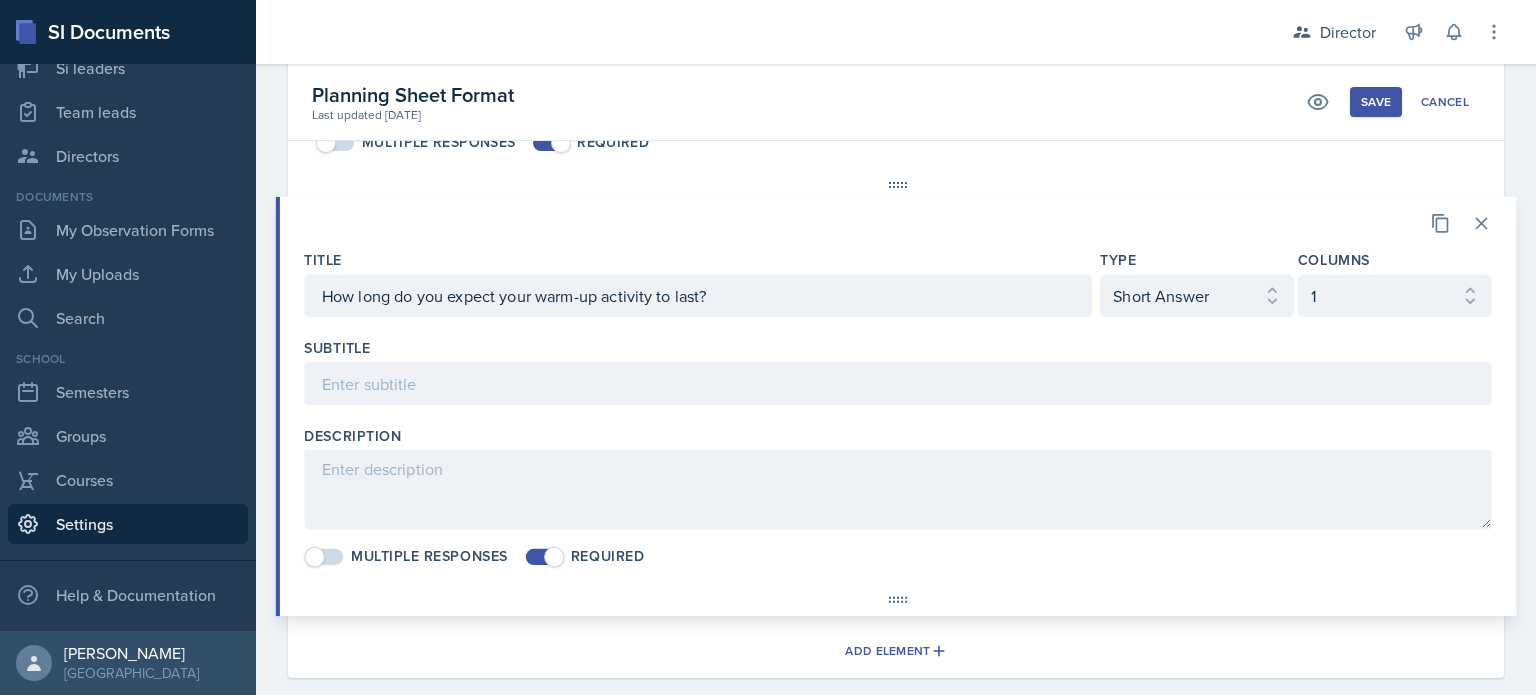 scroll, scrollTop: 1352, scrollLeft: 0, axis: vertical 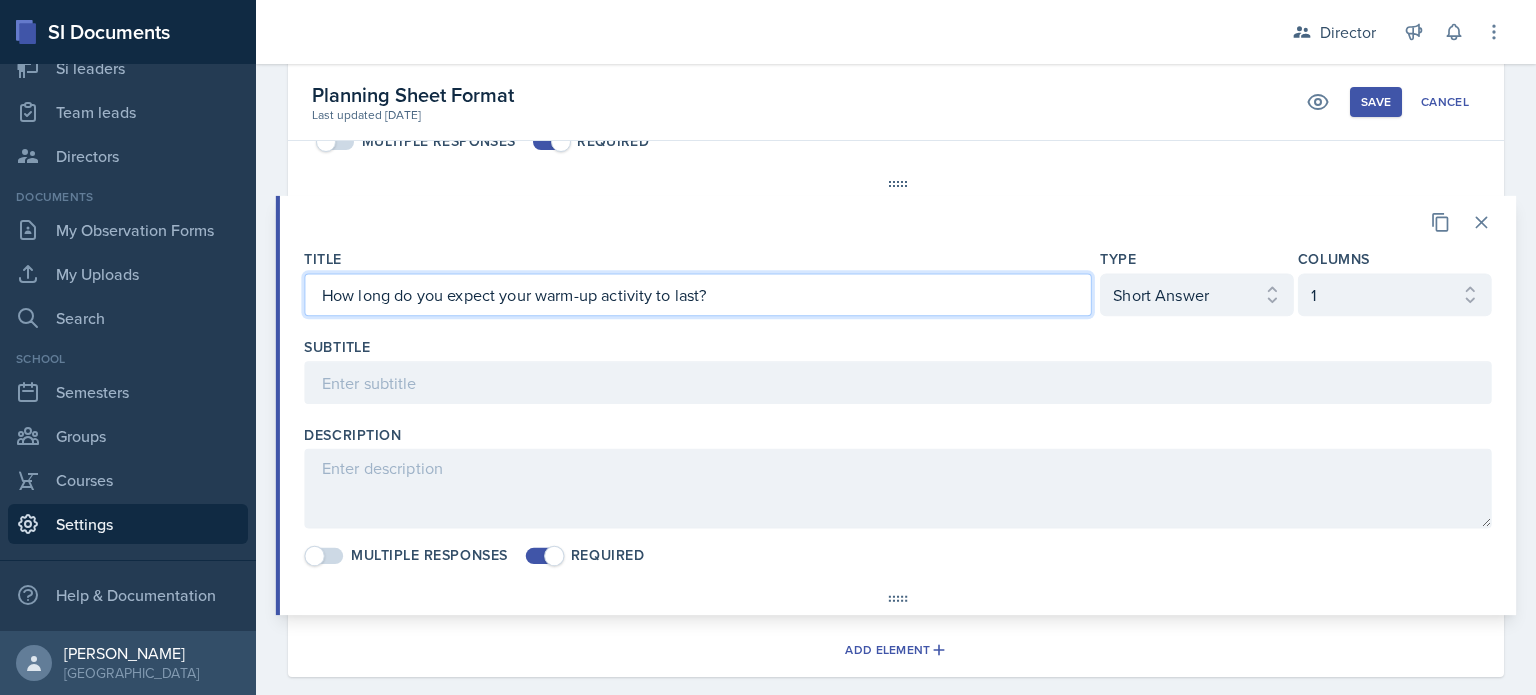 click on "How long do you expect your warm-up activity to last?" at bounding box center (697, 294) 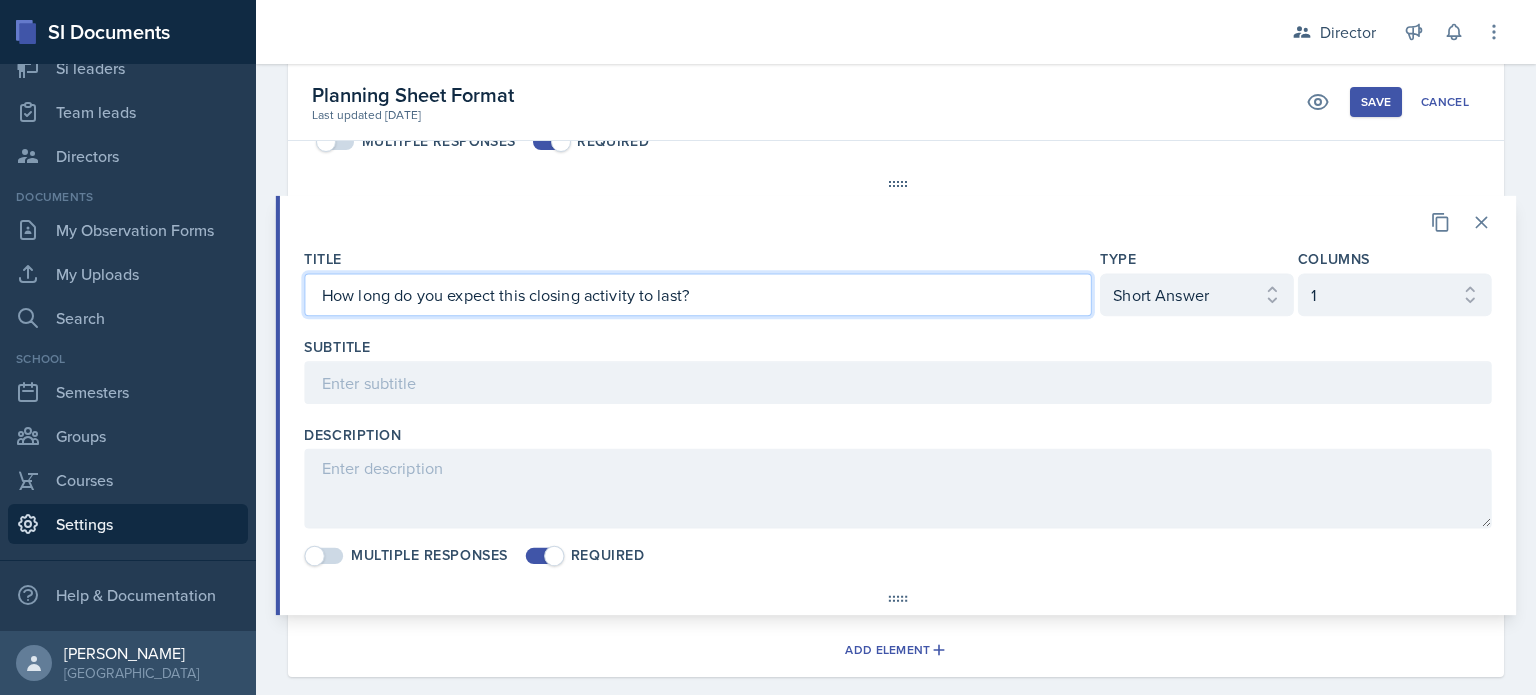 type on "How long do you expect this closing activity to last?" 